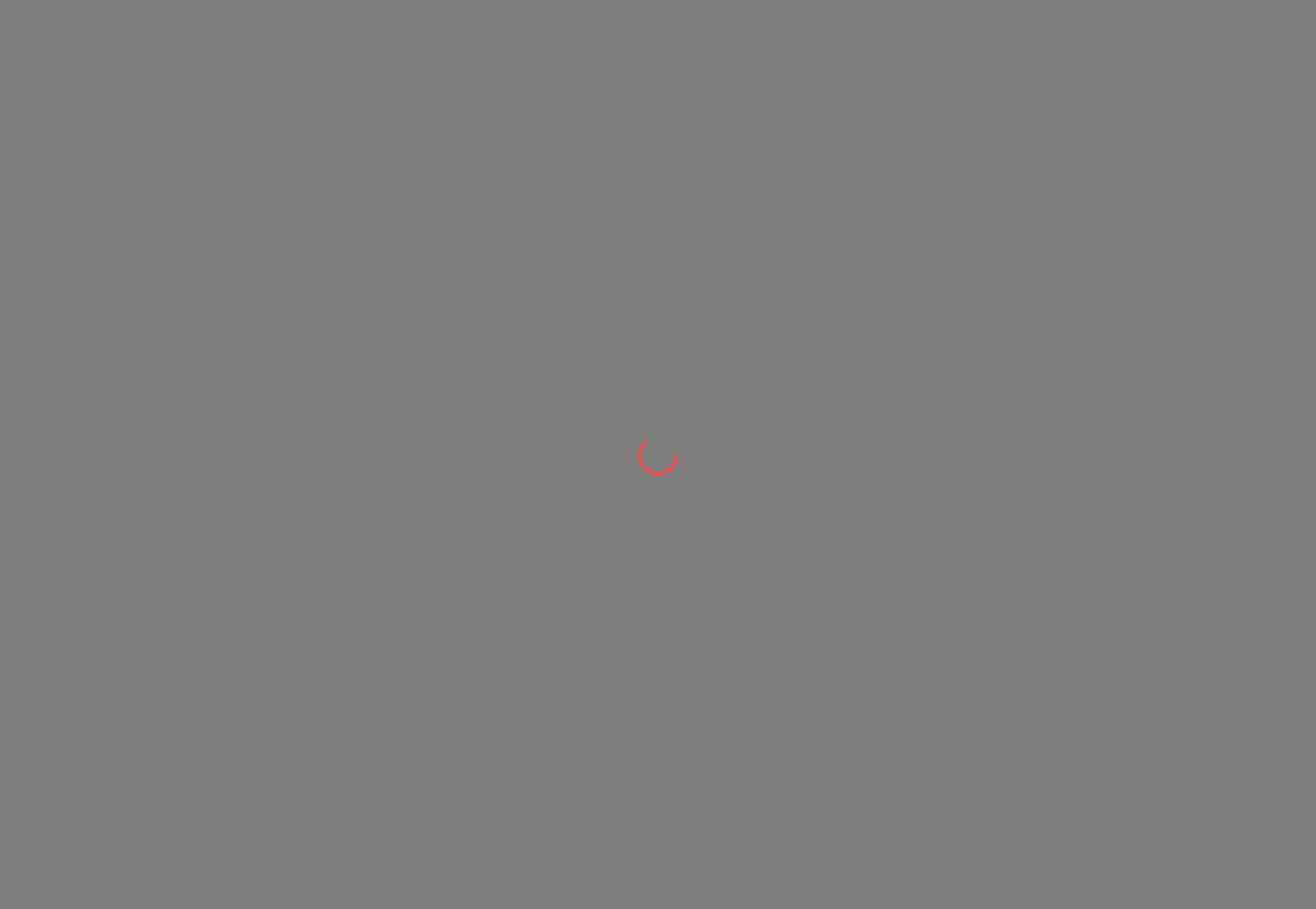 scroll, scrollTop: 0, scrollLeft: 0, axis: both 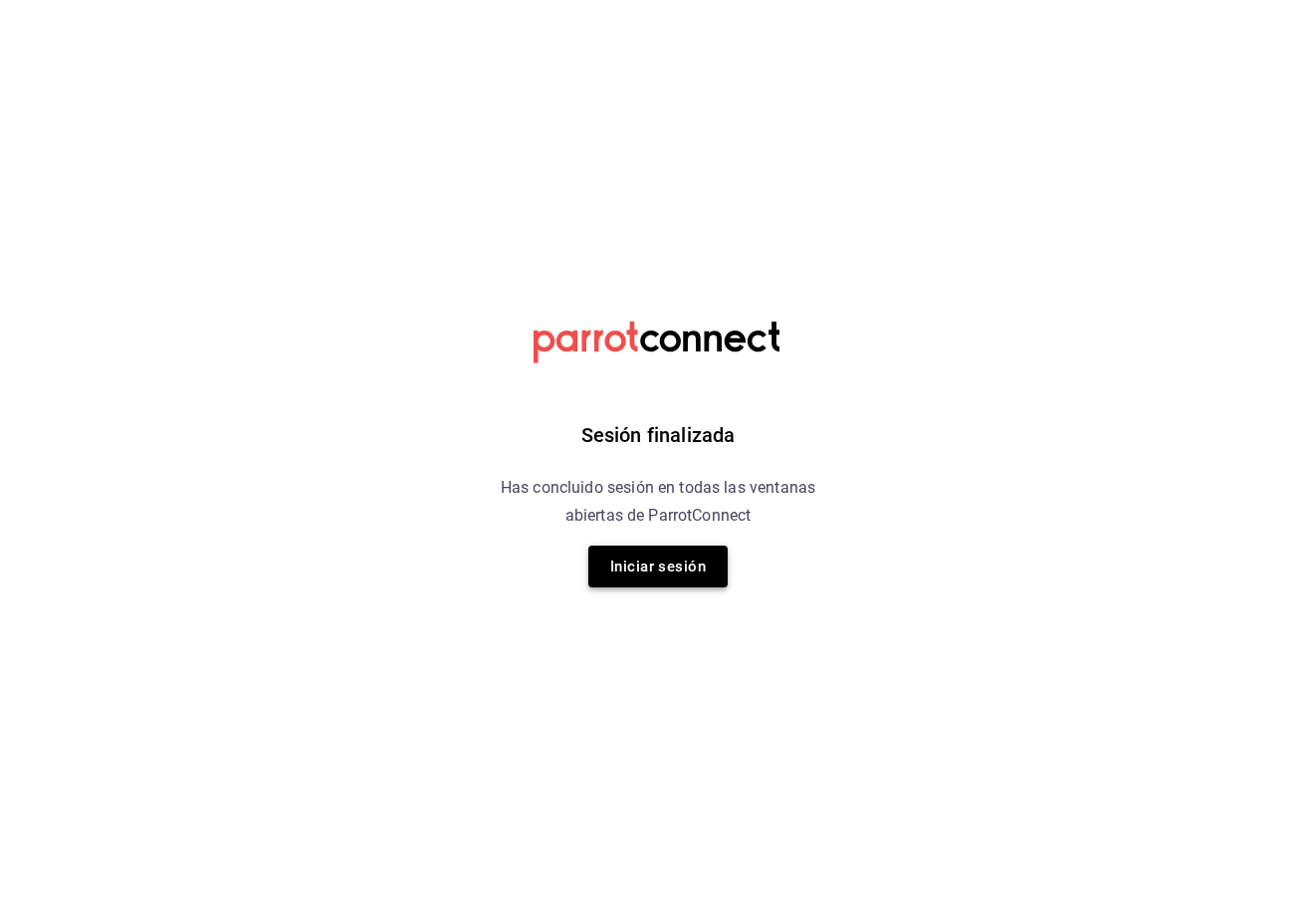click on "Iniciar sesión" at bounding box center [658, 567] 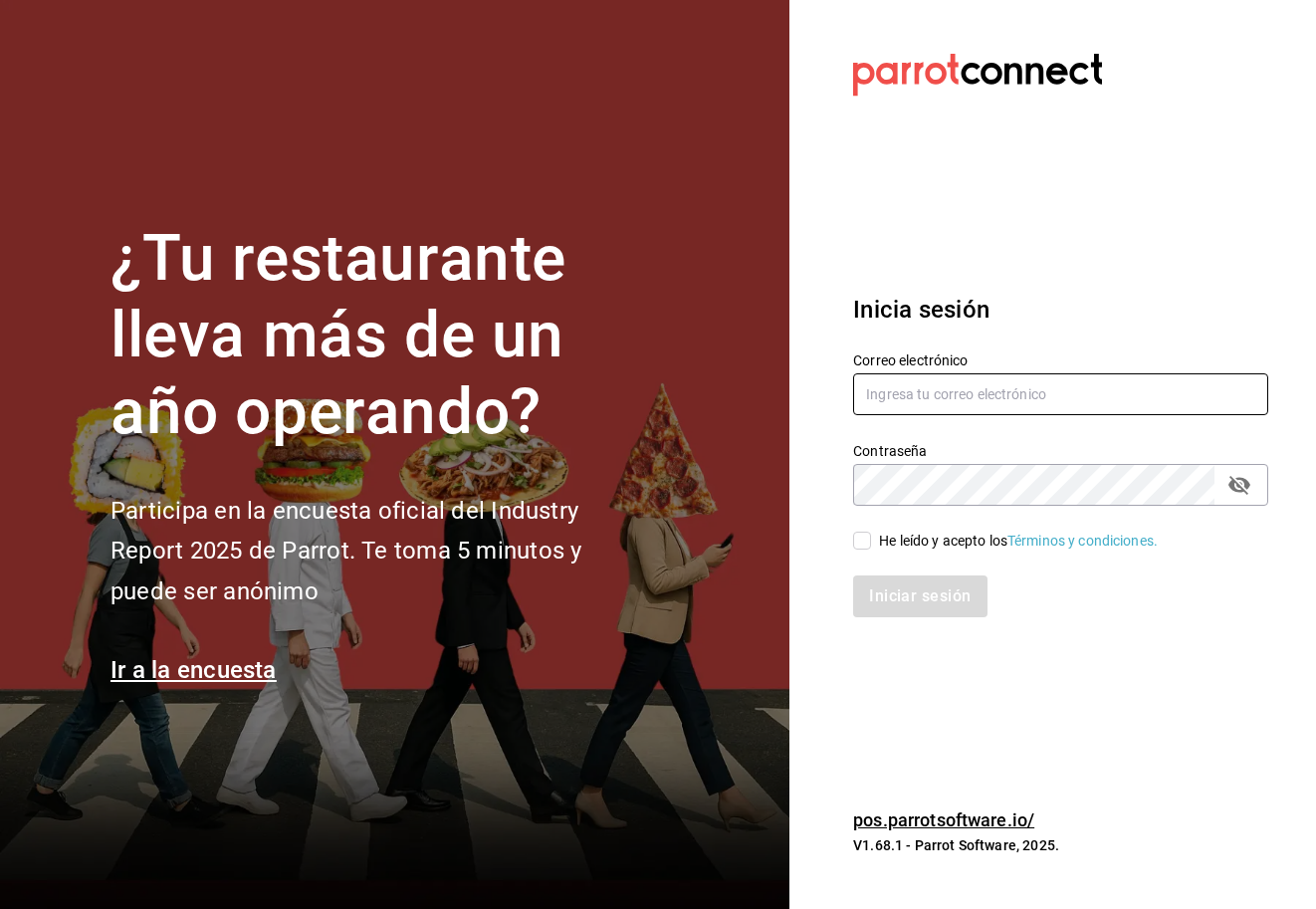 type on "[USERNAME]@[DOMAIN].com" 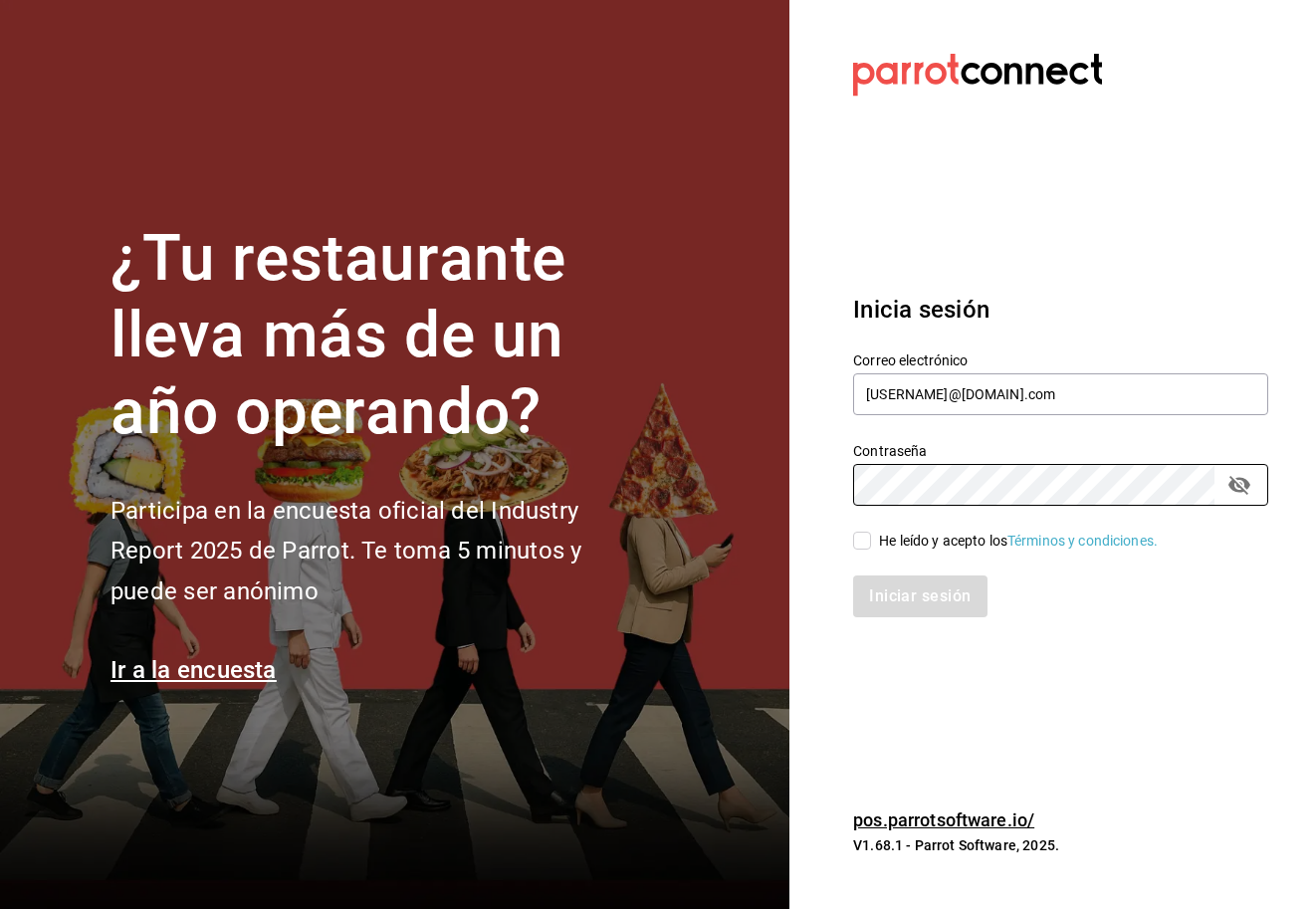 click on "He leído y acepto los  Términos y condiciones." at bounding box center [862, 541] 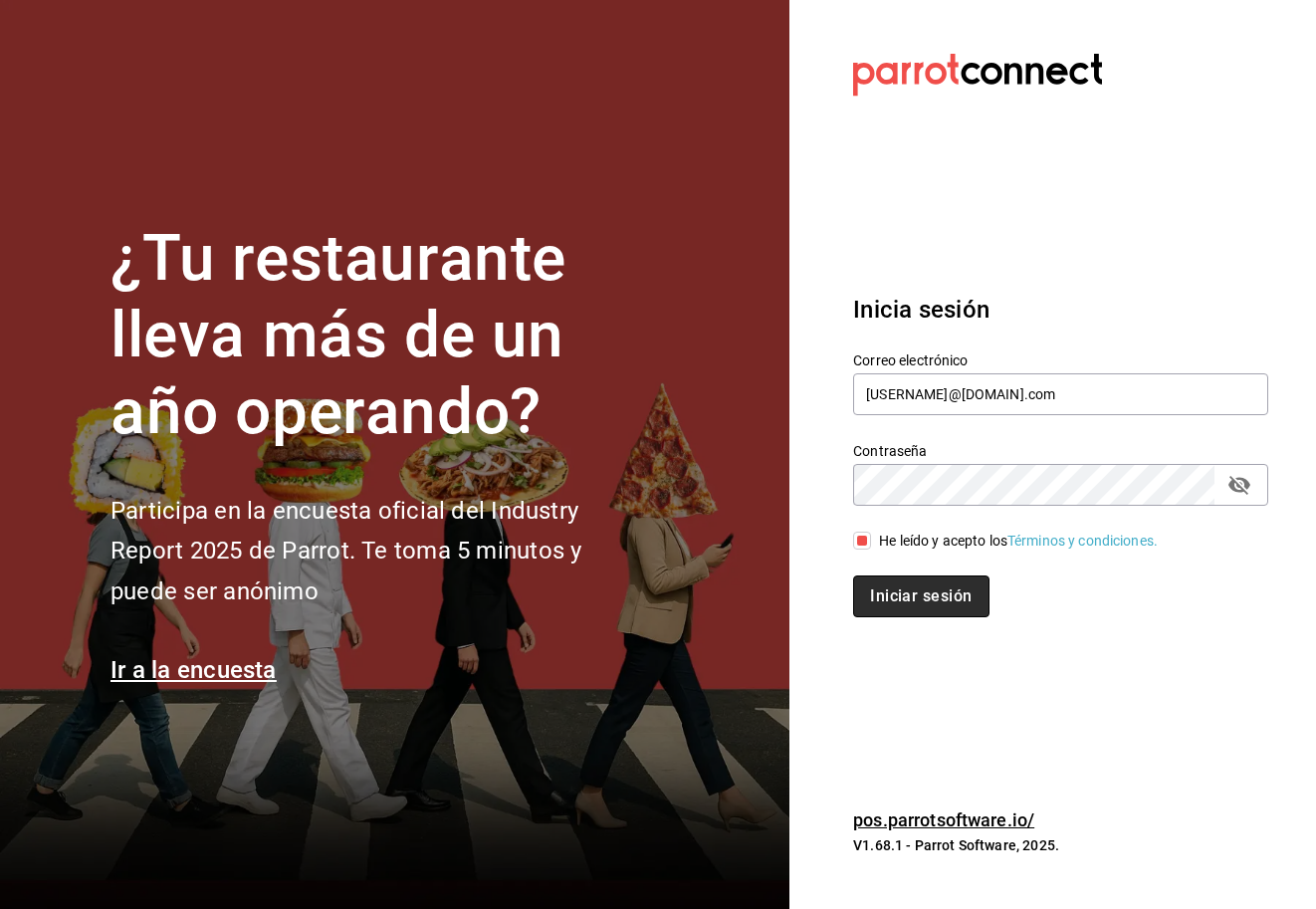 click on "Iniciar sesión" at bounding box center (921, 596) 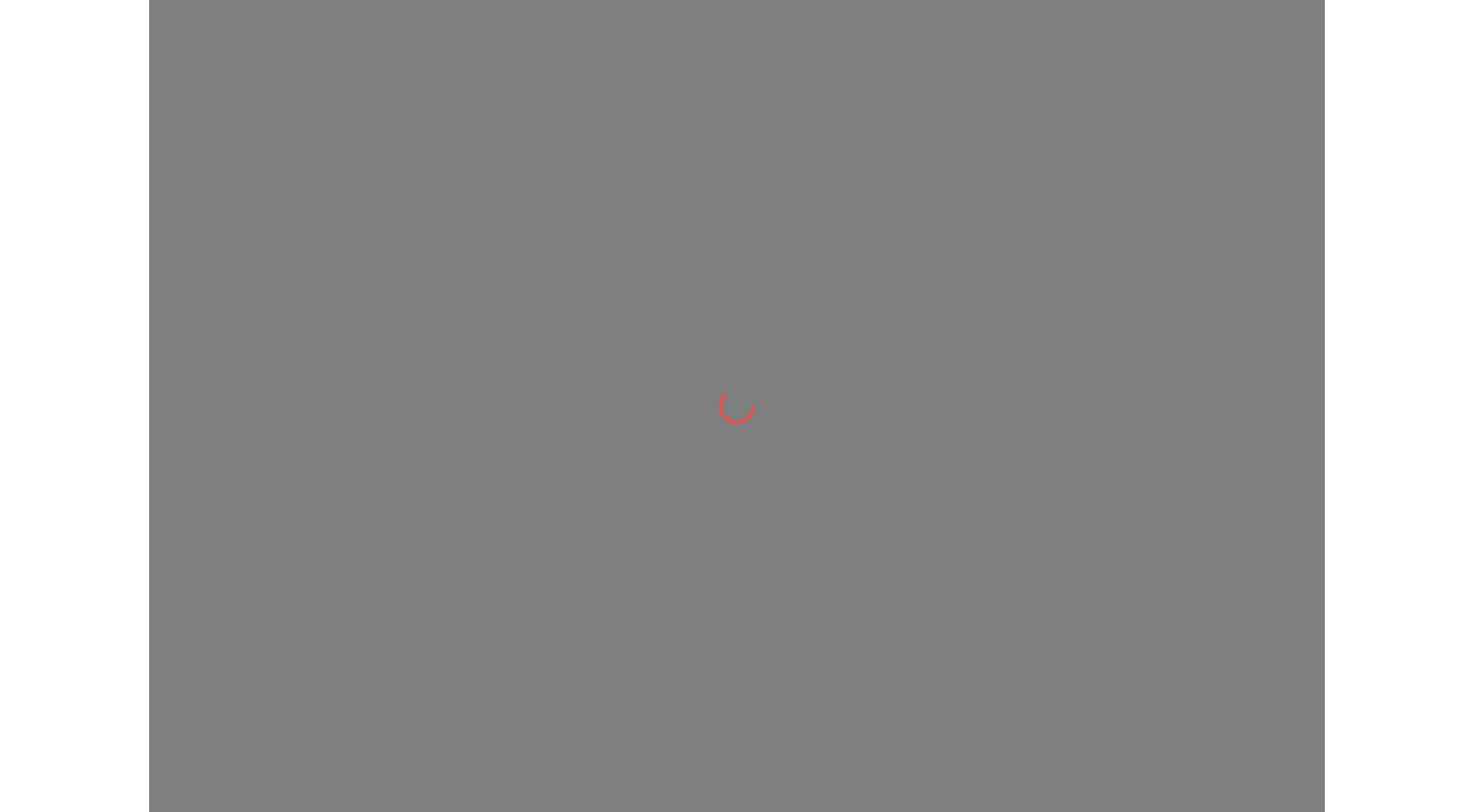 scroll, scrollTop: 0, scrollLeft: 0, axis: both 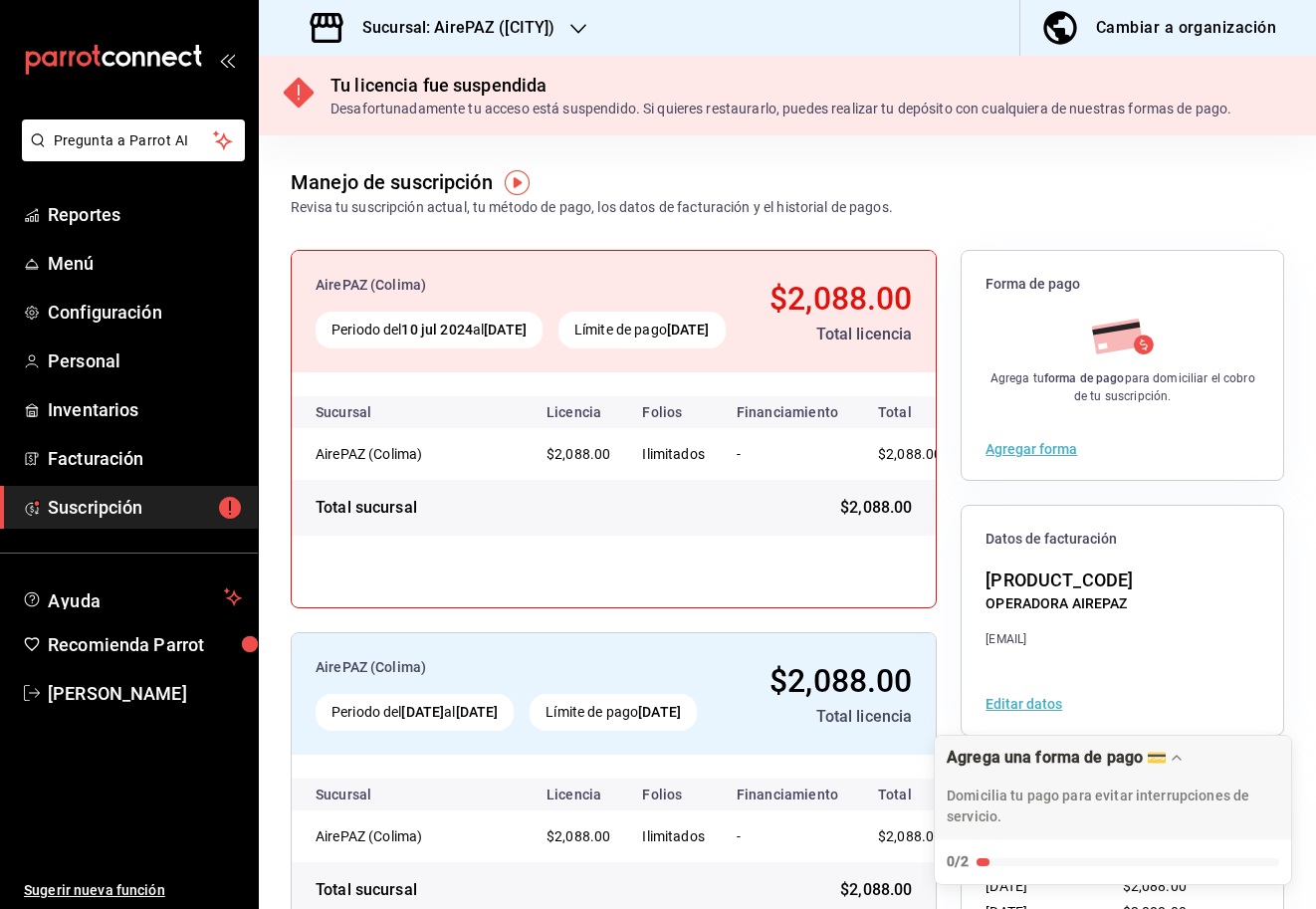 click on "Sucursal: AirePAZ ([CITY])" at bounding box center [450, 28] 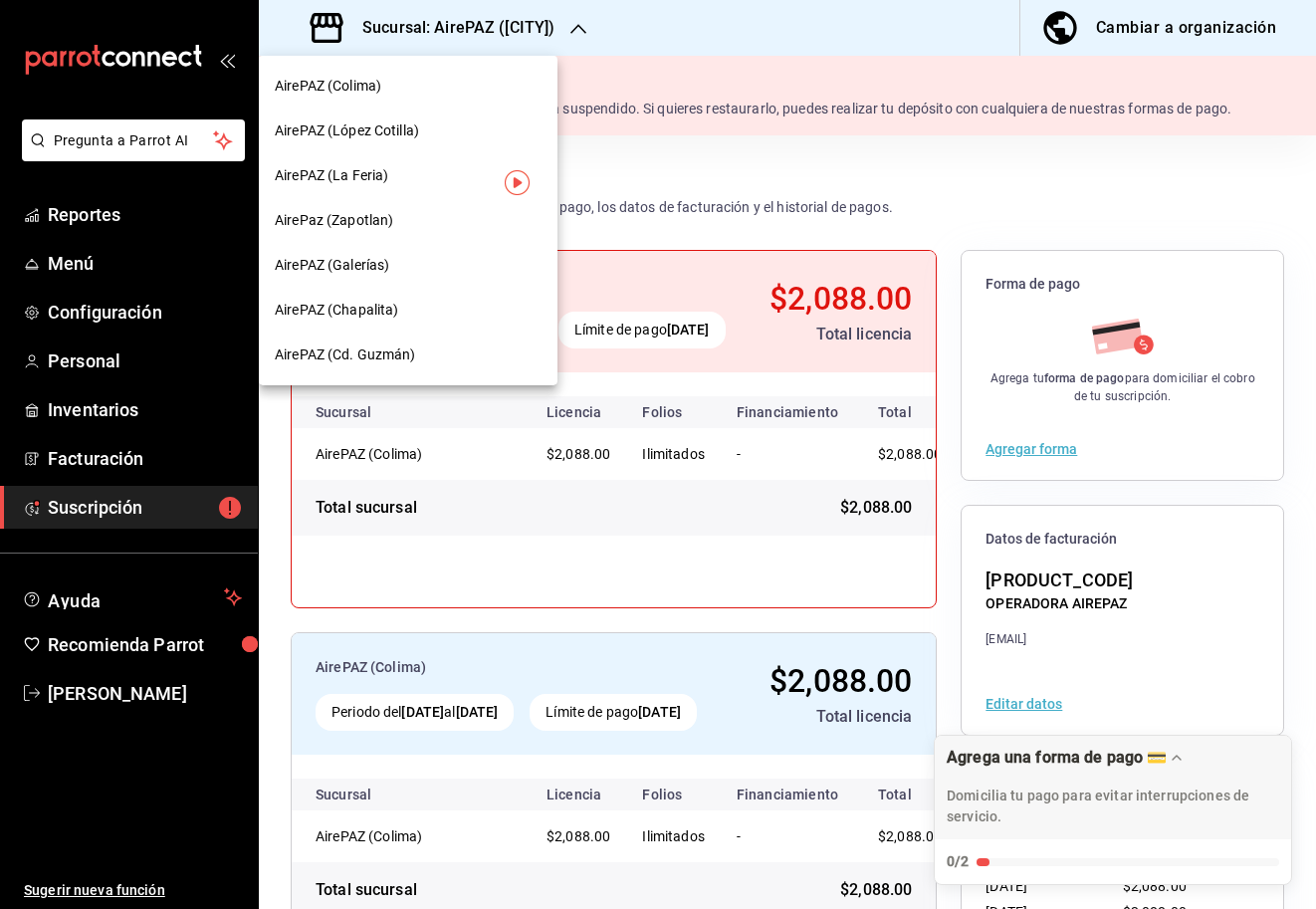 click on "AirePAZ (López Cotilla)" at bounding box center [346, 130] 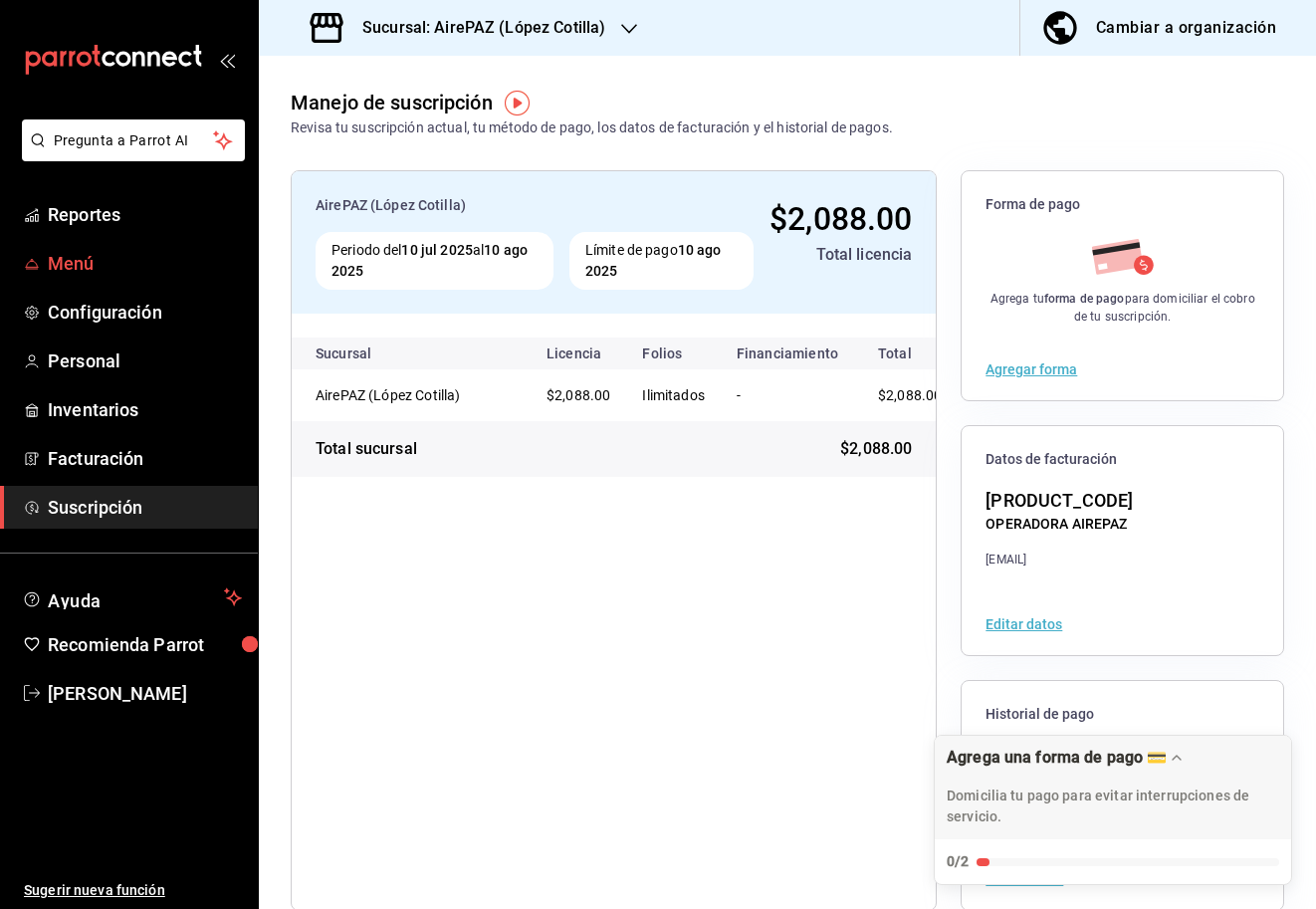 click on "Menú" at bounding box center [144, 263] 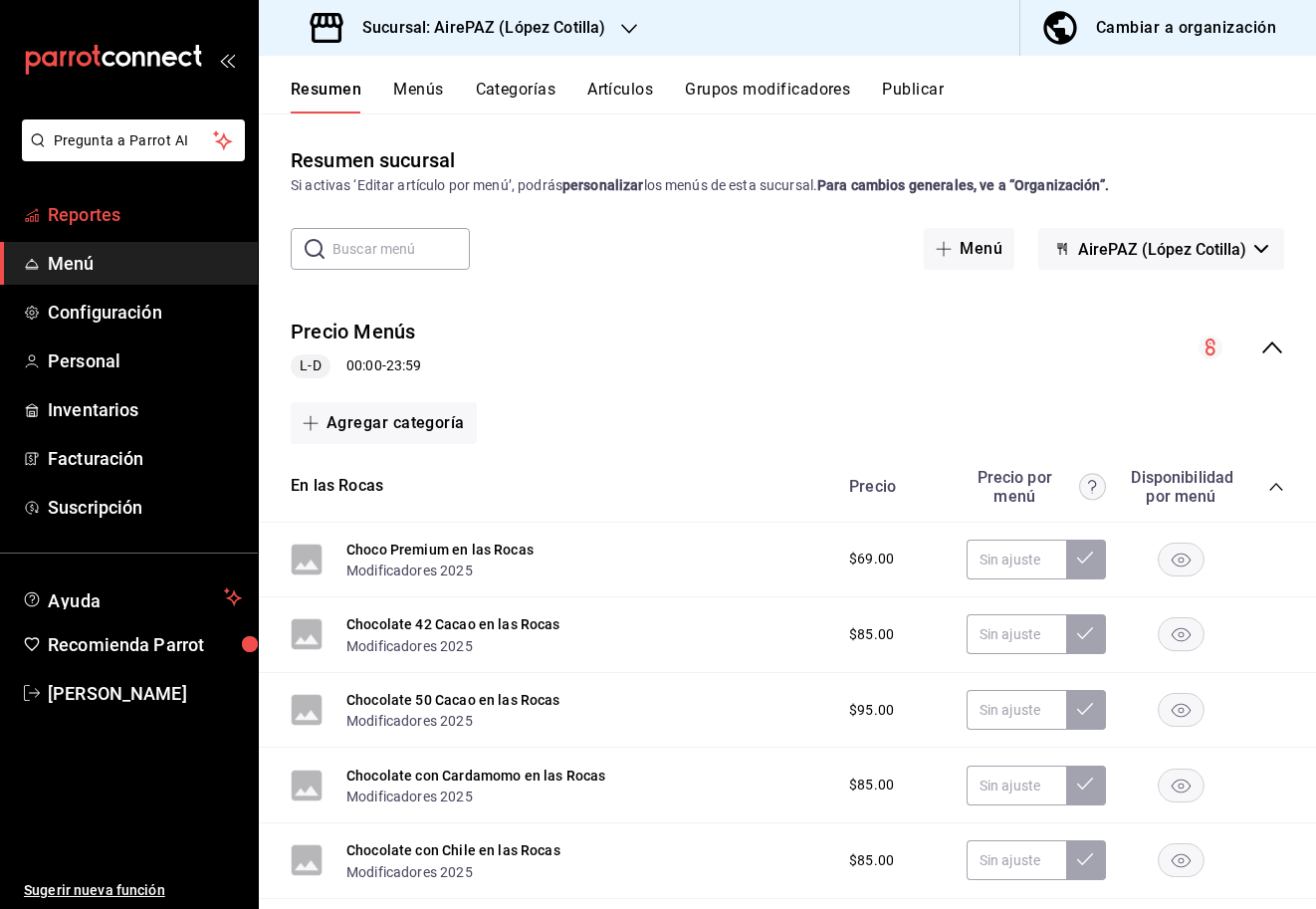 click on "Reportes" at bounding box center (128, 214) 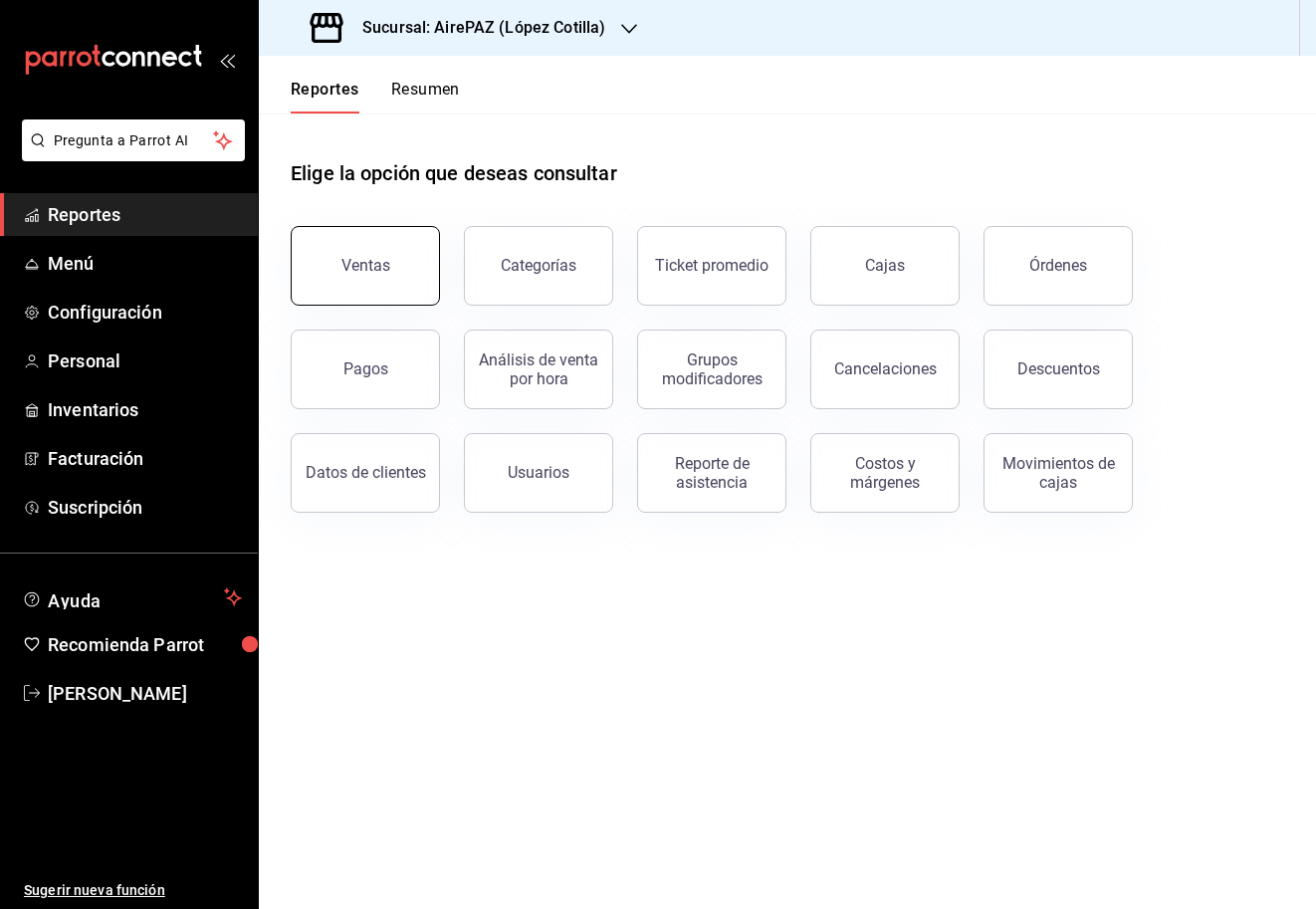 click on "Ventas" at bounding box center [365, 265] 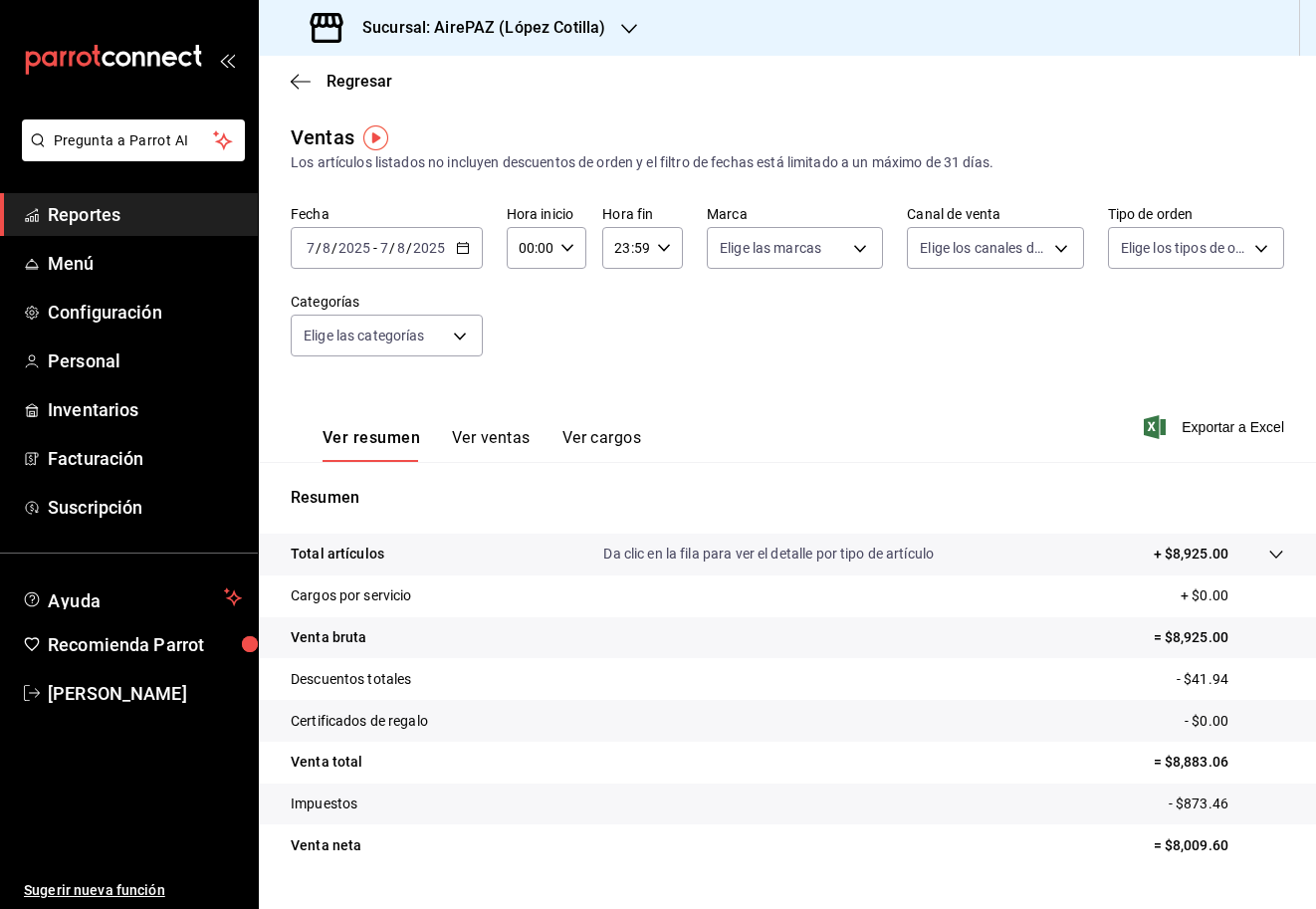 click on "2025-08-07 7 / 8 / 2025 - 2025-08-07 7 / 8 / 2025" at bounding box center (386, 248) 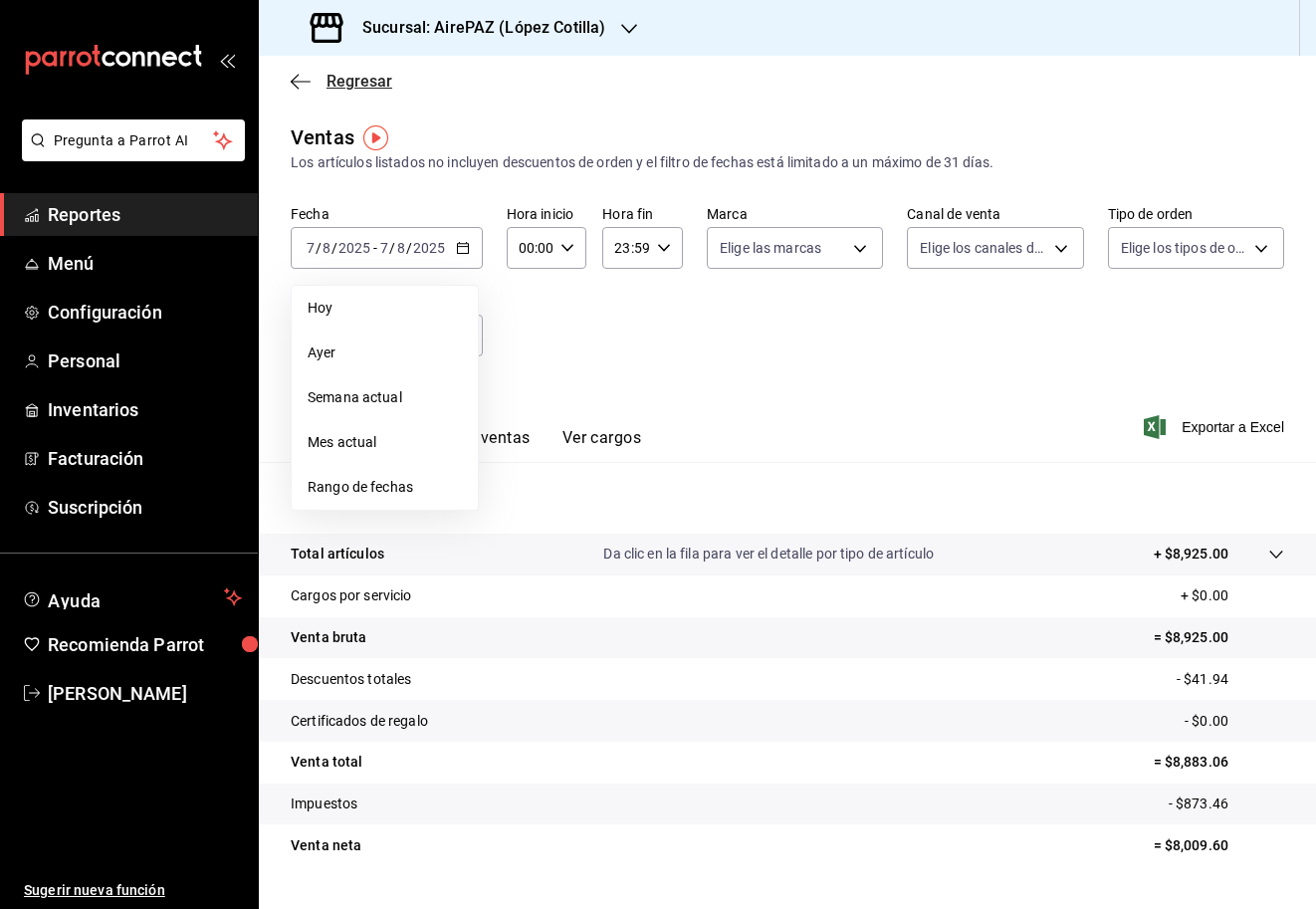 click 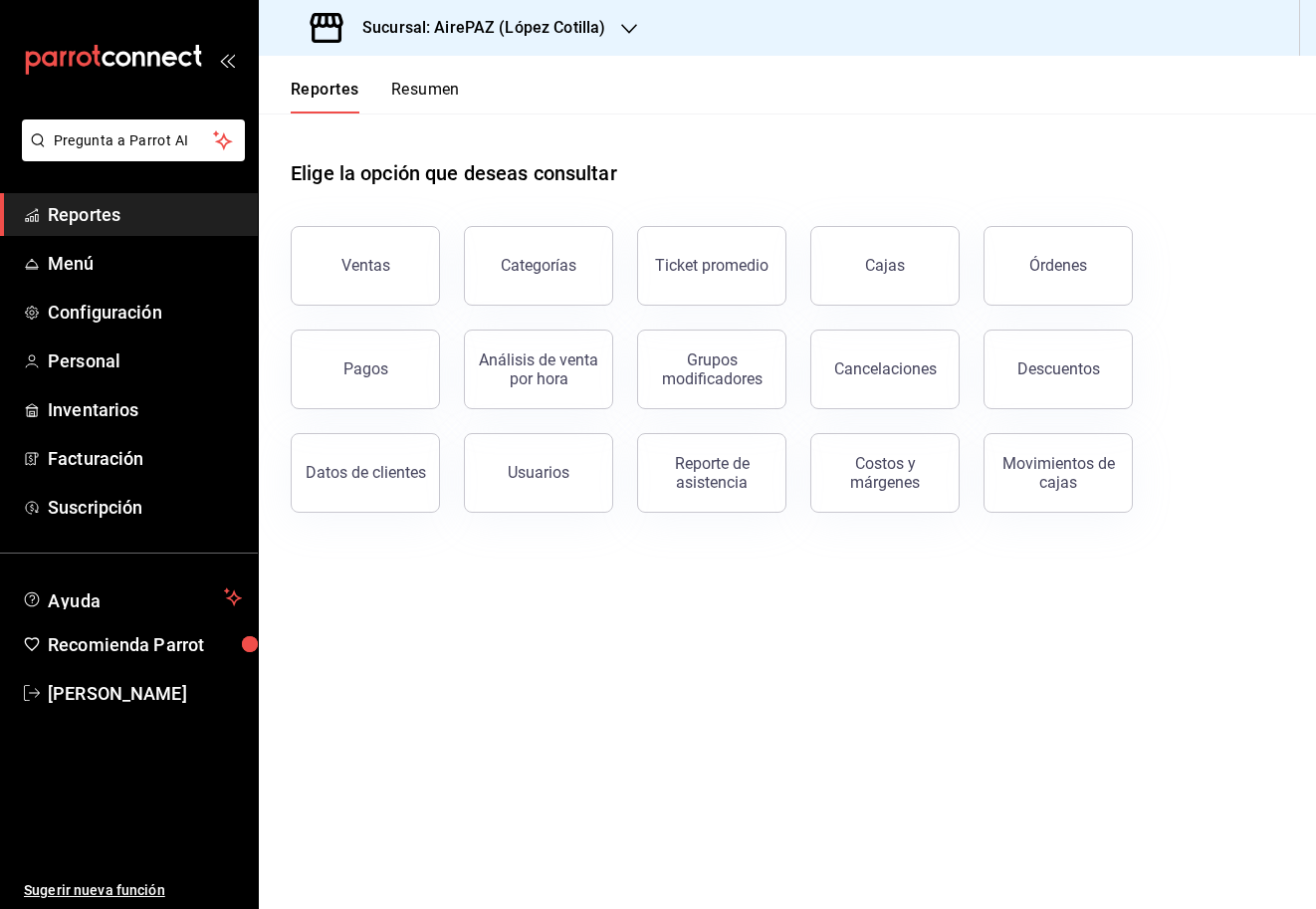 click on "Resumen" at bounding box center (425, 97) 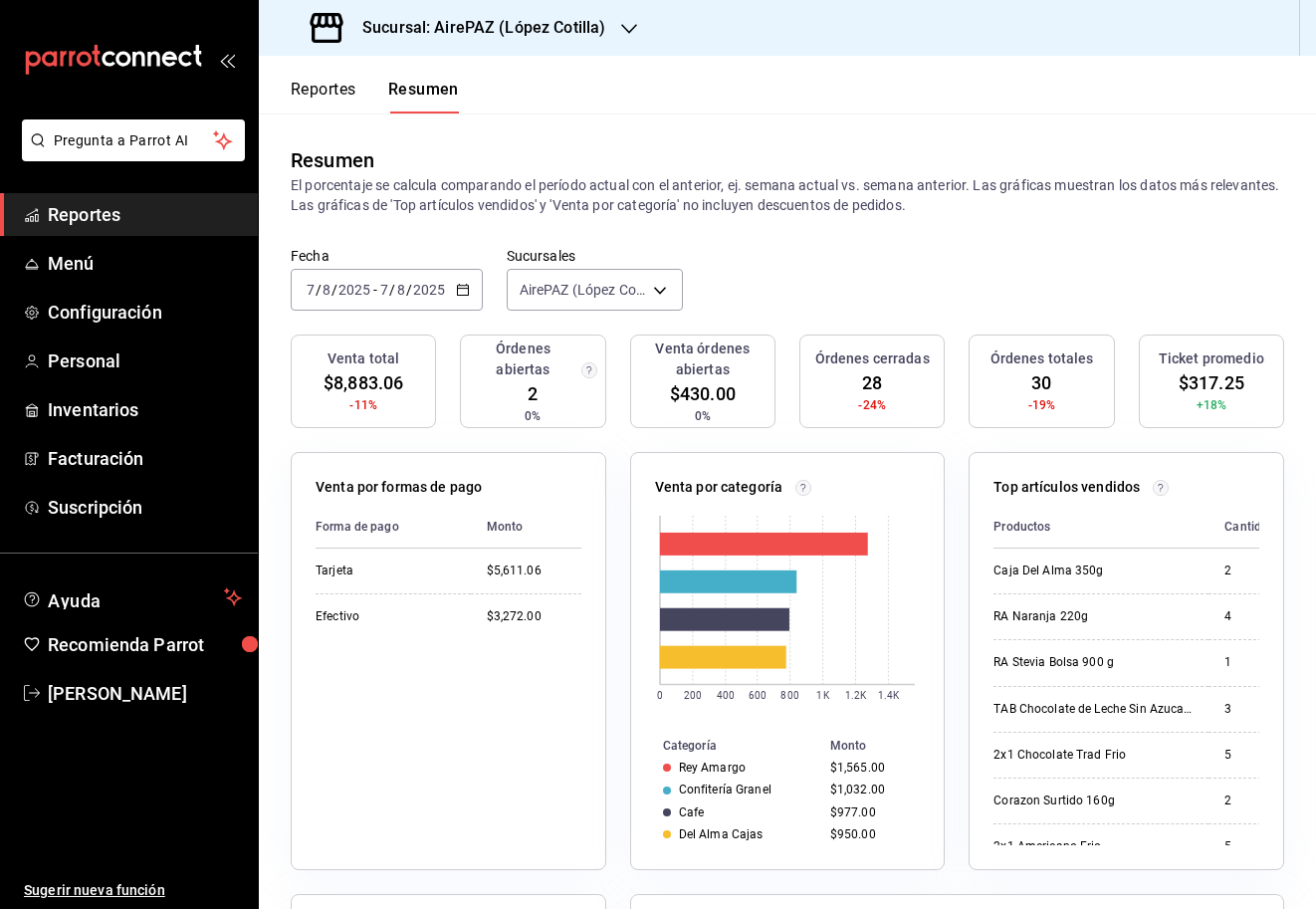 click 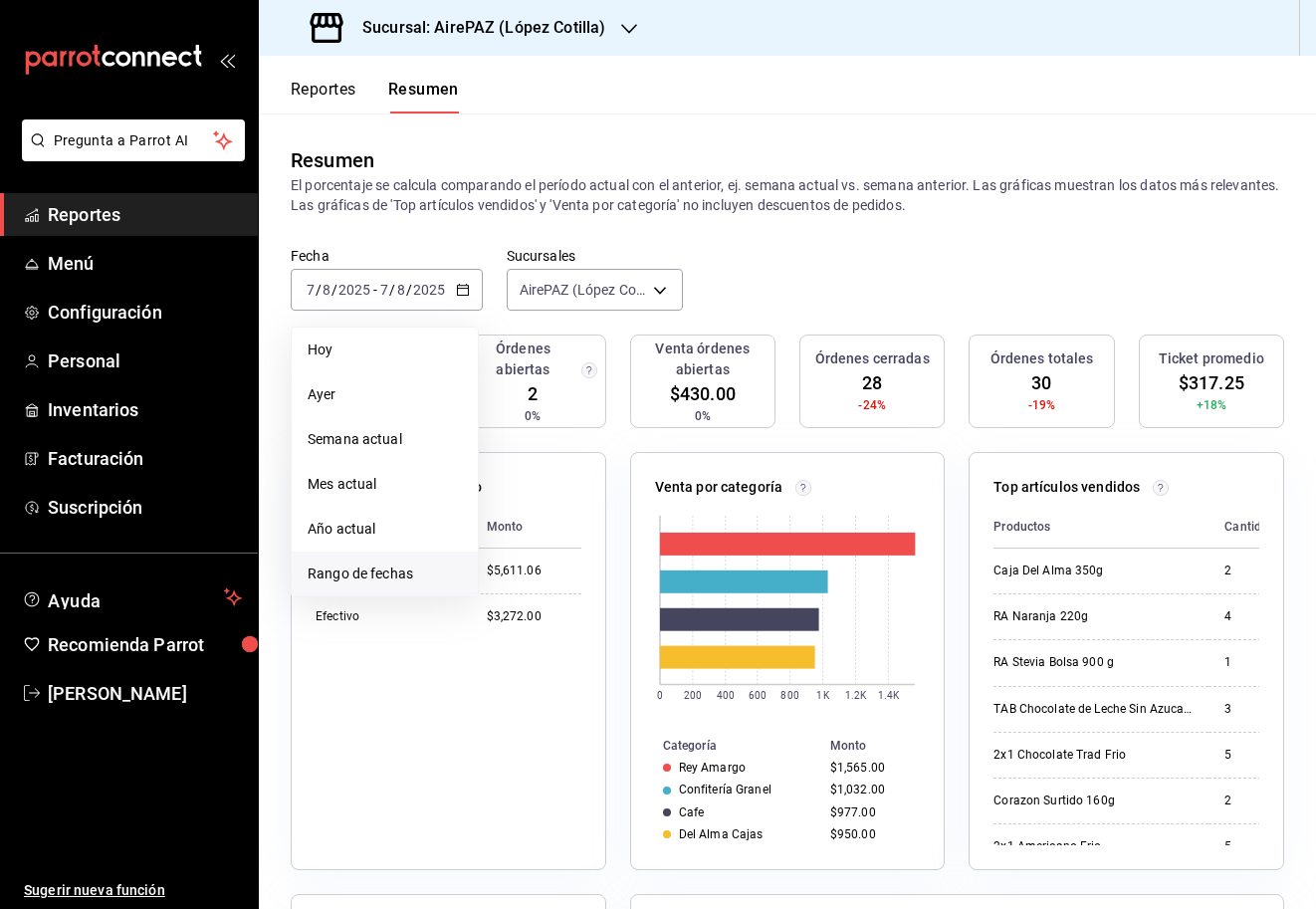 click on "Rango de fechas" at bounding box center [384, 573] 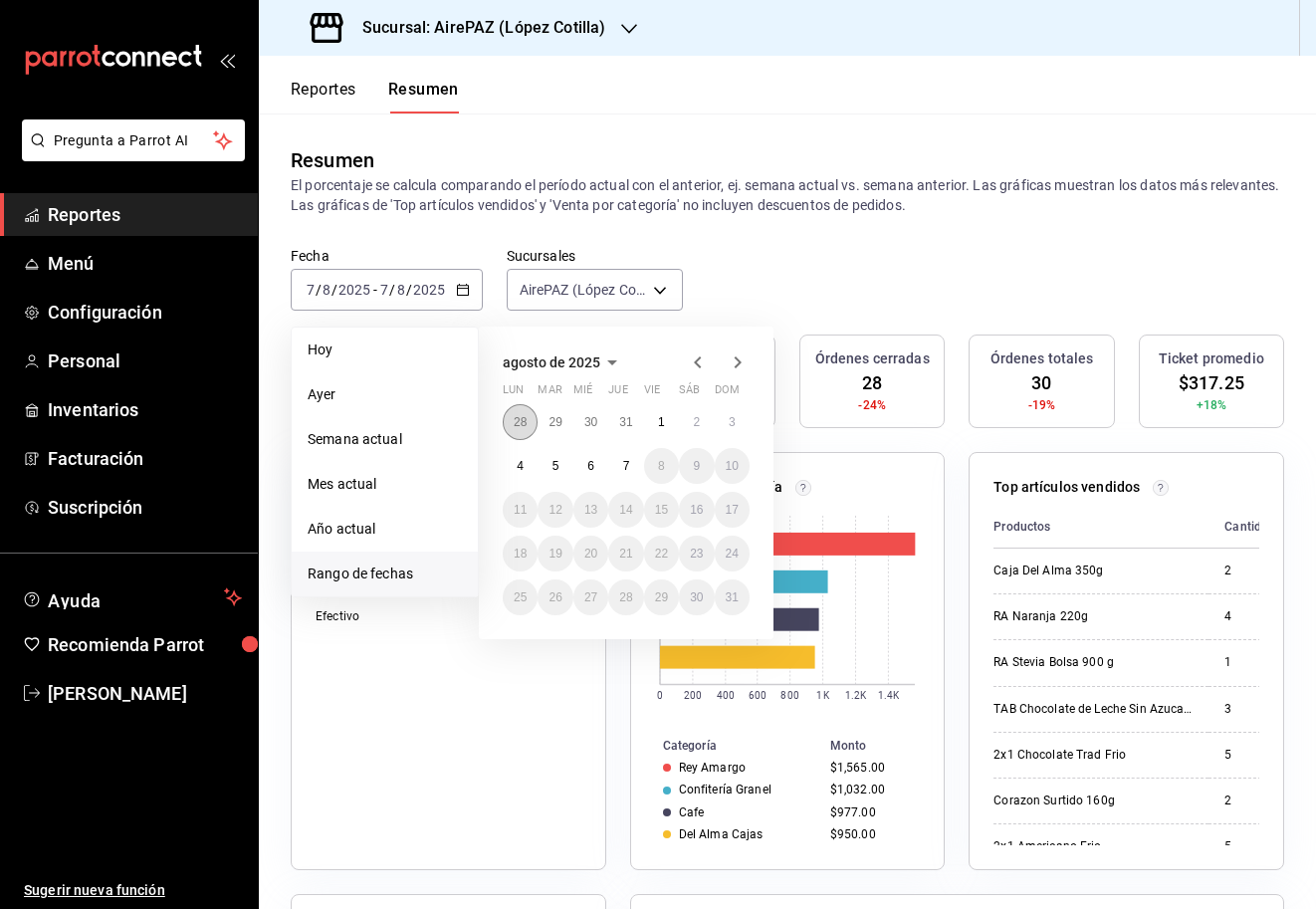 click on "28" at bounding box center [520, 422] 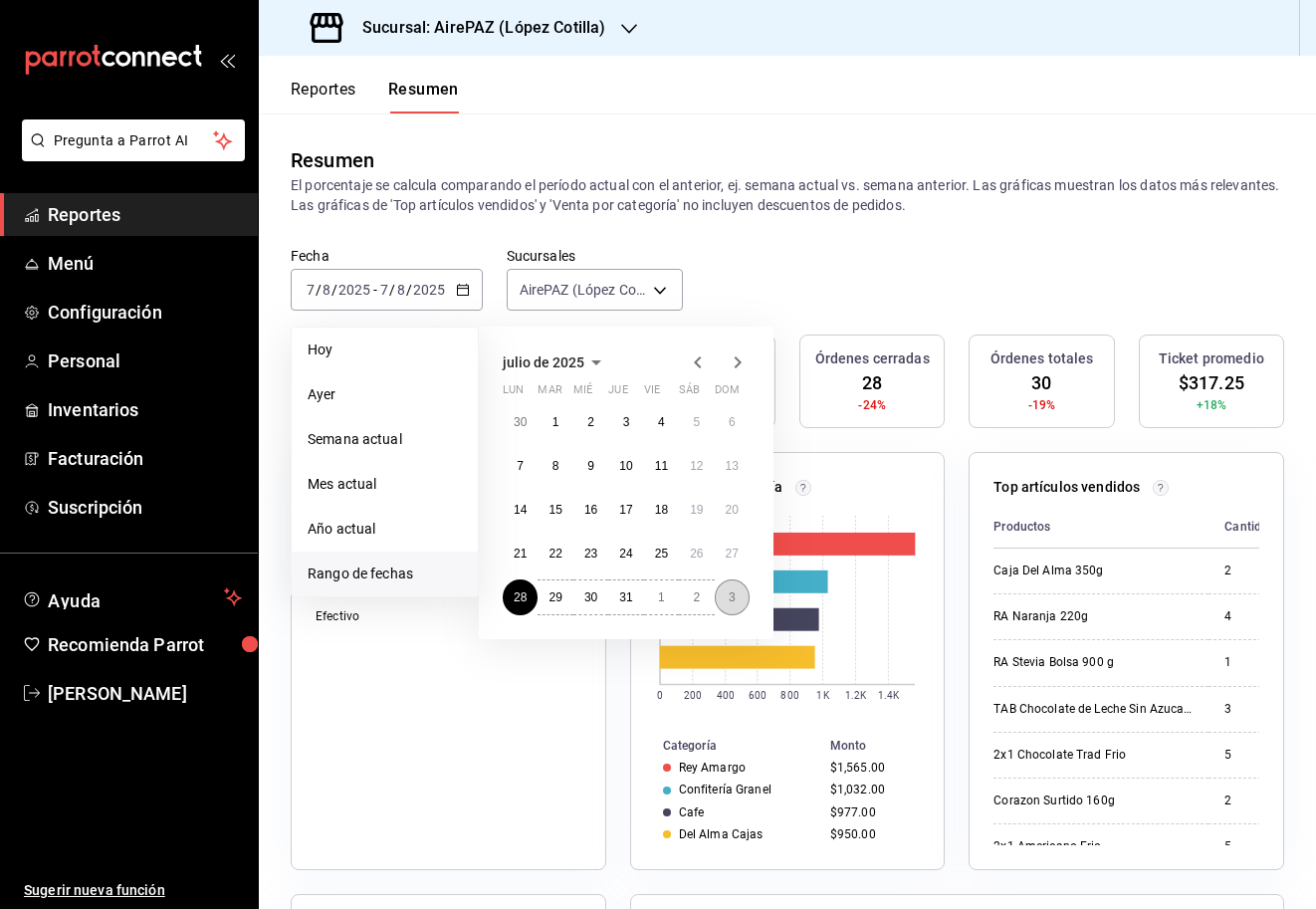 click on "3" at bounding box center (732, 597) 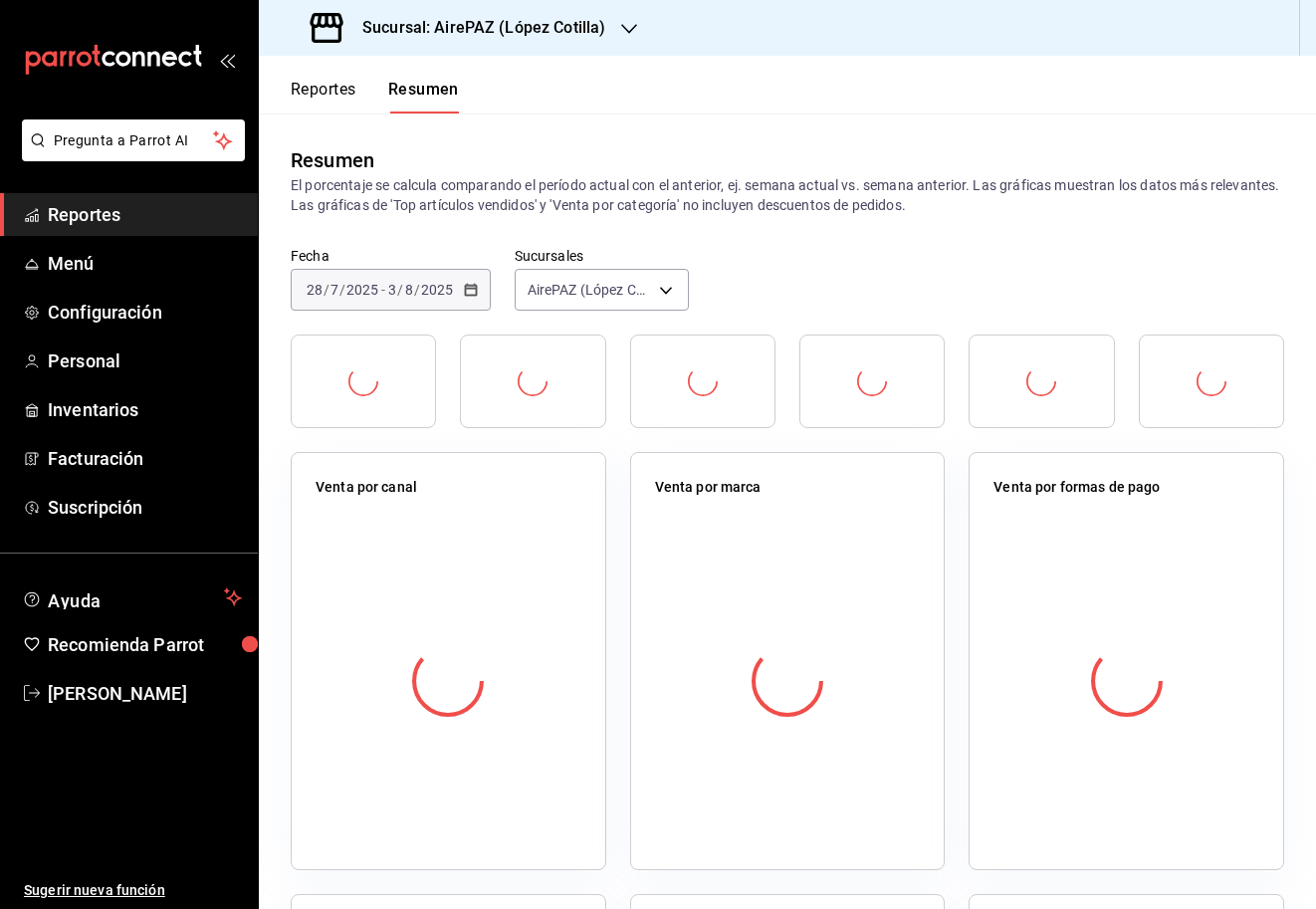click on "Fecha [DATE] [DATE] - [DATE] [DATE] Sucursales AirePAZ ([CITY]) [object Object]" at bounding box center [787, 291] 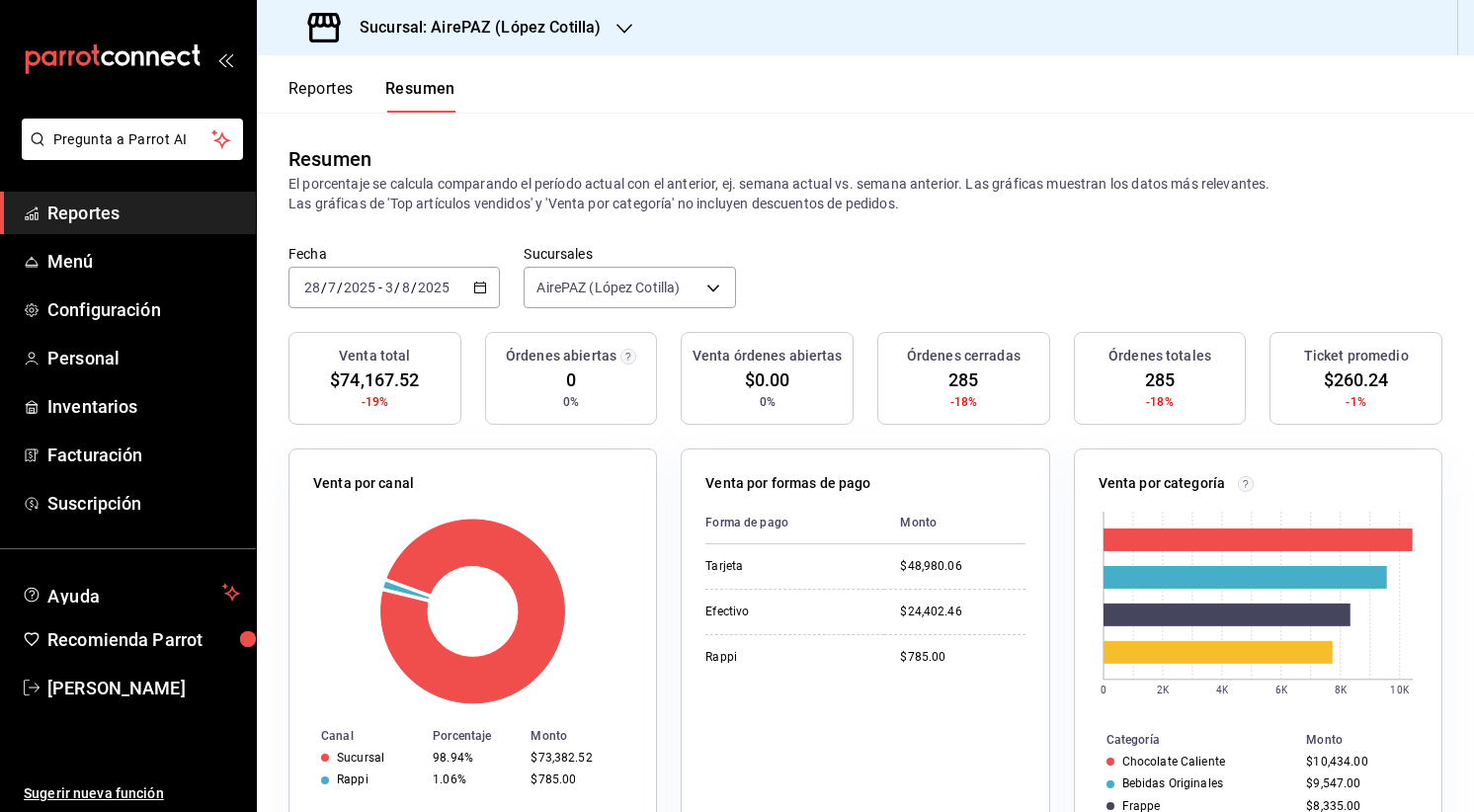 click on "$74,167.52" at bounding box center (374, 379) 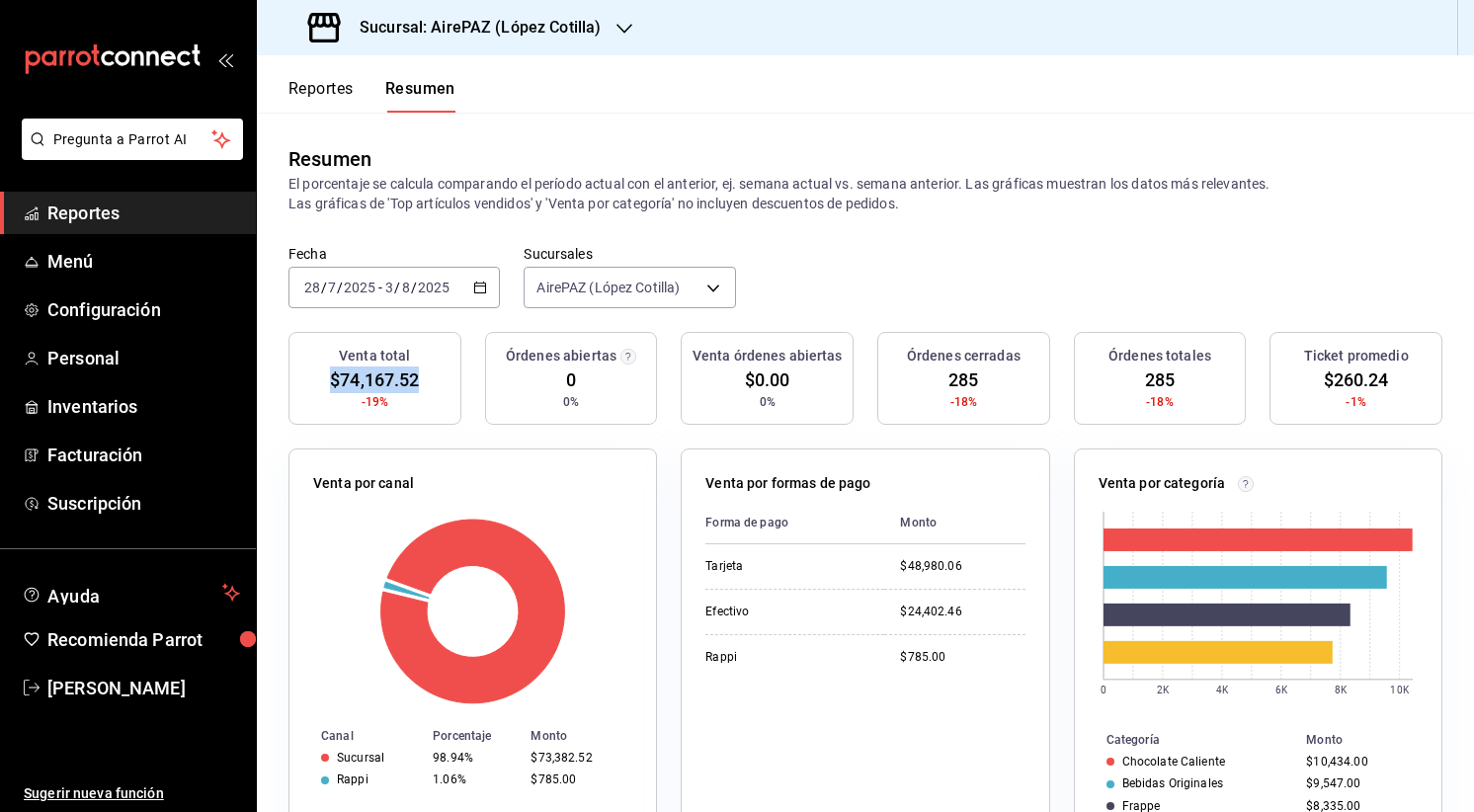 drag, startPoint x: 332, startPoint y: 383, endPoint x: 431, endPoint y: 382, distance: 99.005 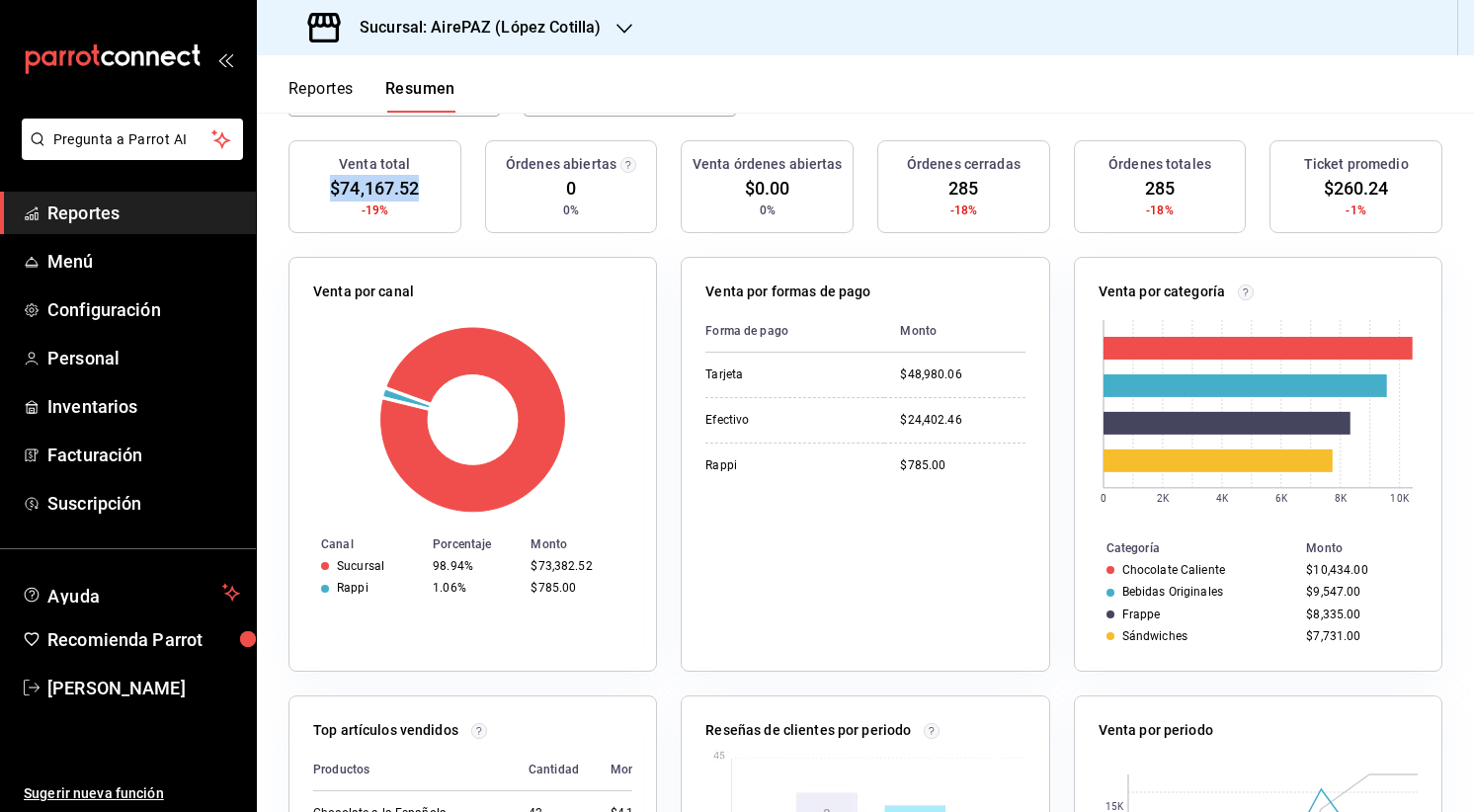 scroll, scrollTop: 322, scrollLeft: 0, axis: vertical 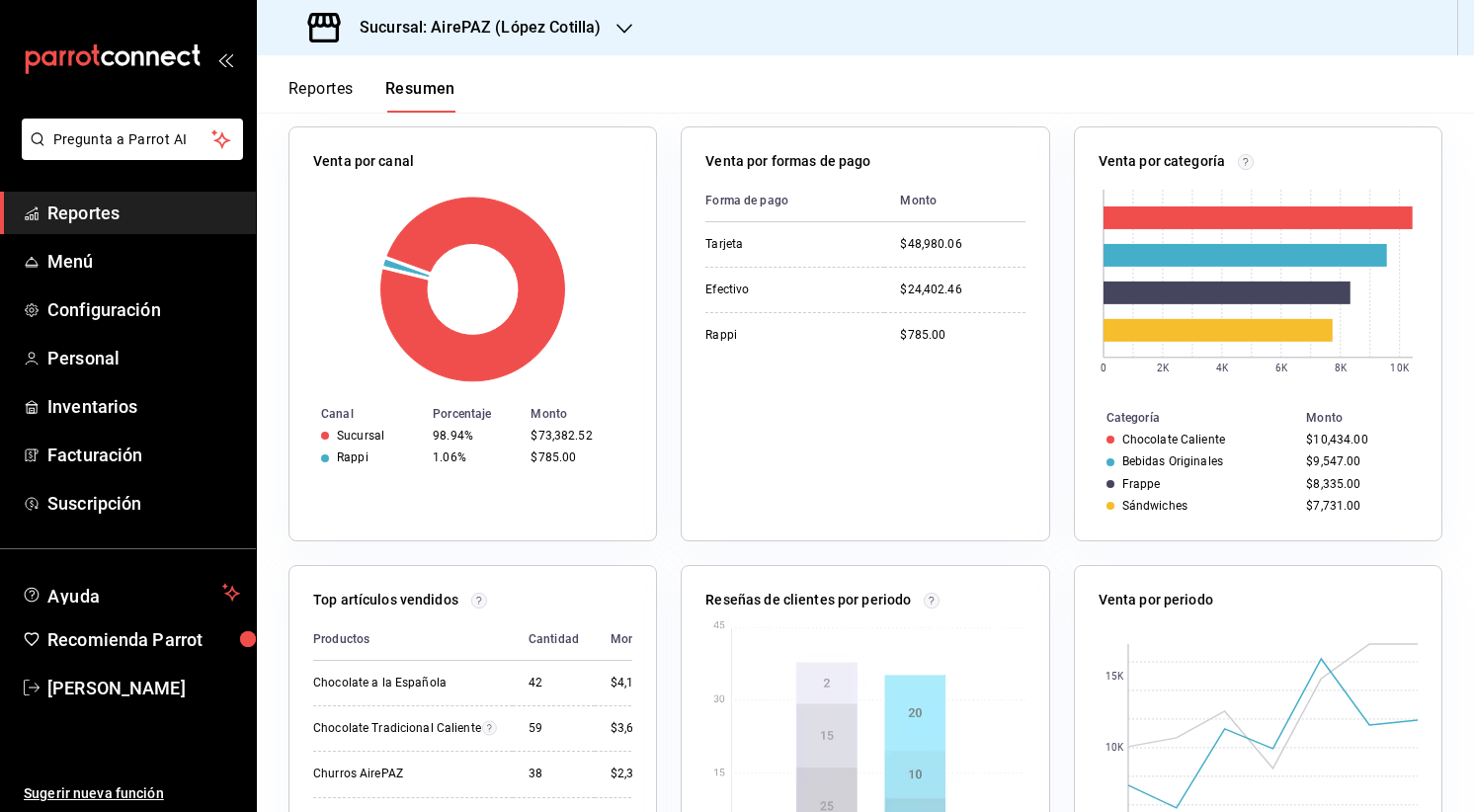 click at bounding box center (624, 28) 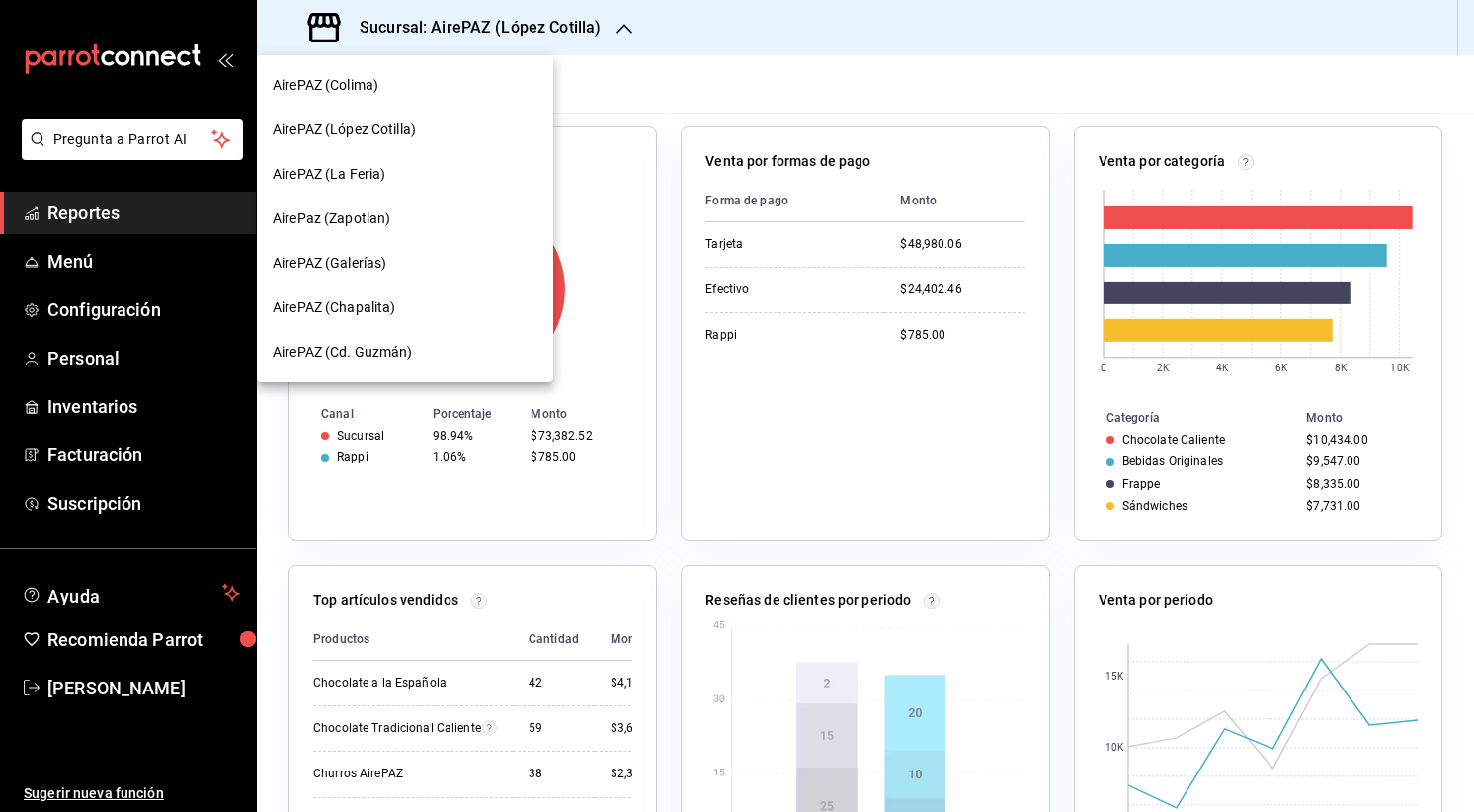 click on "AirePAZ (La Feria)" at bounding box center (329, 174) 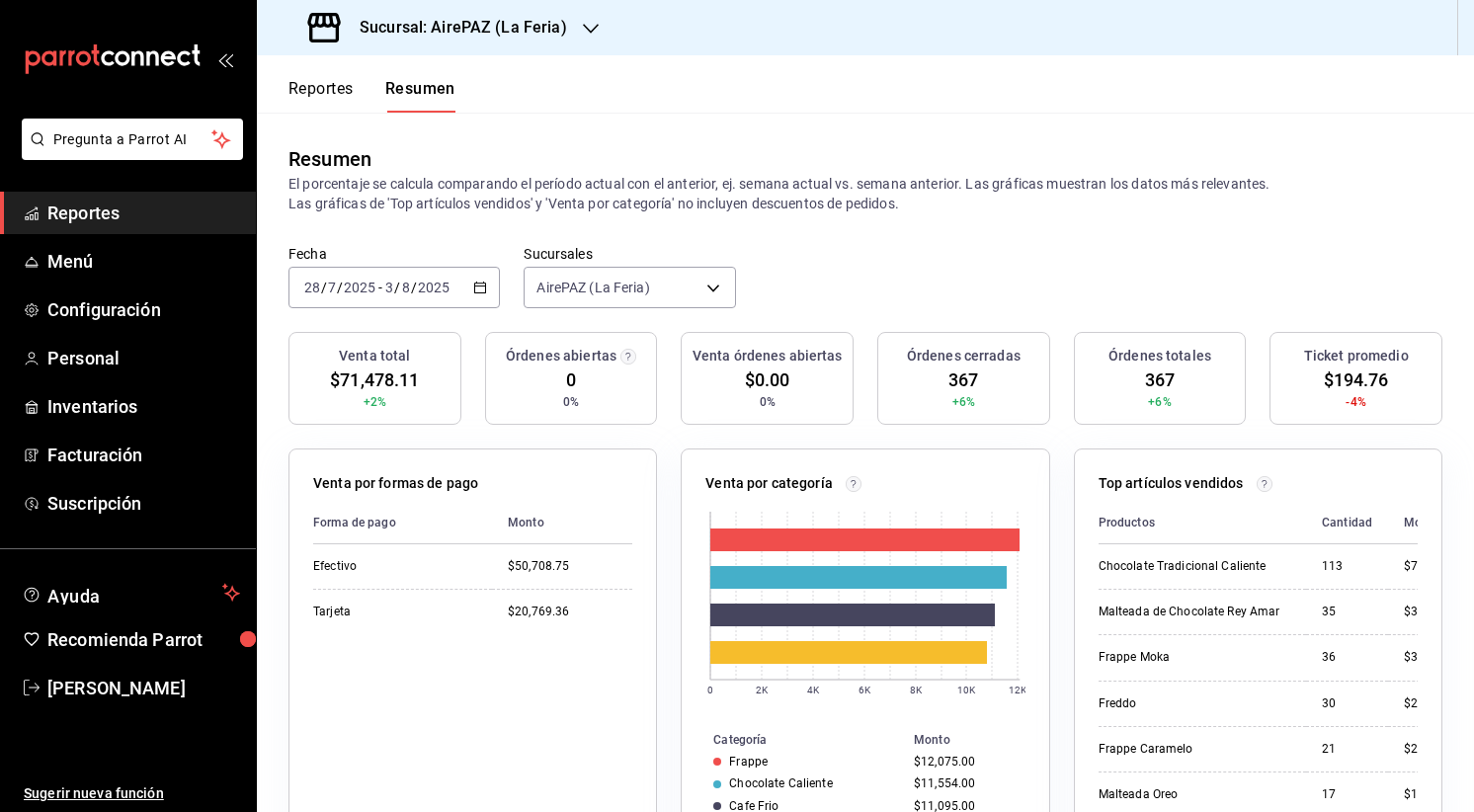 drag, startPoint x: 326, startPoint y: 378, endPoint x: 450, endPoint y: 378, distance: 124 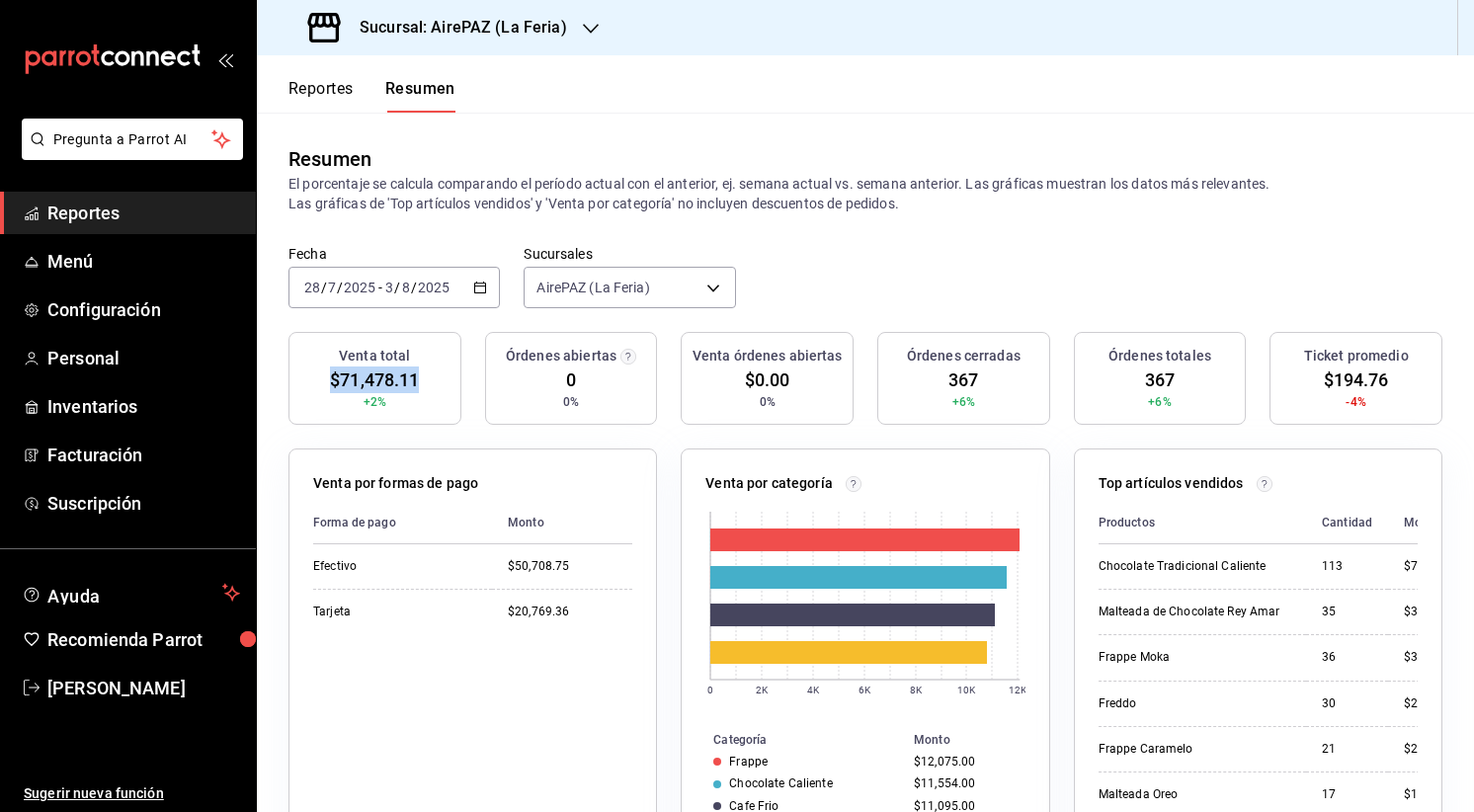 drag, startPoint x: 433, startPoint y: 383, endPoint x: 324, endPoint y: 383, distance: 109 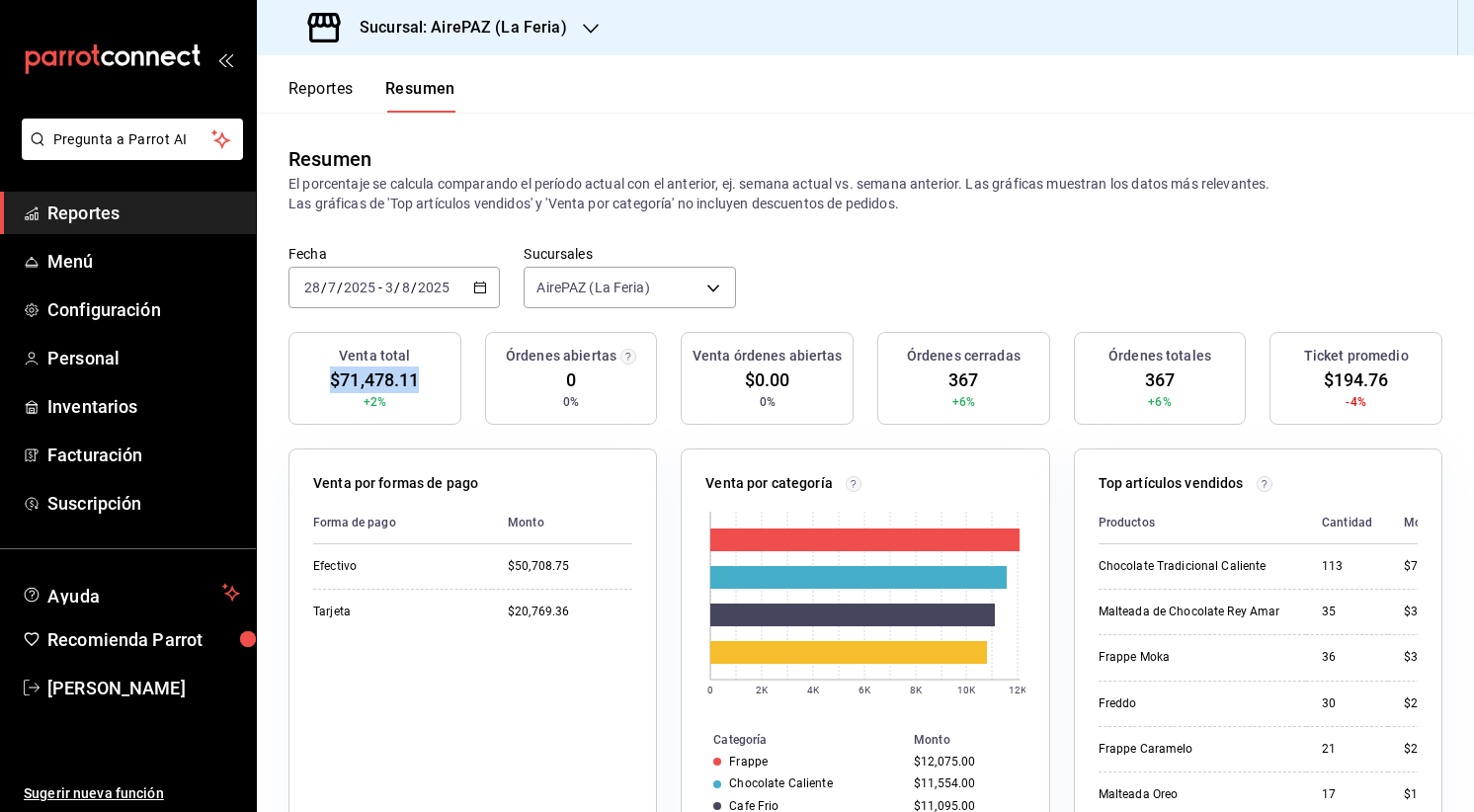 scroll, scrollTop: 0, scrollLeft: 3, axis: horizontal 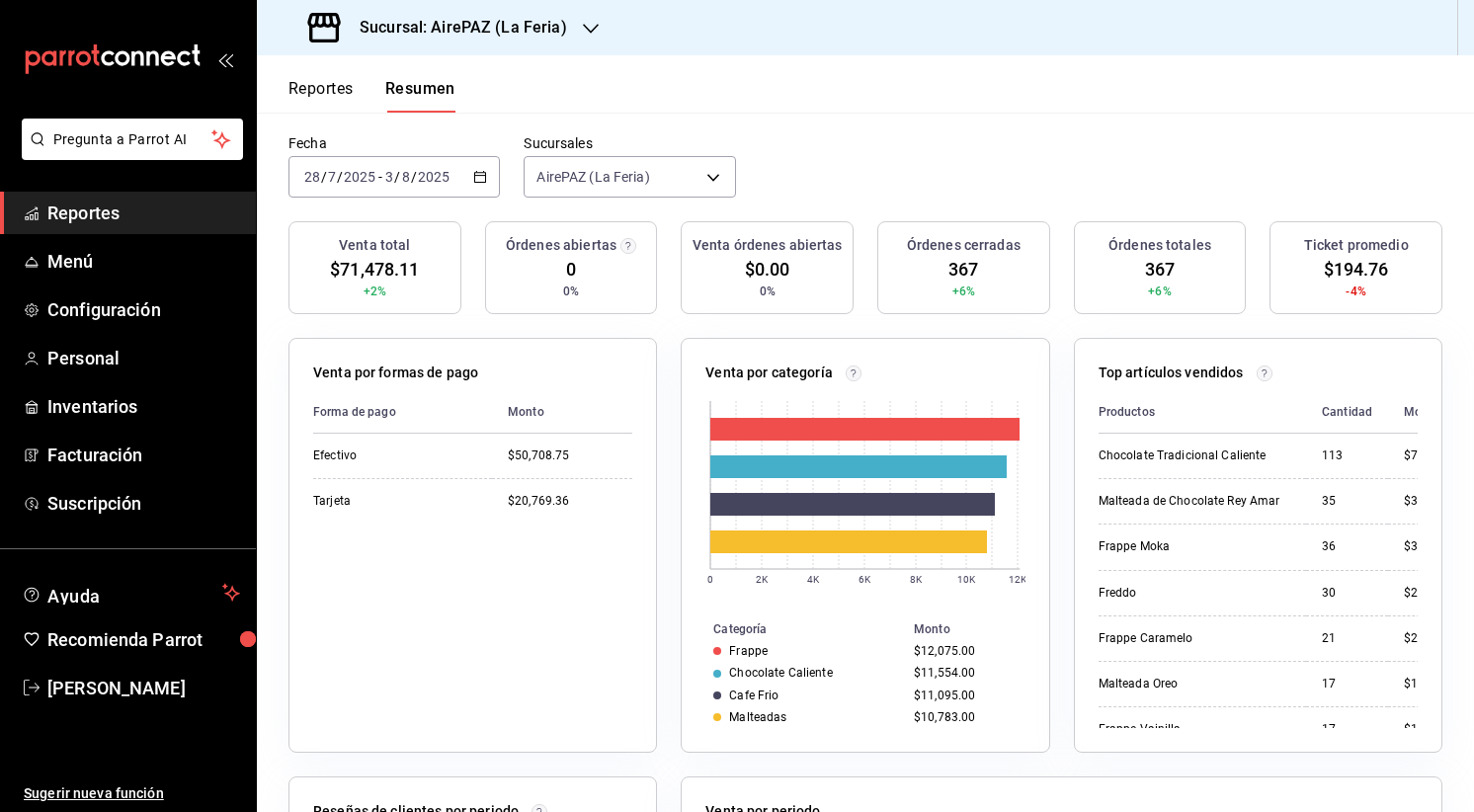click on "Sucursal: AirePAZ (La Feria)" at bounding box center [455, 28] 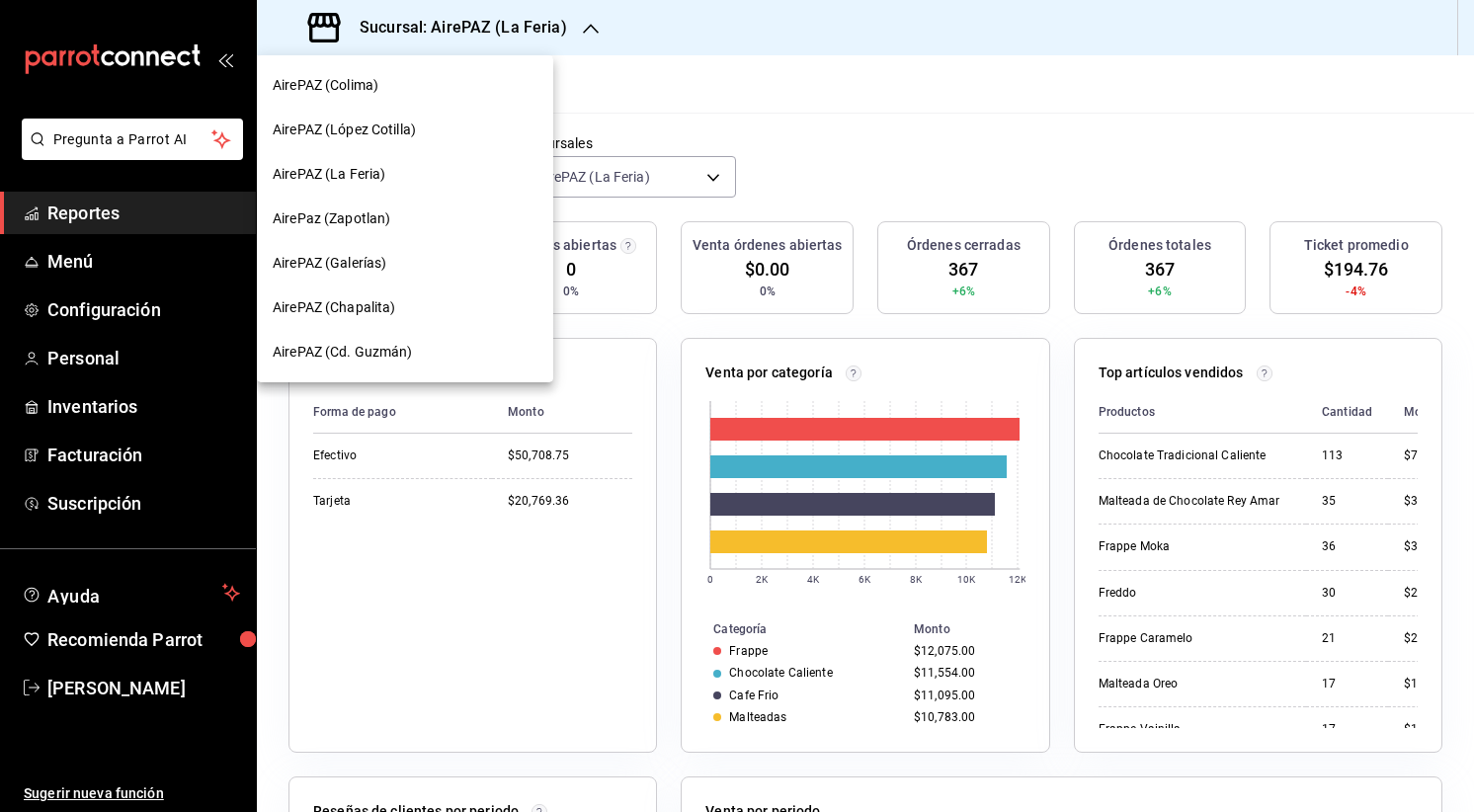 click on "AirePaz (Zapotlan)" at bounding box center (331, 218) 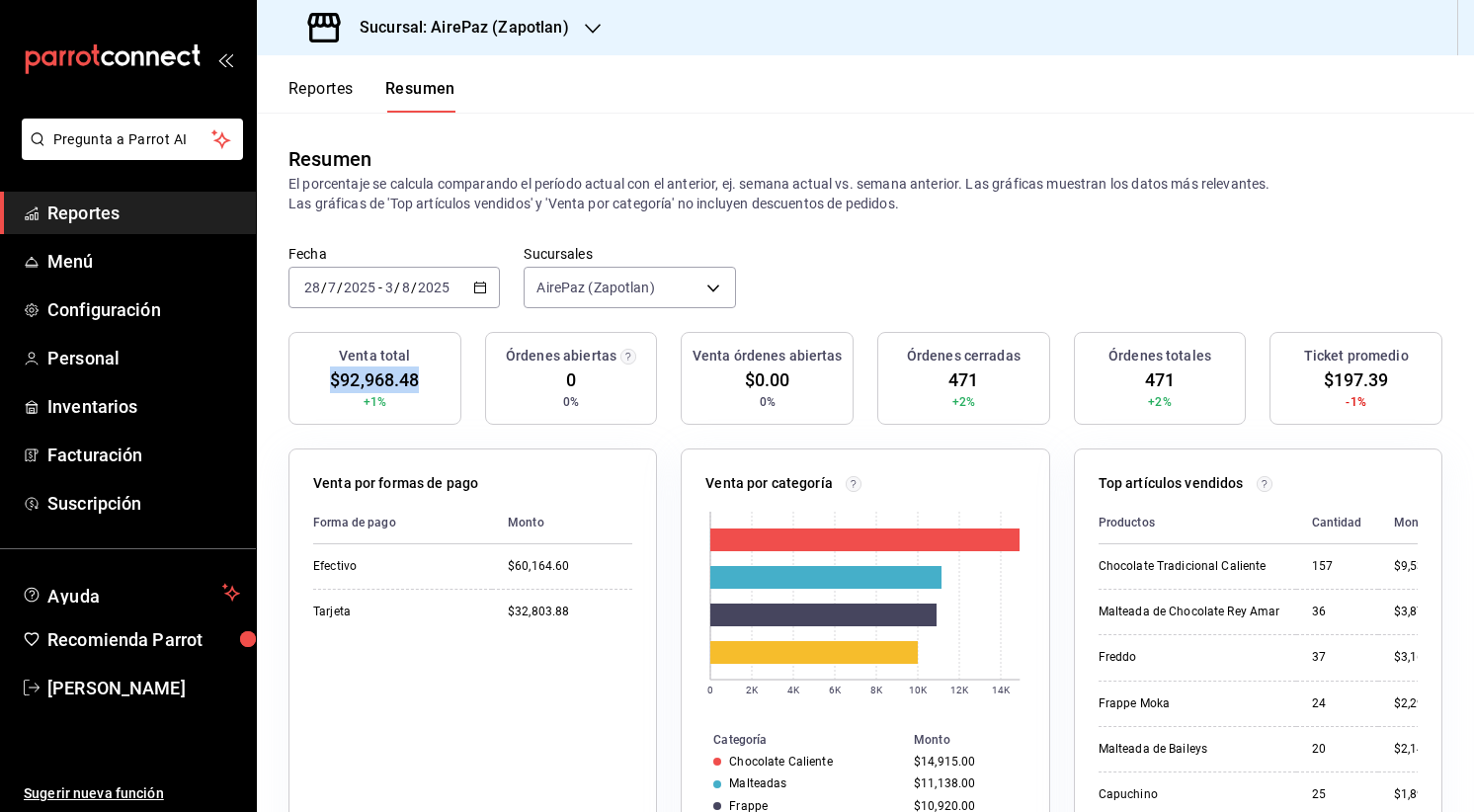 drag, startPoint x: 331, startPoint y: 381, endPoint x: 421, endPoint y: 381, distance: 90 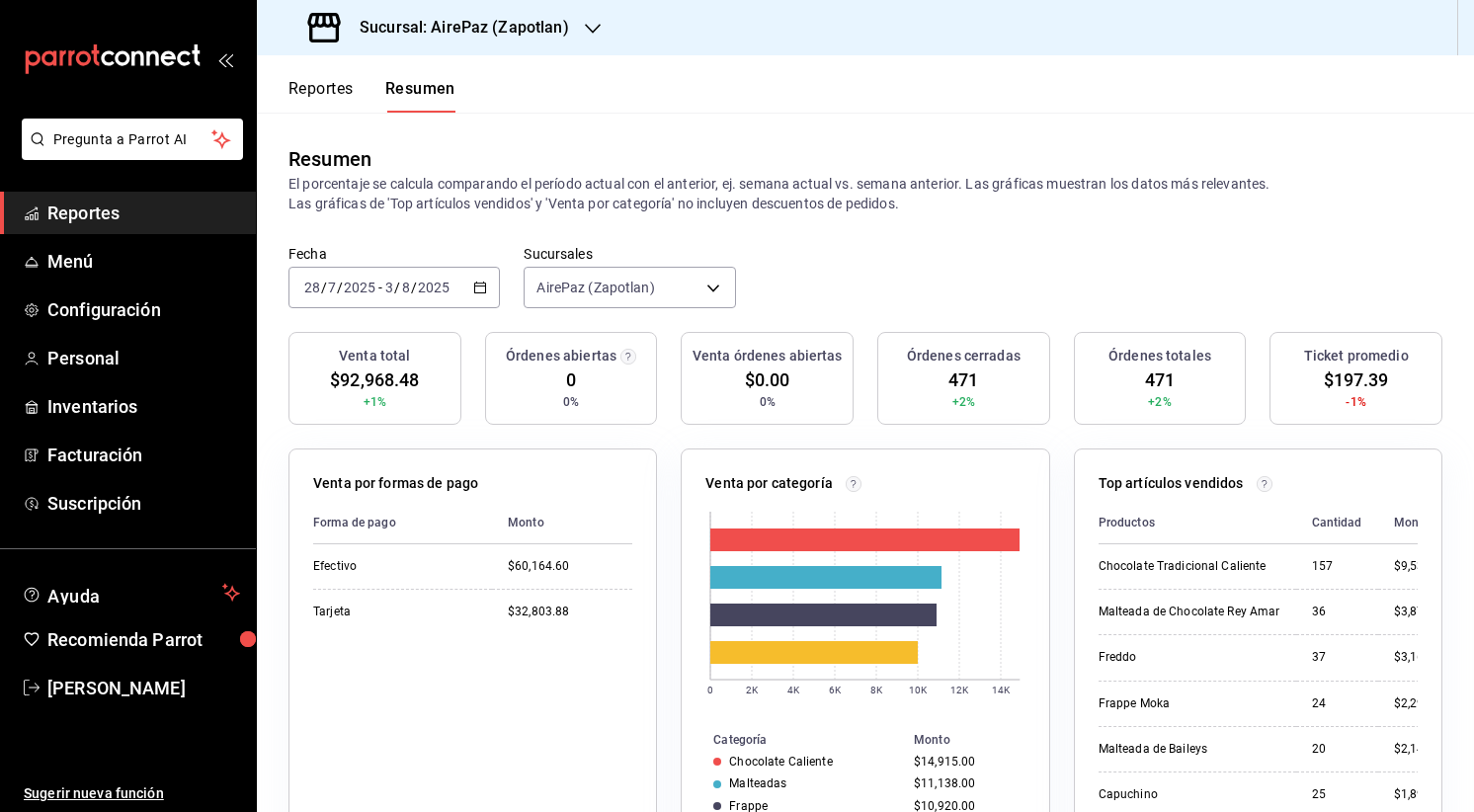 click on "Sucursal: AirePaz (Zapotlan)" at bounding box center [456, 28] 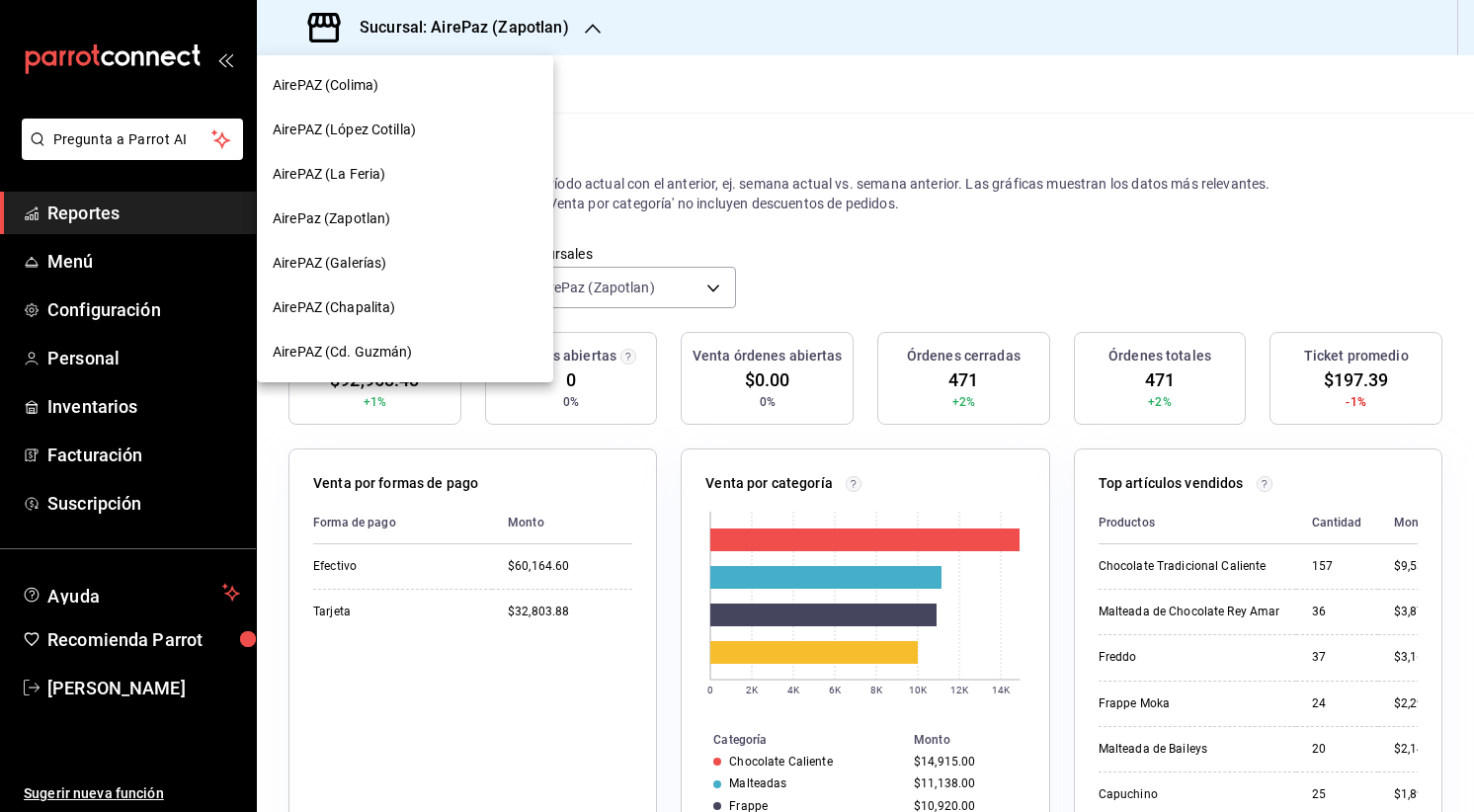 click on "AirePAZ (Galerías)" at bounding box center [405, 263] 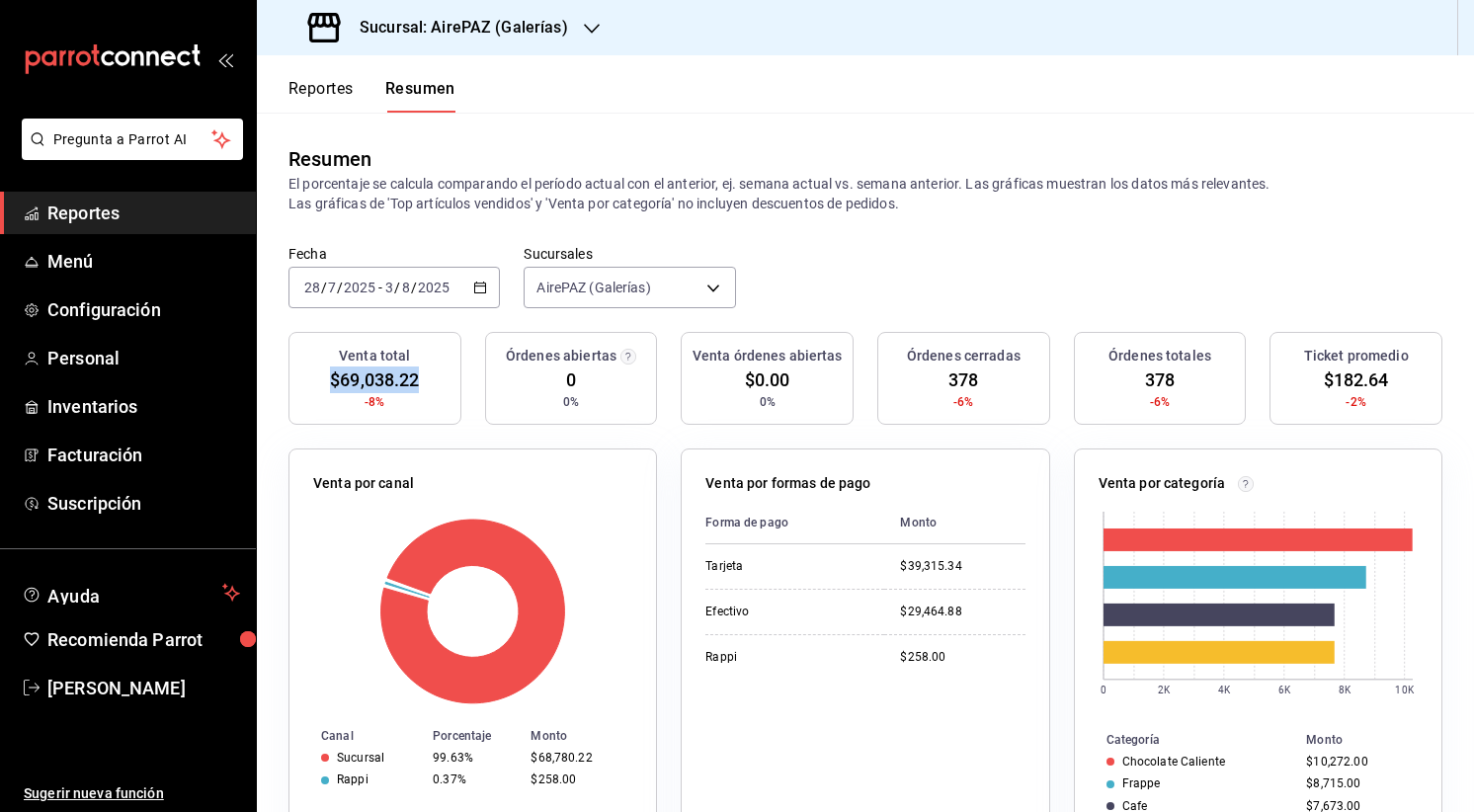 drag, startPoint x: 333, startPoint y: 375, endPoint x: 426, endPoint y: 375, distance: 93 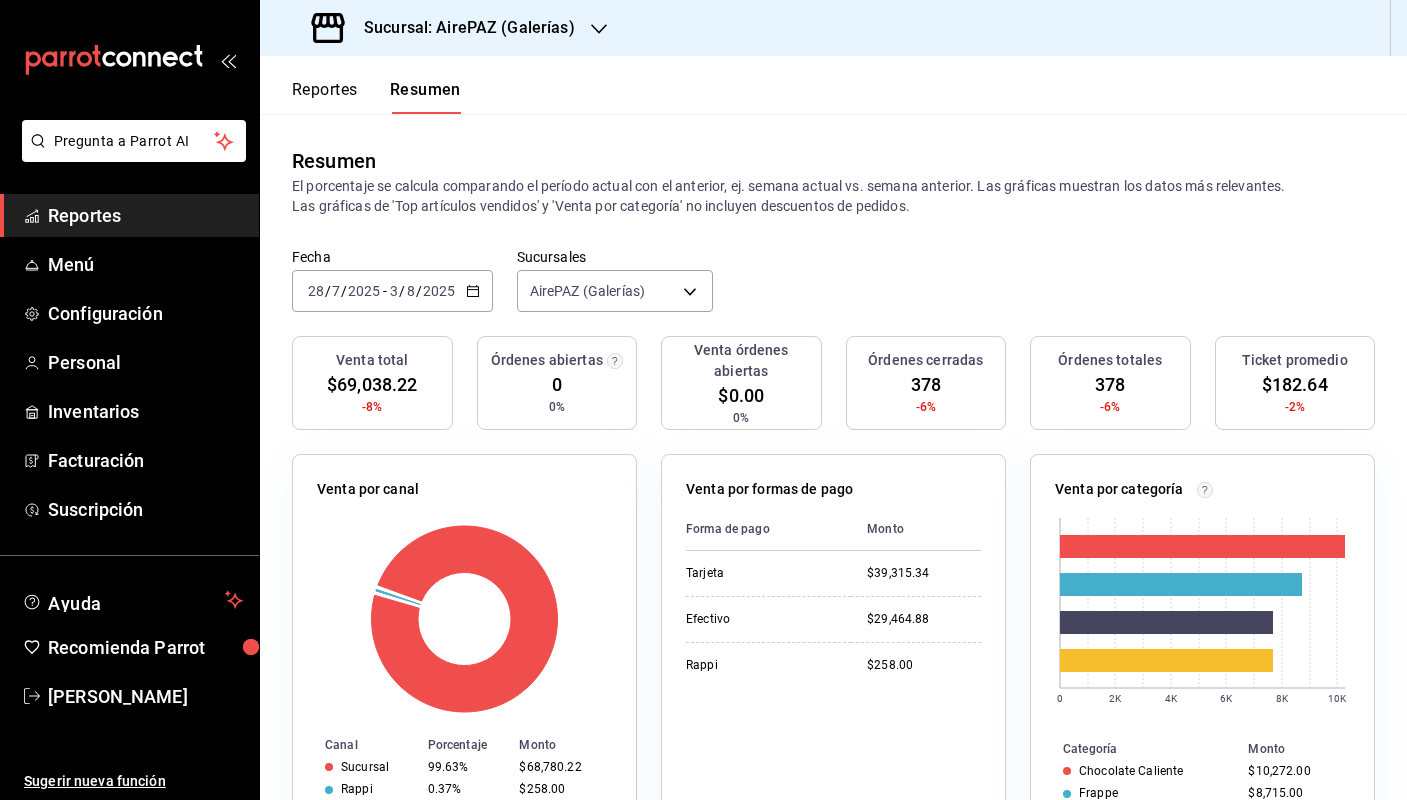 click on "Sucursal: AirePAZ (Galerías)" at bounding box center [461, 28] 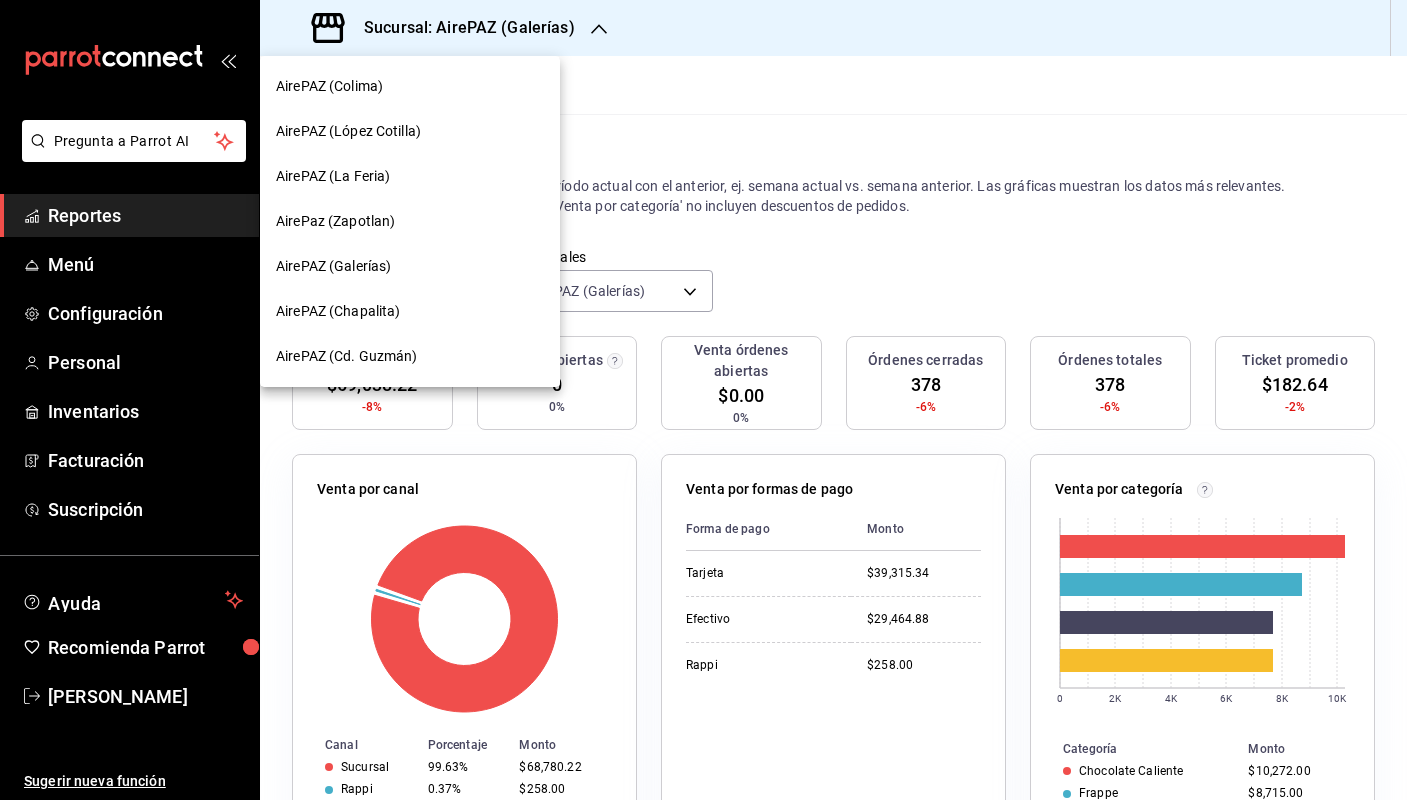 click on "AirePAZ (Chapalita)" at bounding box center (410, 311) 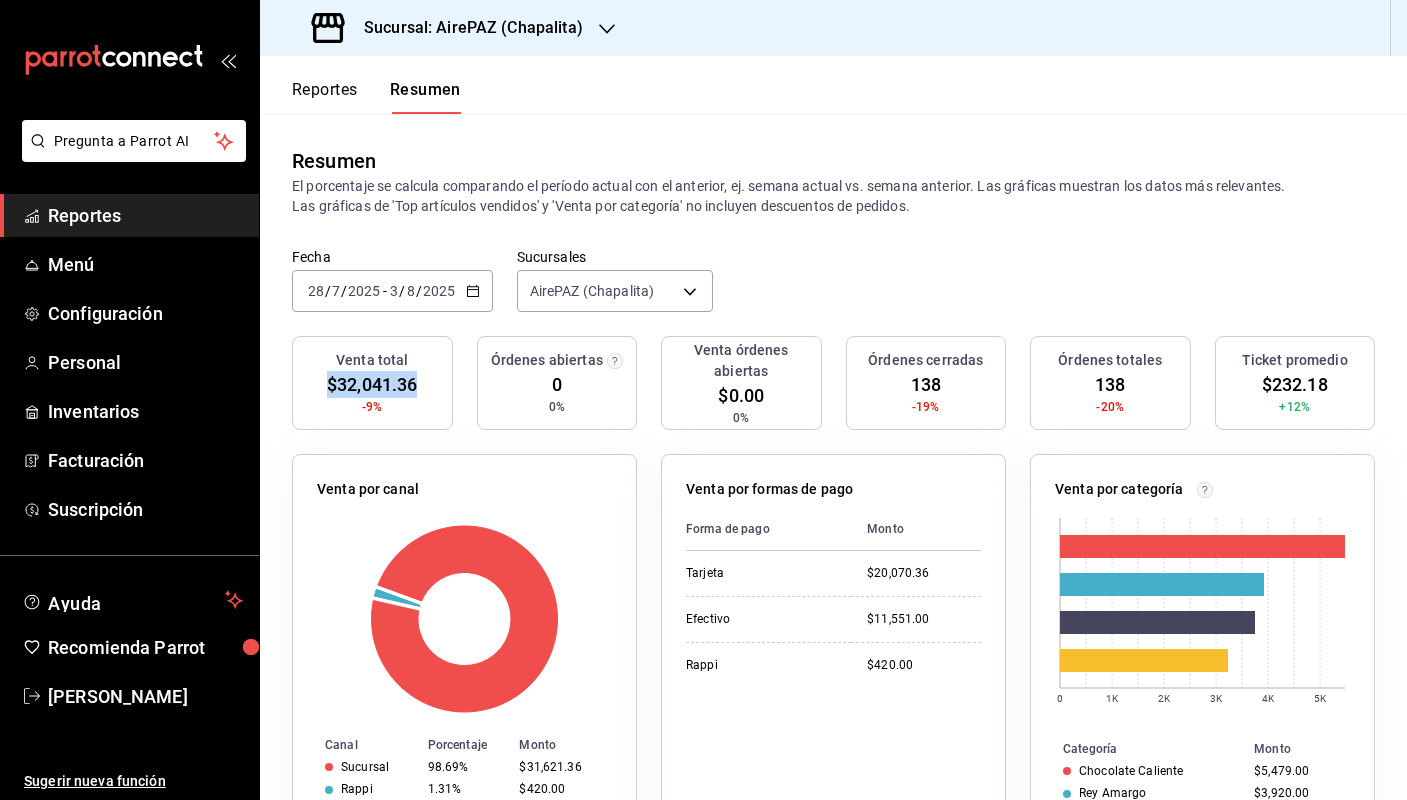 drag, startPoint x: 322, startPoint y: 383, endPoint x: 422, endPoint y: 384, distance: 100.005 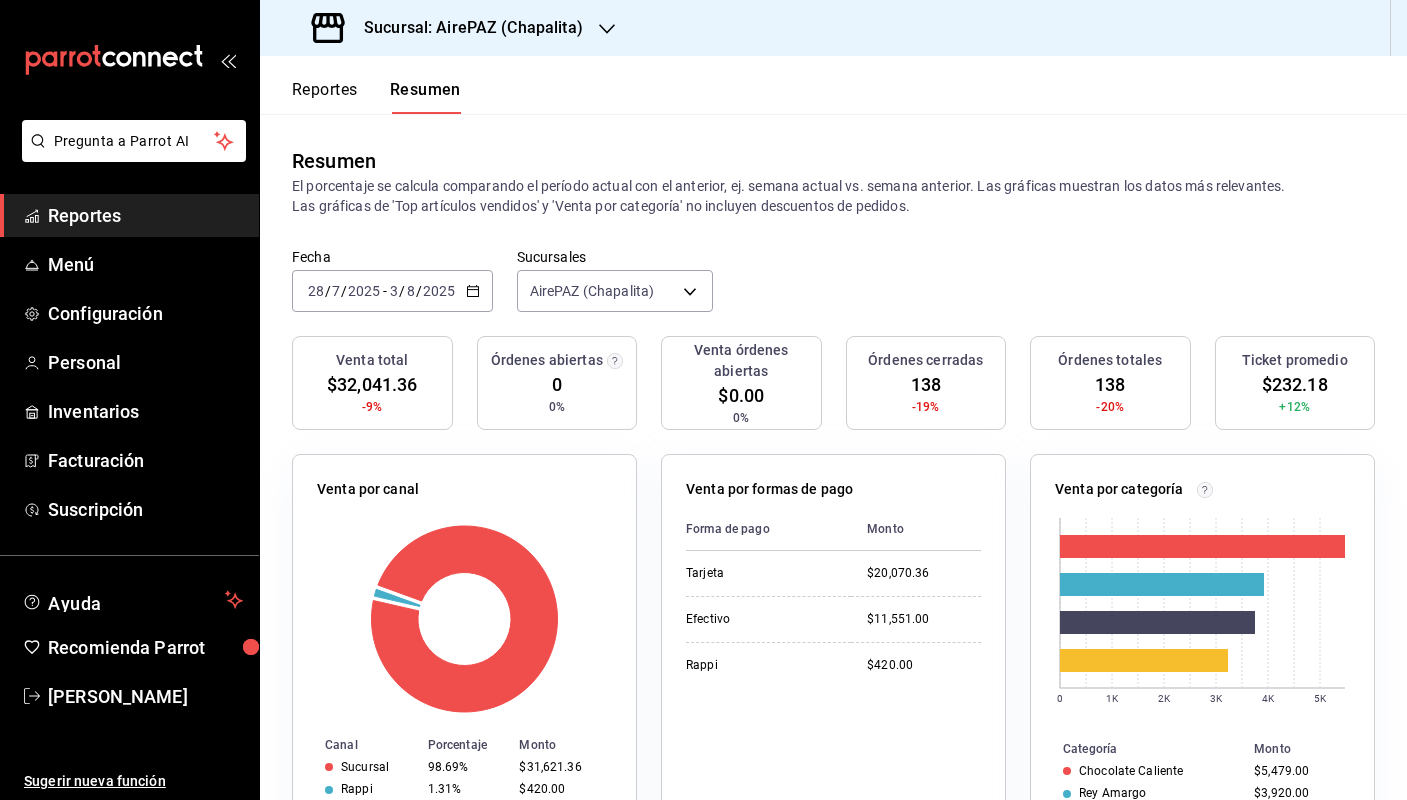 click on "Sucursal: AirePAZ (Chapalita)" at bounding box center (465, 28) 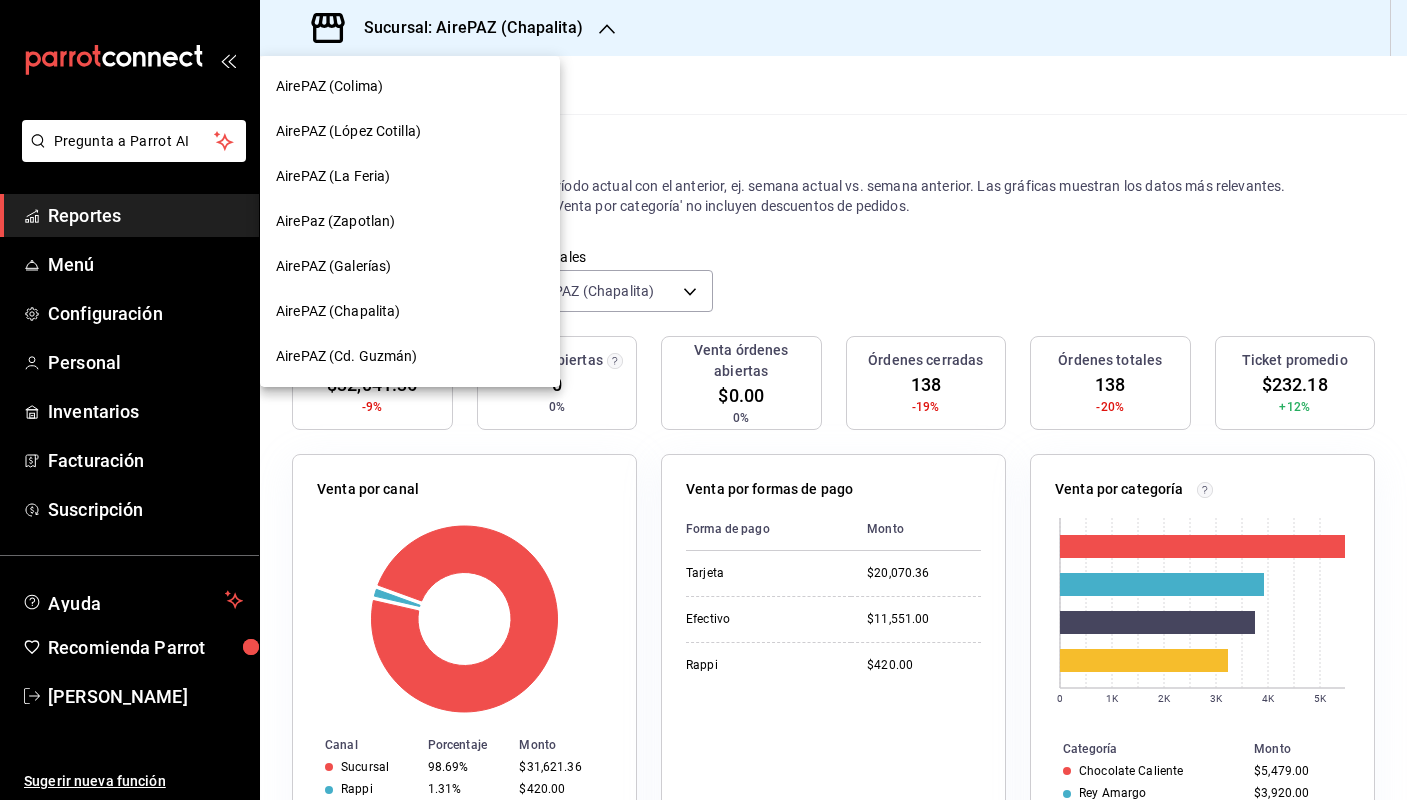 click on "AirePAZ (Cd. Guzmán)" at bounding box center [347, 356] 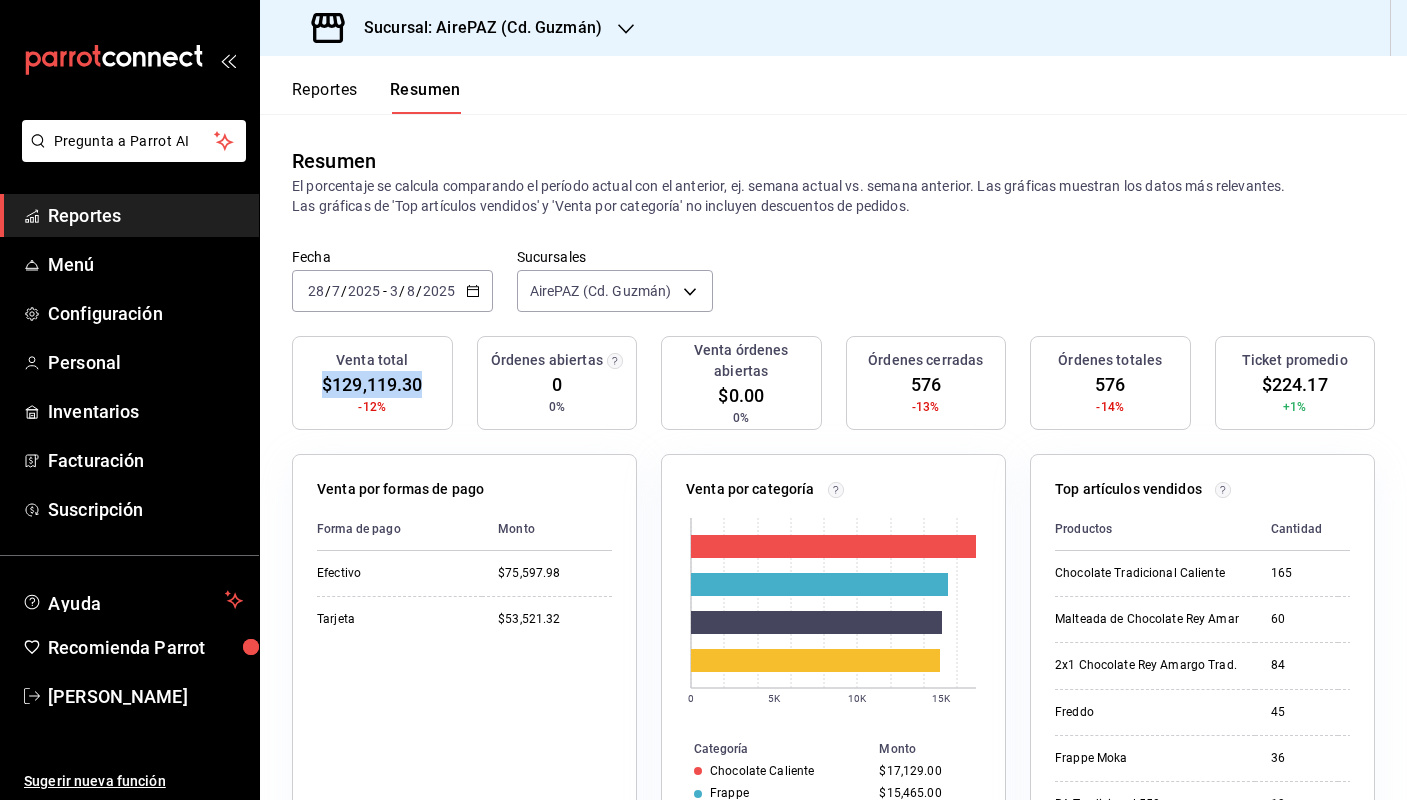 drag, startPoint x: 320, startPoint y: 382, endPoint x: 422, endPoint y: 383, distance: 102.0049 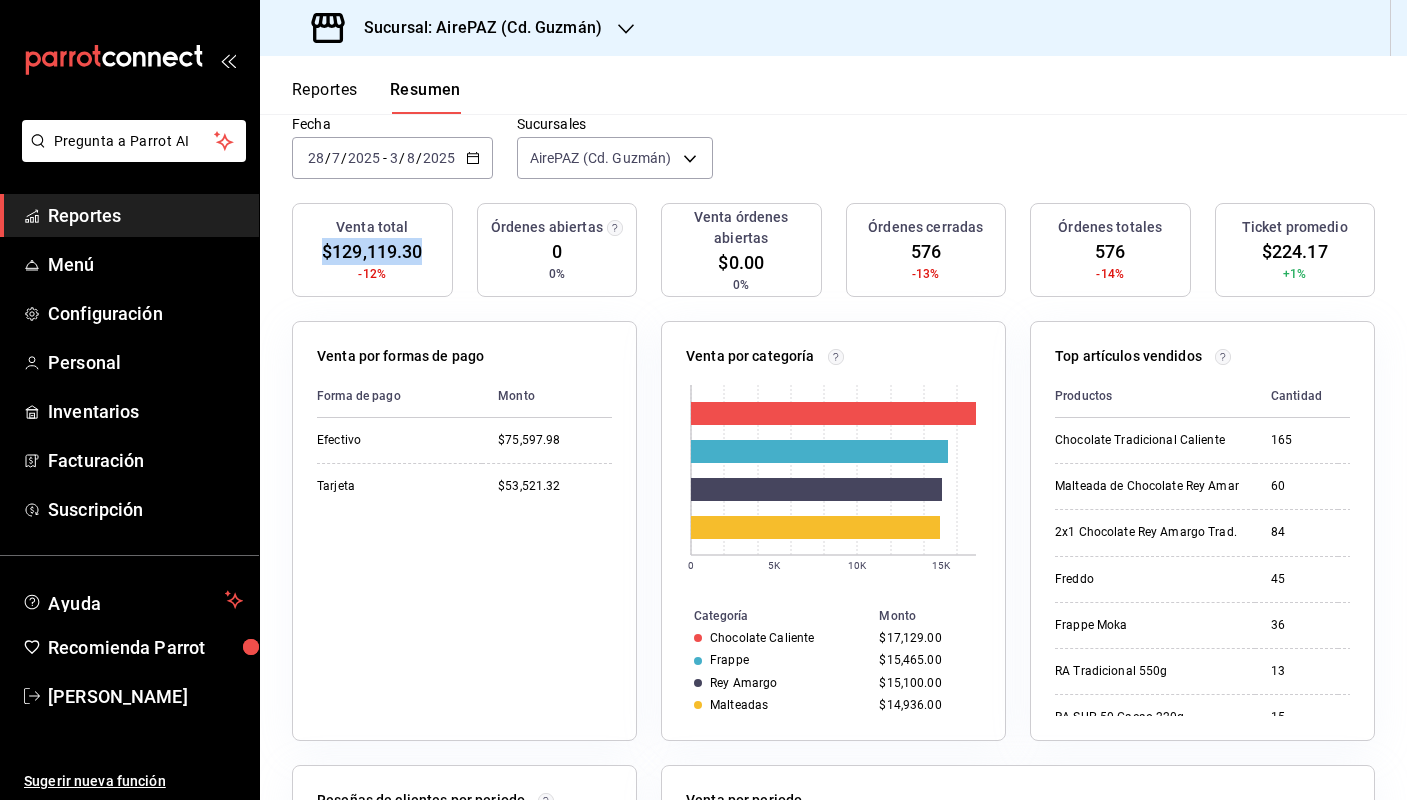 scroll, scrollTop: 146, scrollLeft: 0, axis: vertical 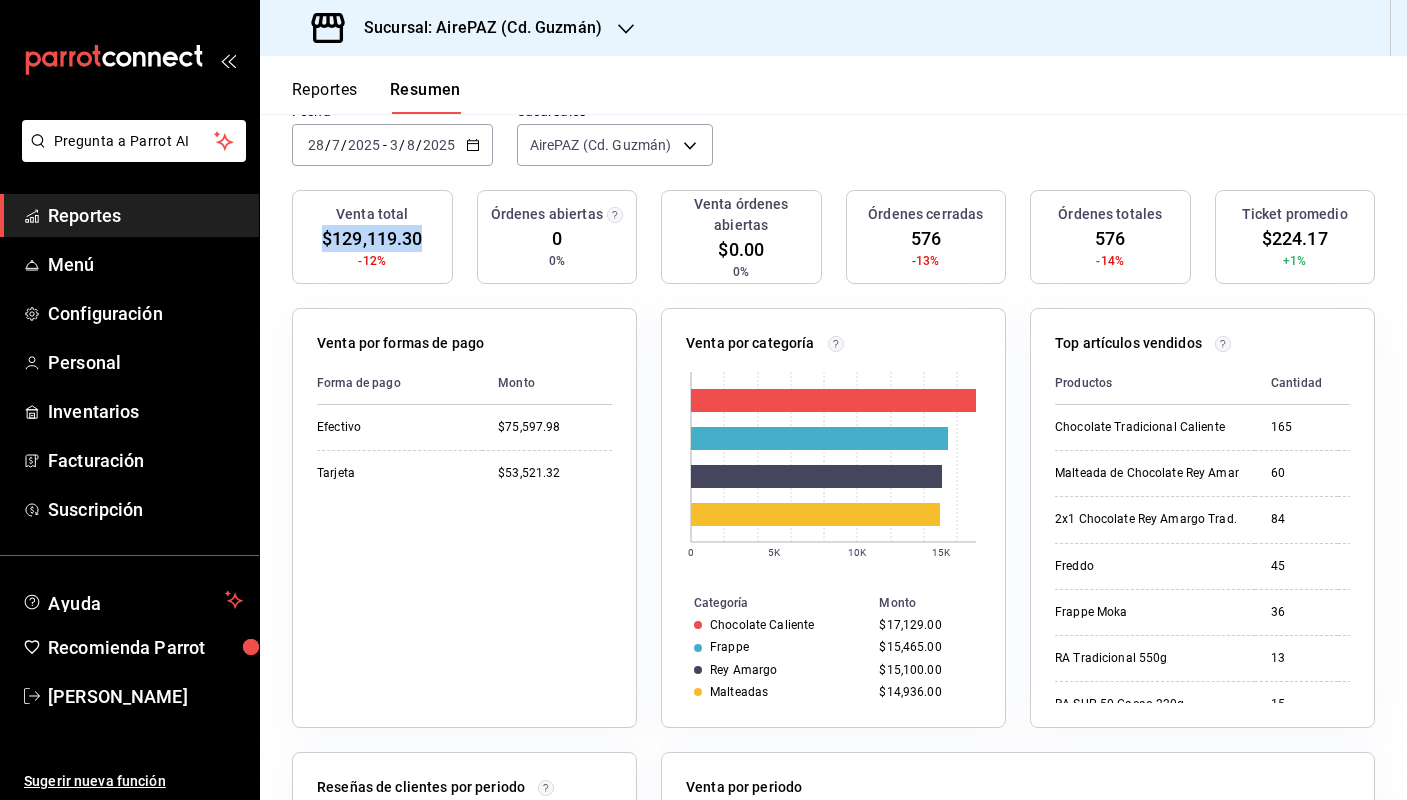 click on "Reportes" at bounding box center (129, 215) 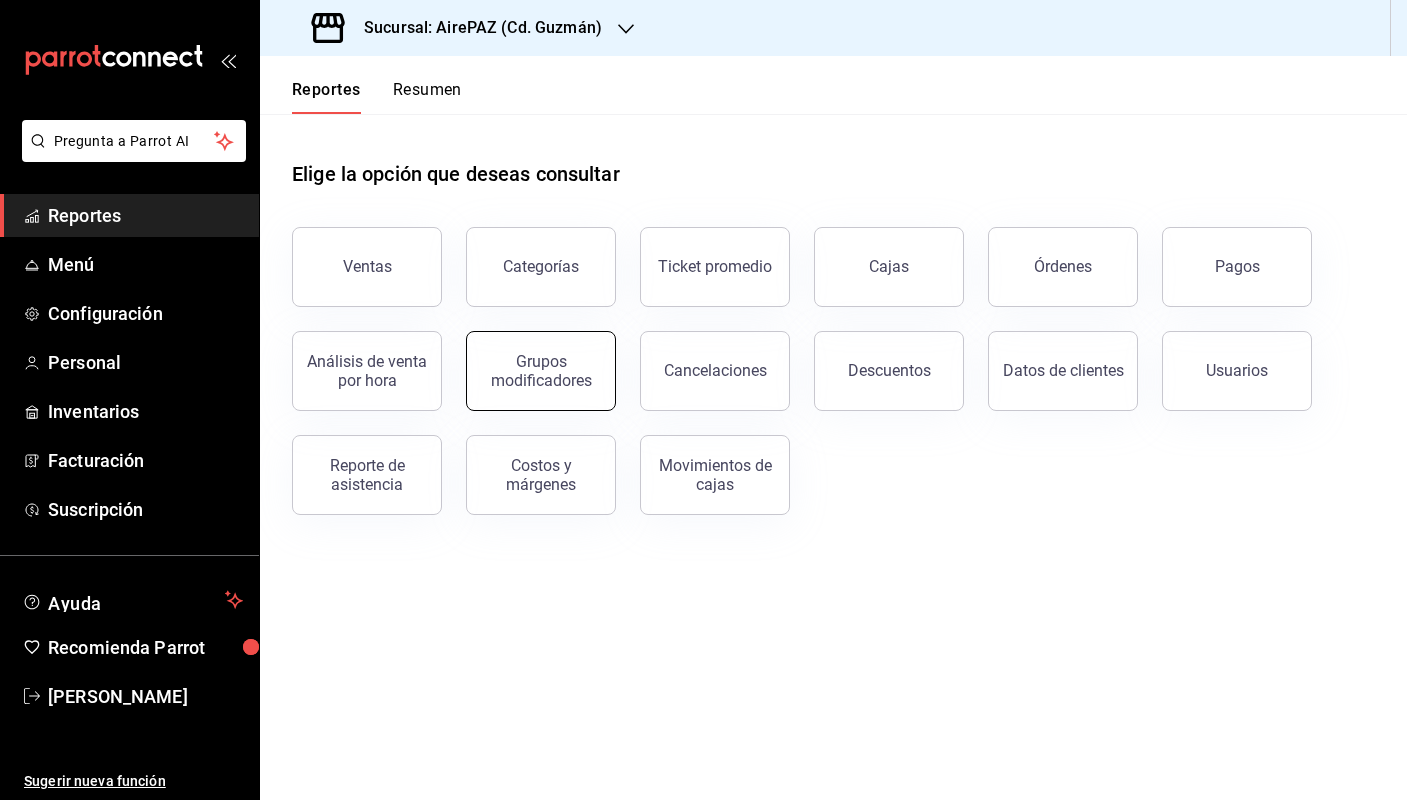 click on "Grupos modificadores" at bounding box center [541, 371] 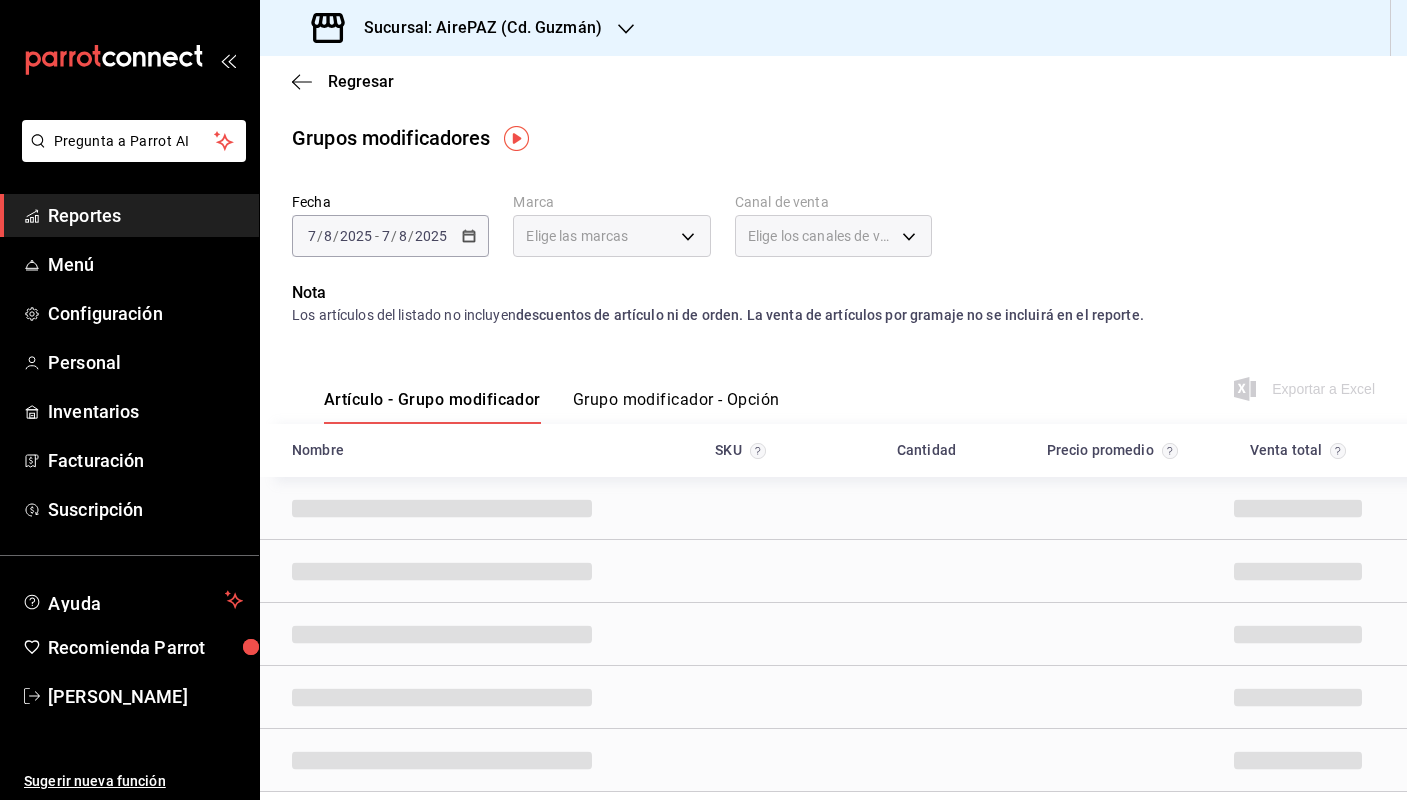 click on "Grupo modificador - Opción" at bounding box center [676, 407] 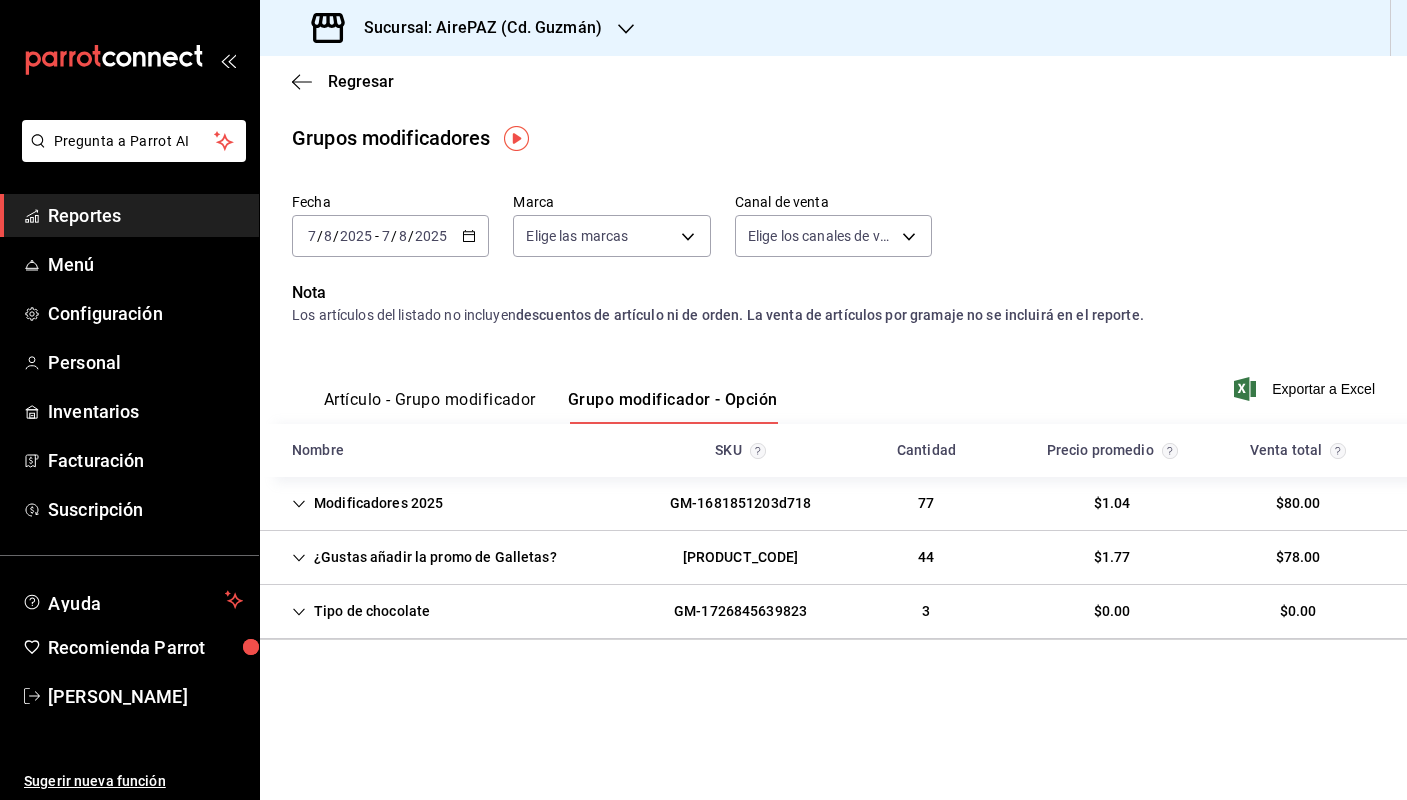 scroll, scrollTop: 0, scrollLeft: 0, axis: both 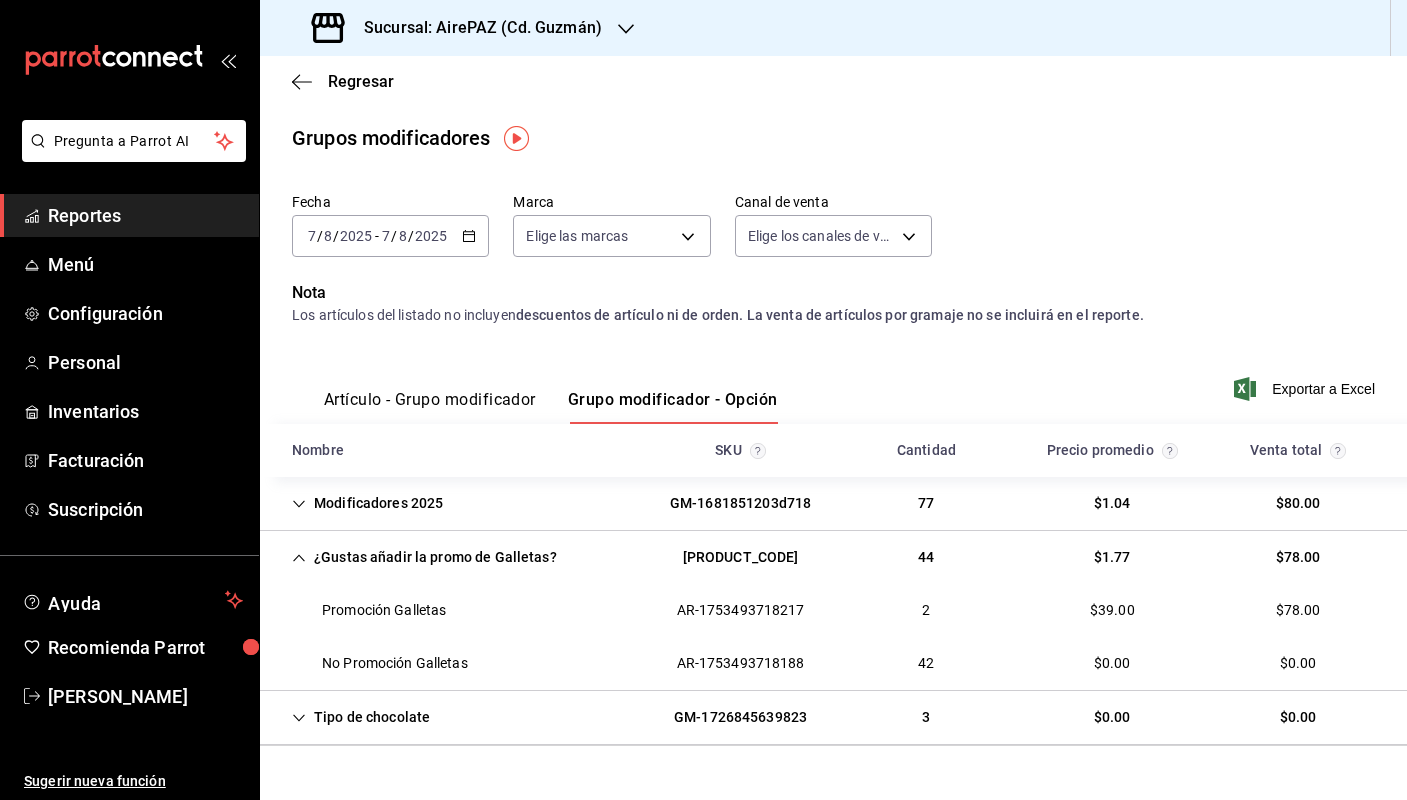 click on "2025-08-07 7 / 8 / 2025 - 2025-08-07 7 / 8 / 2025" at bounding box center [390, 236] 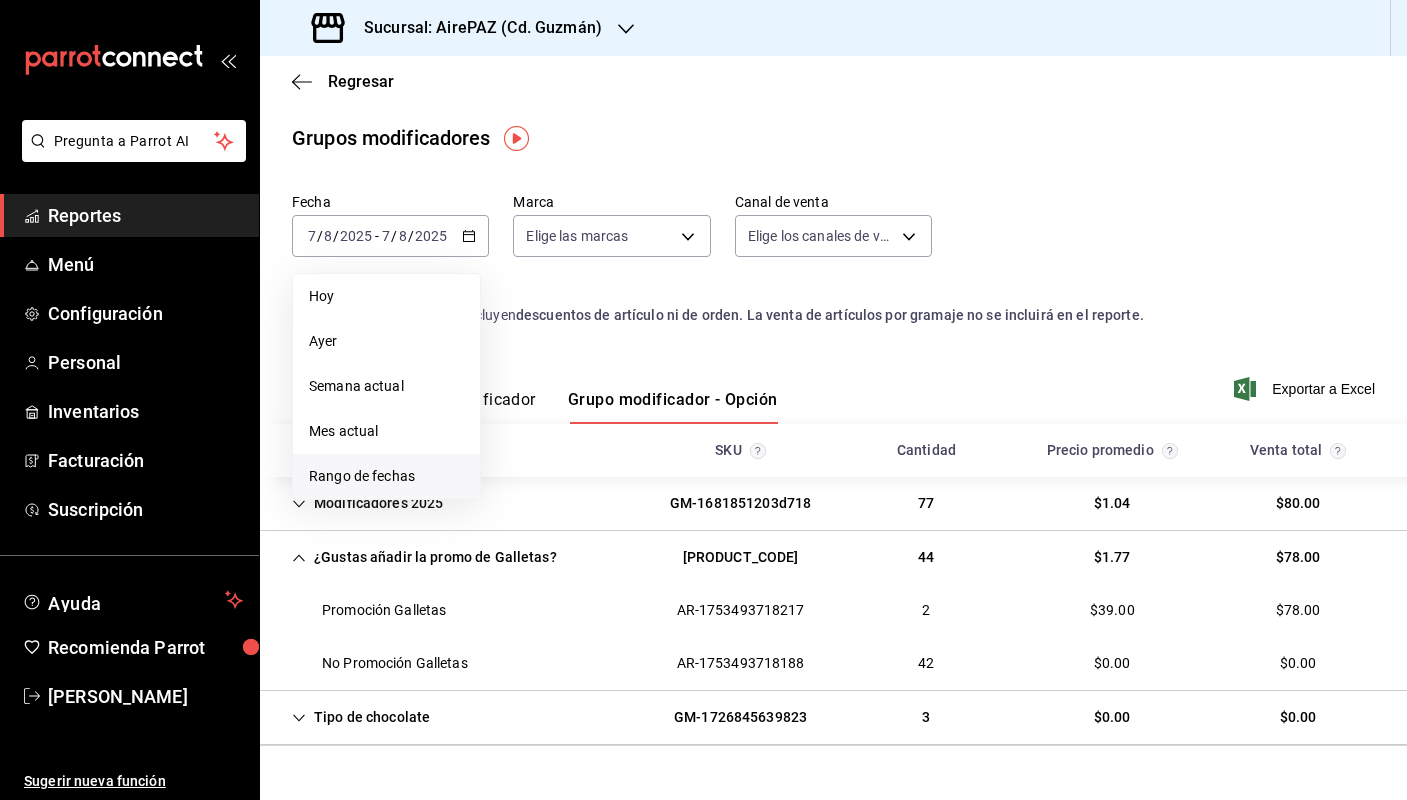 click on "Rango de fechas" at bounding box center [386, 476] 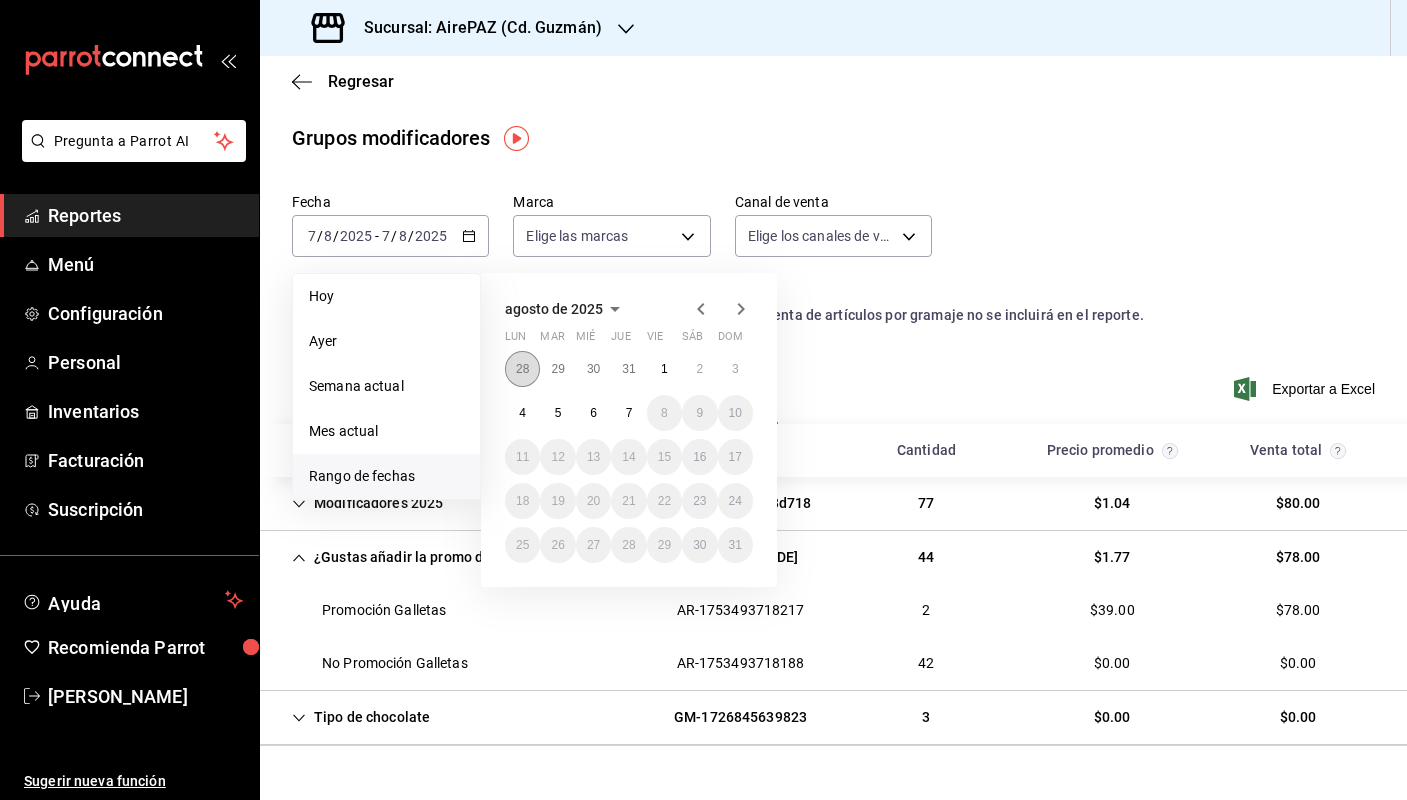 click on "28" at bounding box center (522, 369) 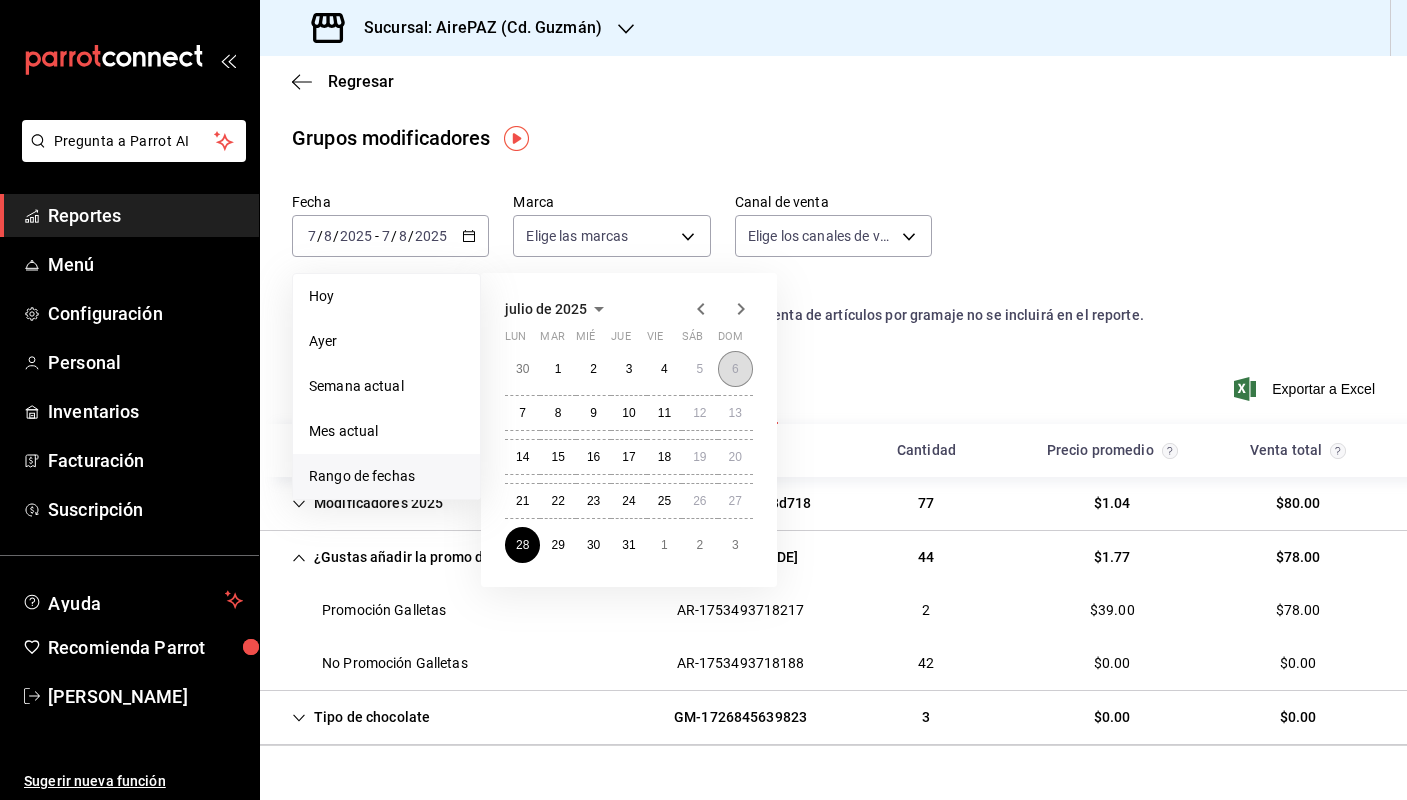 click on "6" at bounding box center [735, 369] 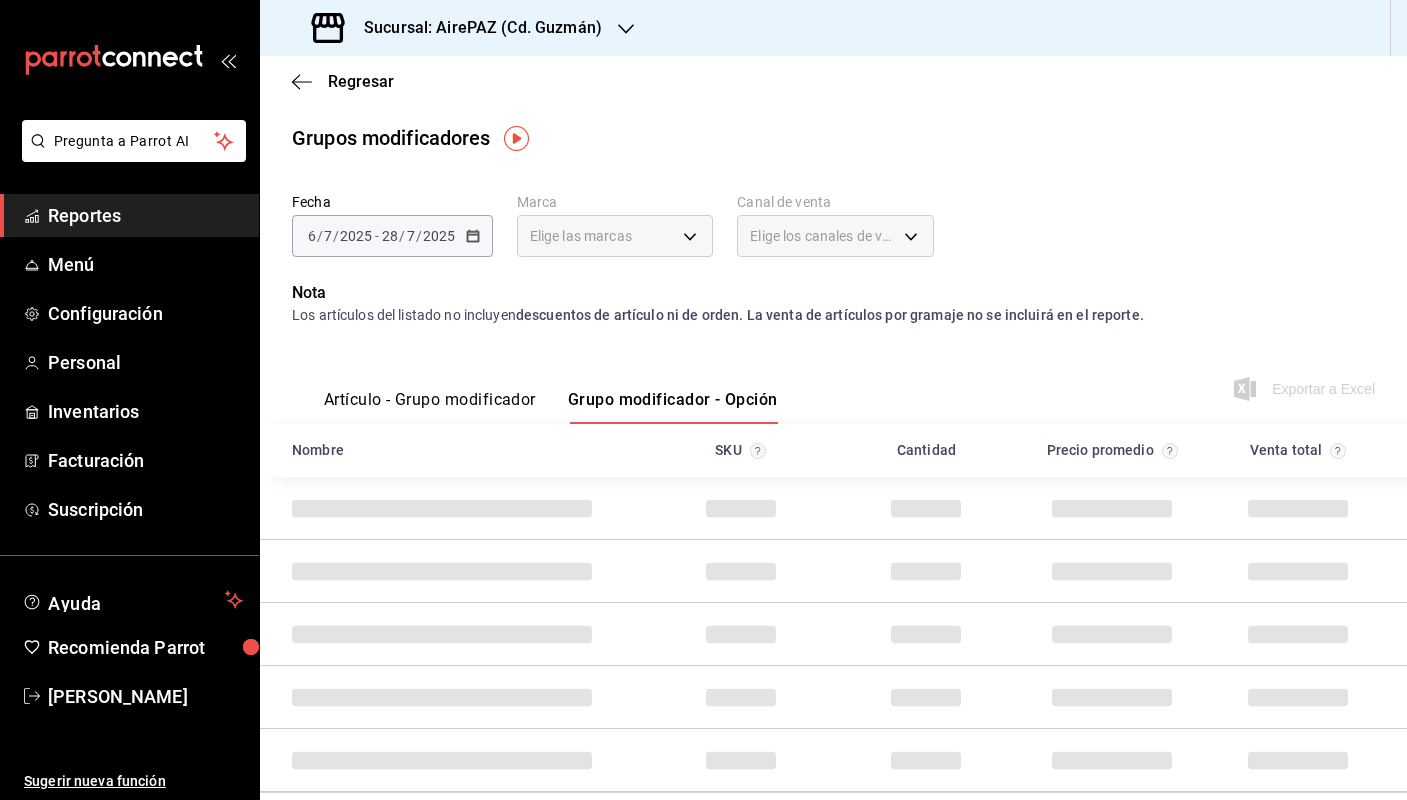 click on "[DATE] [DATE] - [DATE] [DATE]" at bounding box center (392, 236) 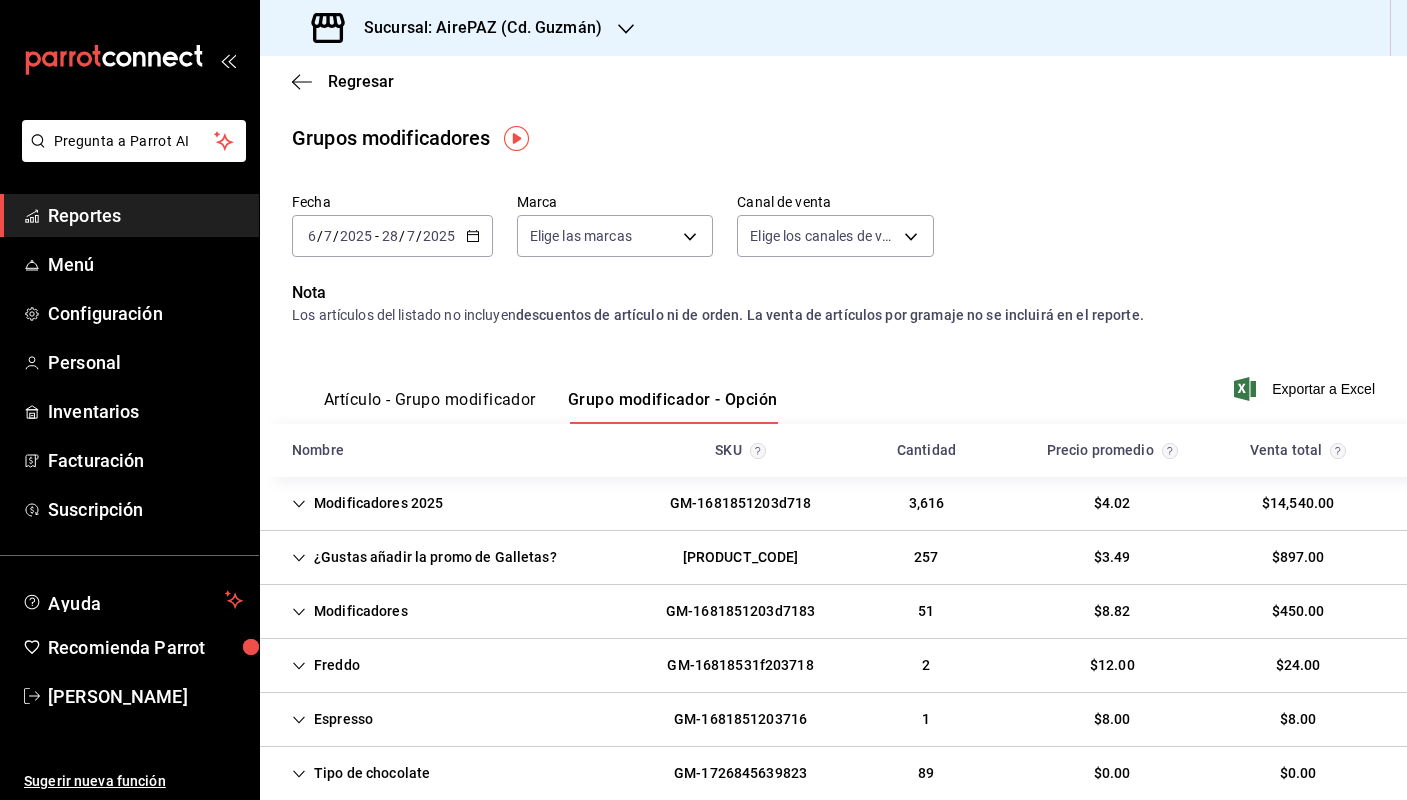 click 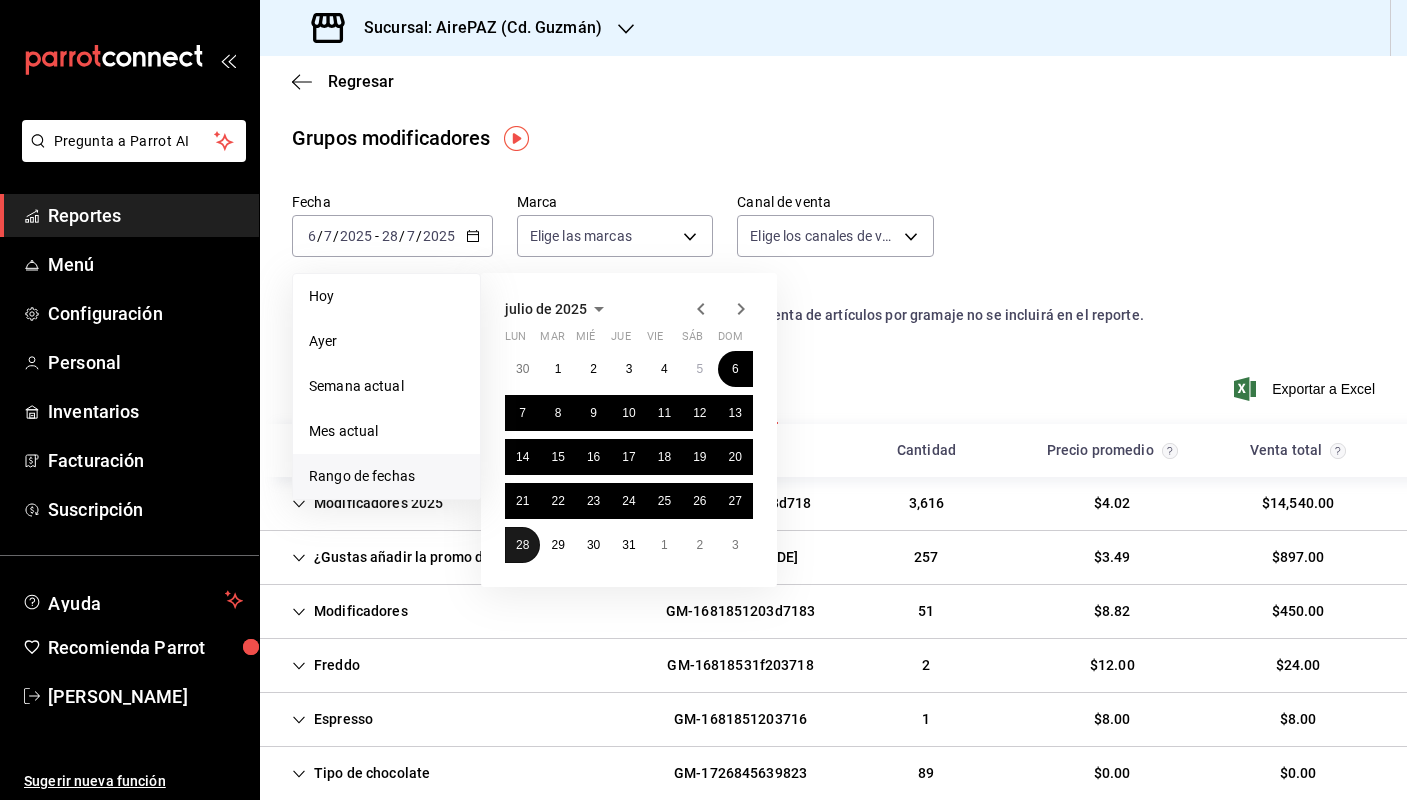 click on "28" at bounding box center (522, 545) 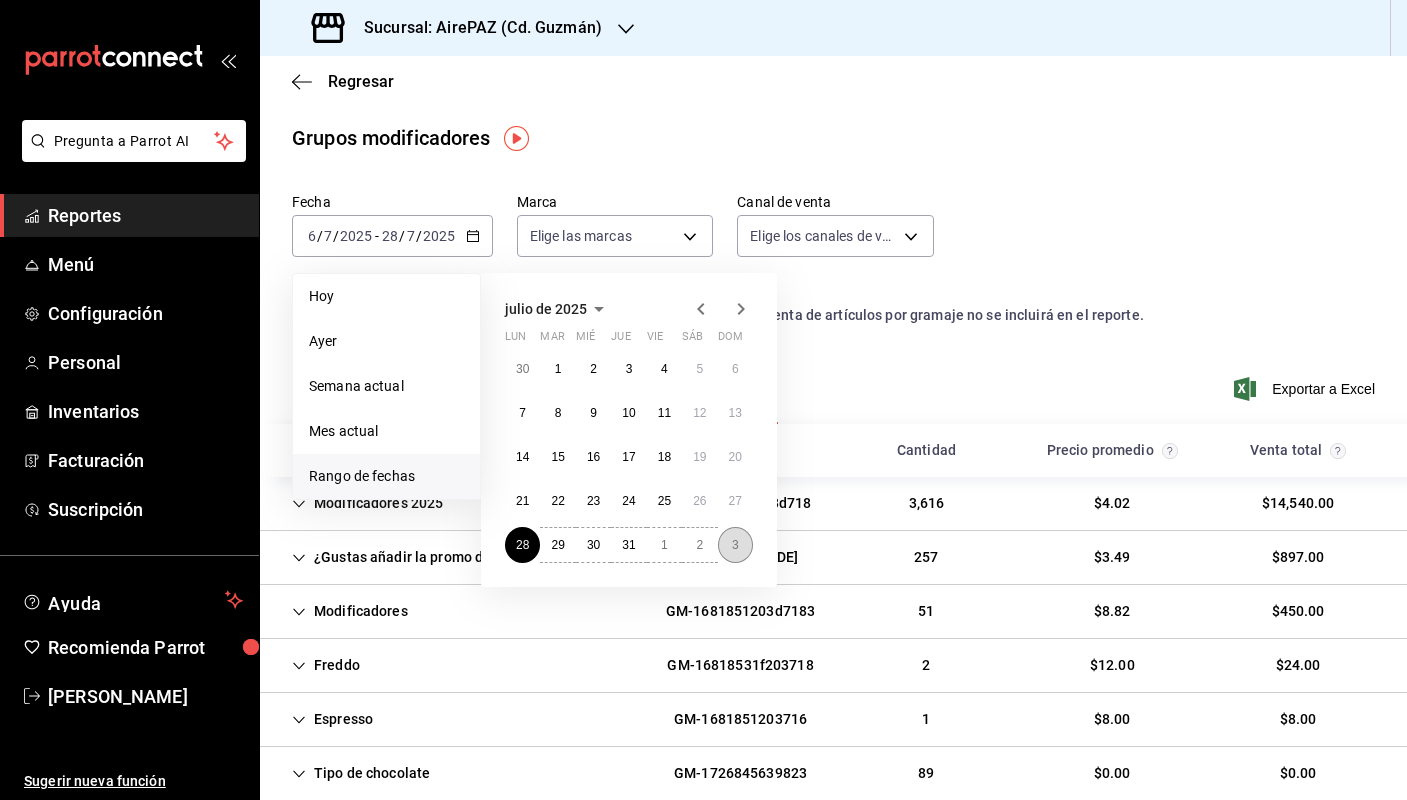 click on "3" at bounding box center (735, 545) 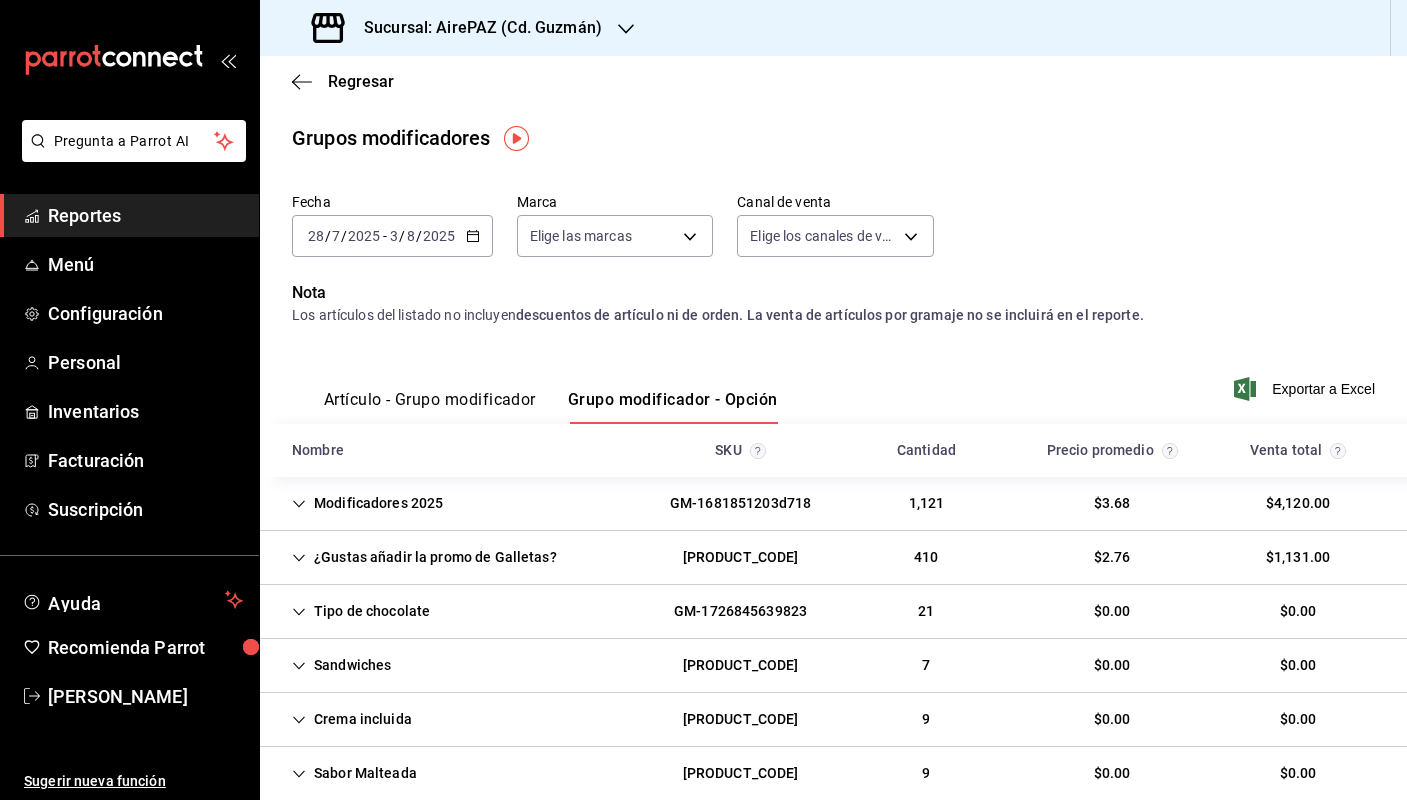 click on "¿Gustas añadir la promo de Galletas?" at bounding box center (424, 557) 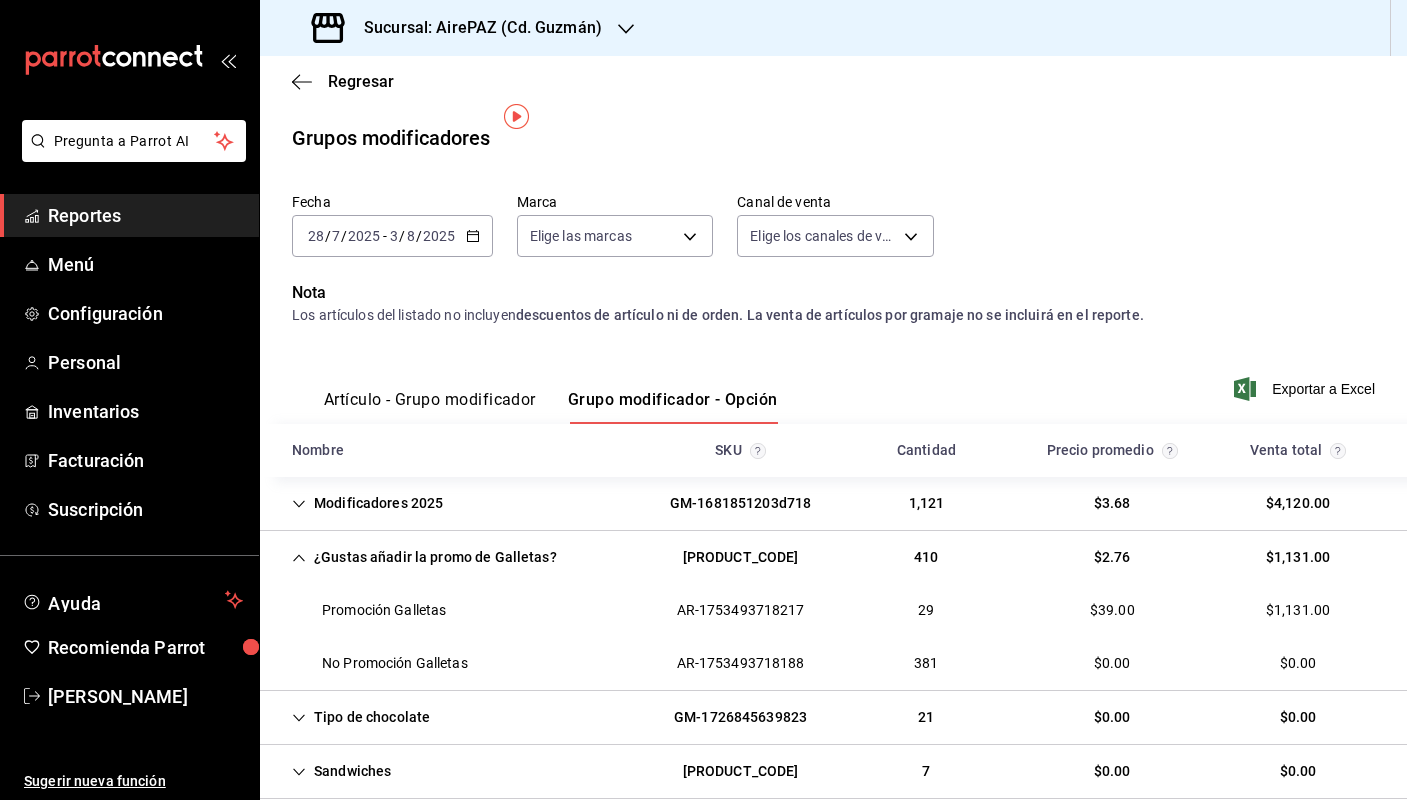 scroll, scrollTop: 46, scrollLeft: 0, axis: vertical 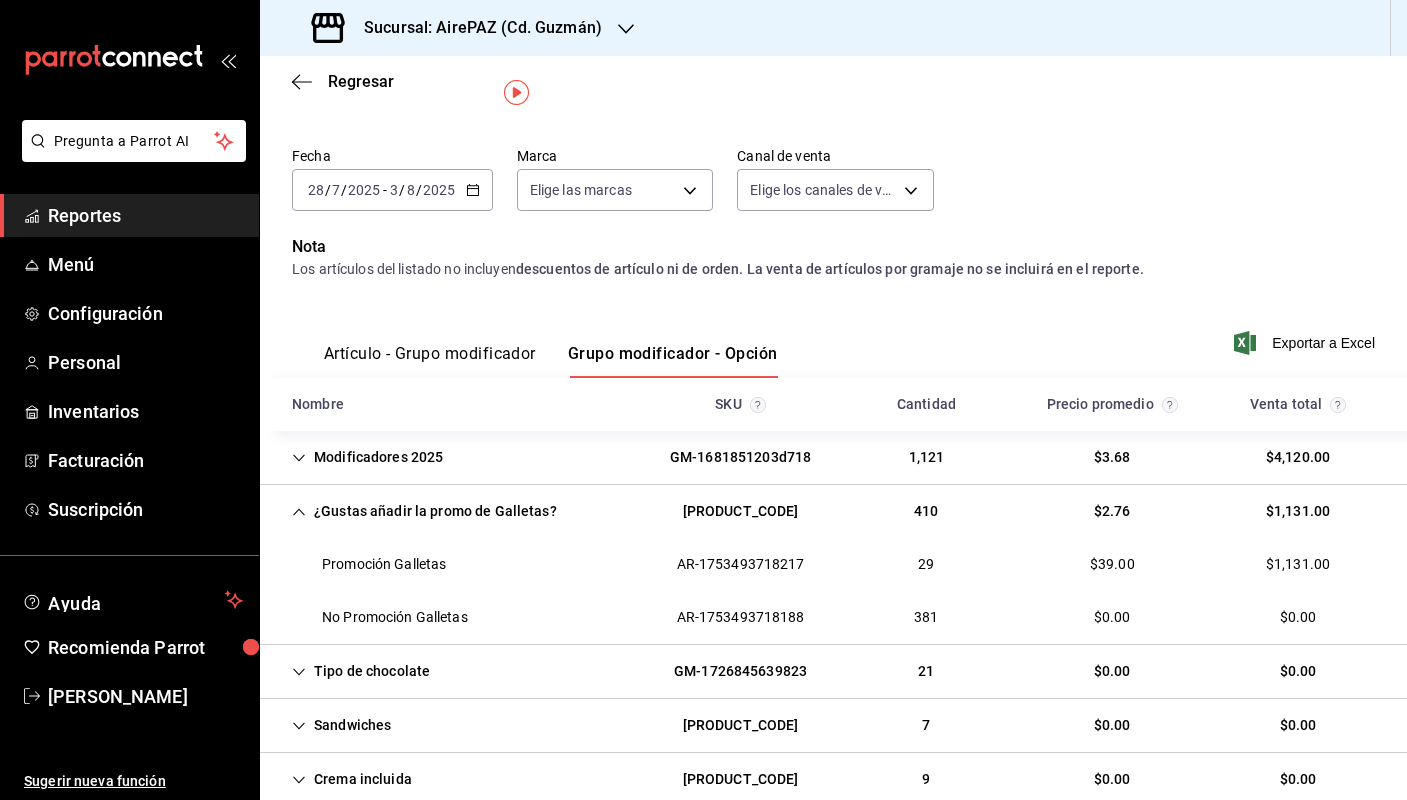 click 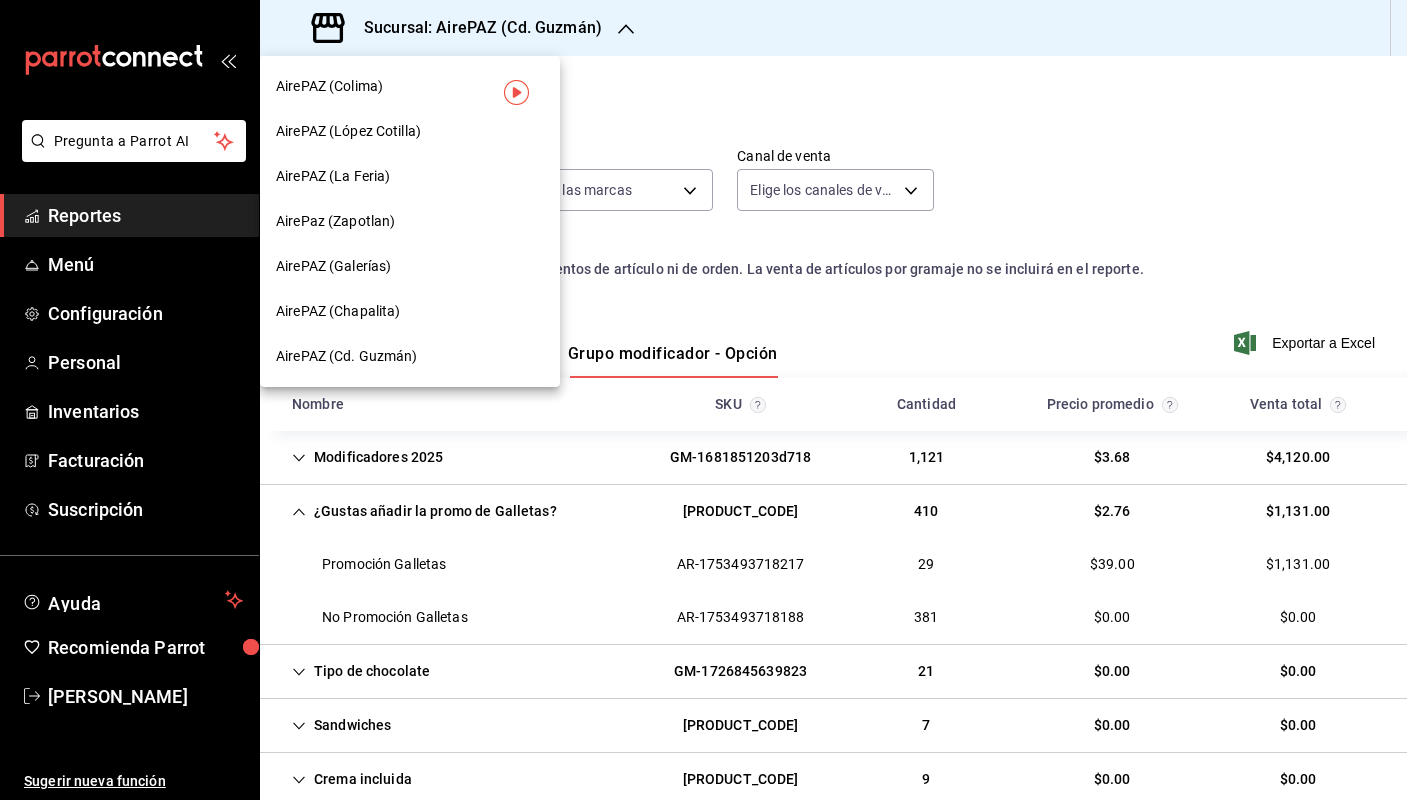 click on "AirePAZ (Chapalita)" at bounding box center (338, 311) 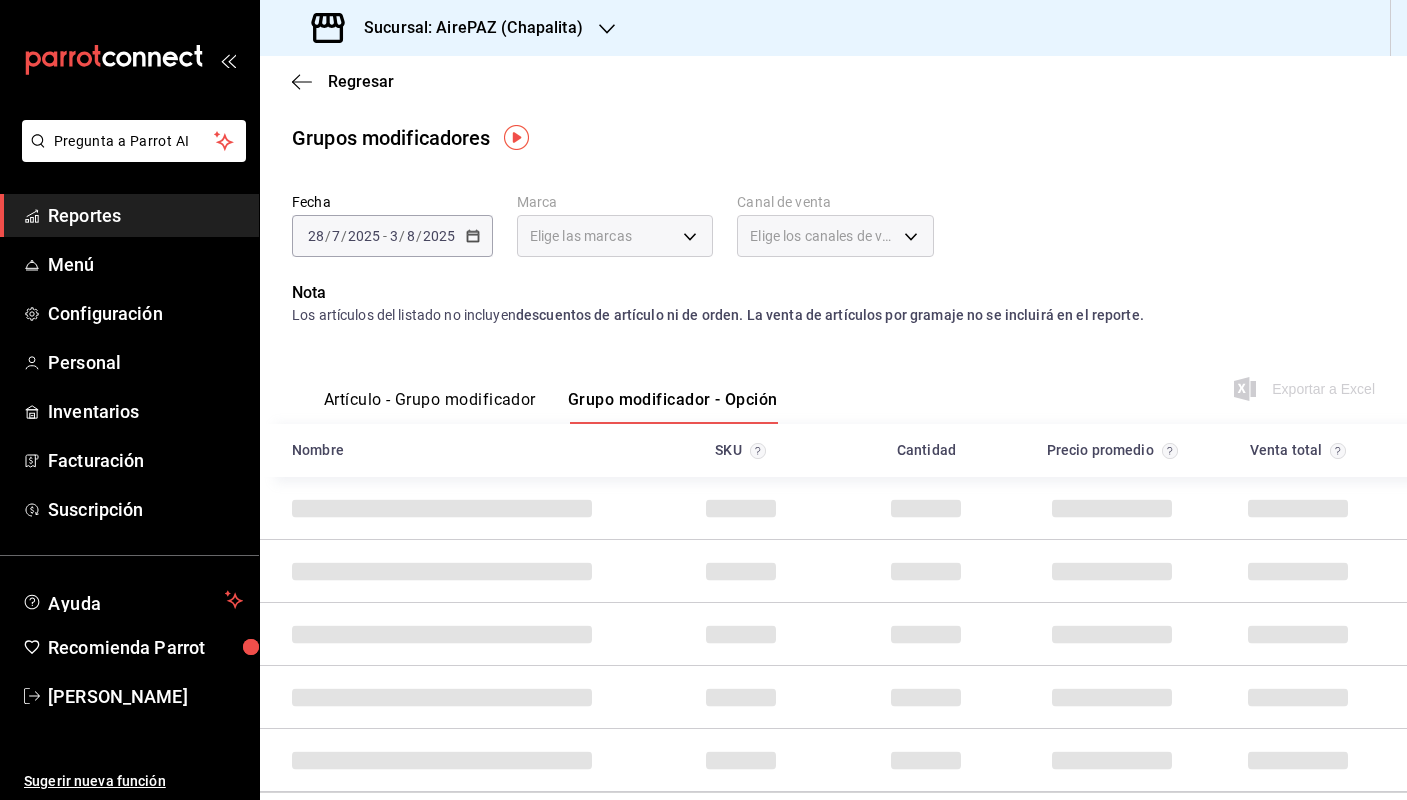 scroll, scrollTop: 0, scrollLeft: 0, axis: both 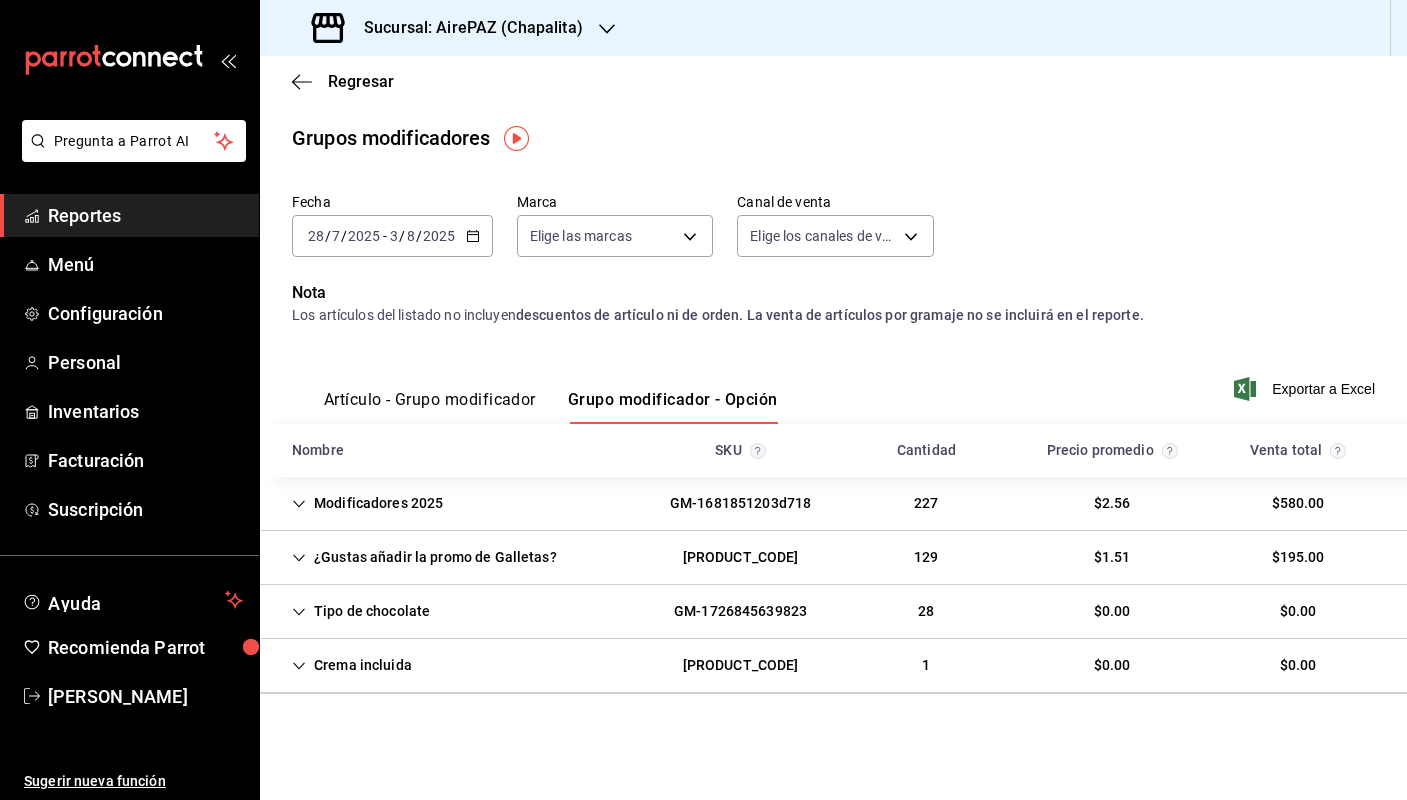 click on "¿Gustas añadir la promo de Galletas?" at bounding box center [424, 557] 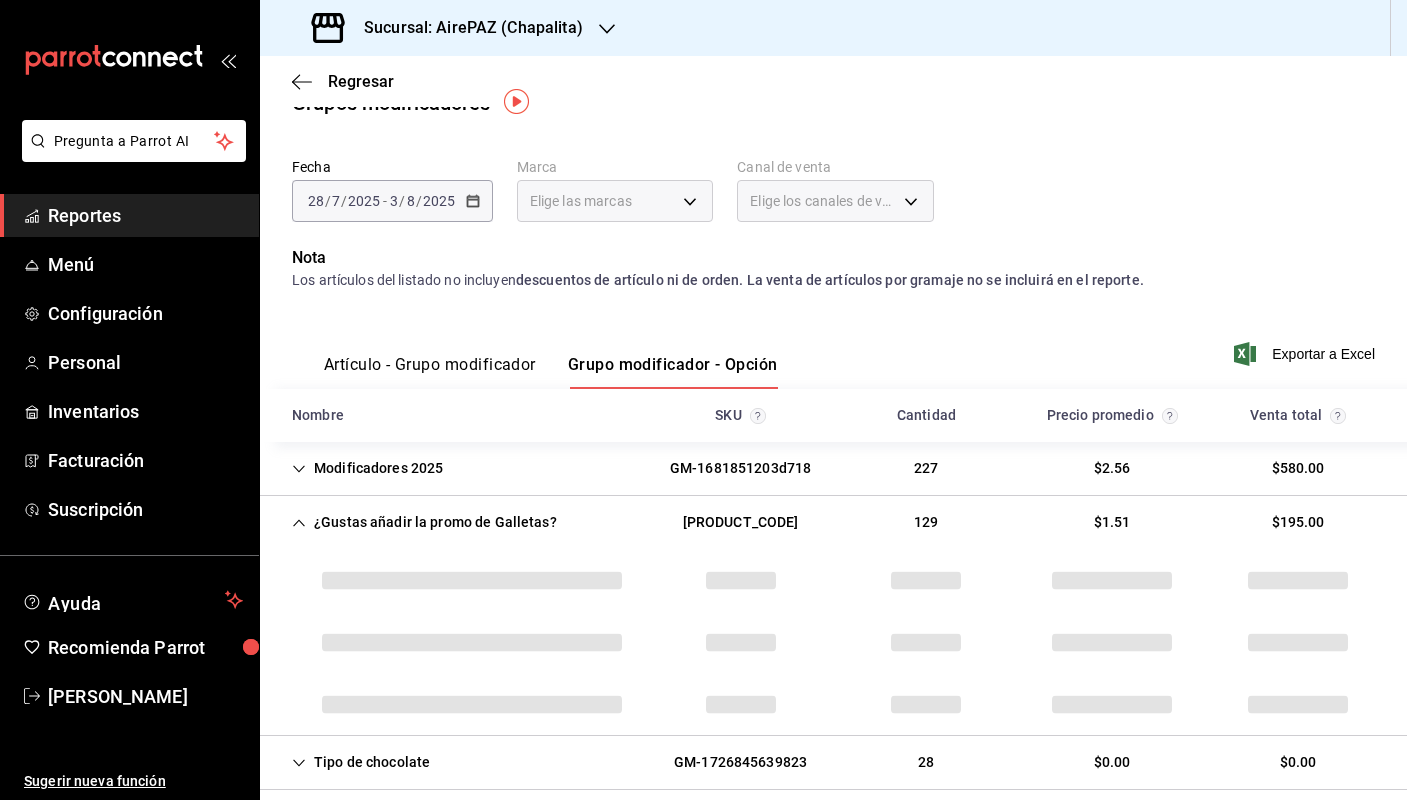 scroll, scrollTop: 38, scrollLeft: 0, axis: vertical 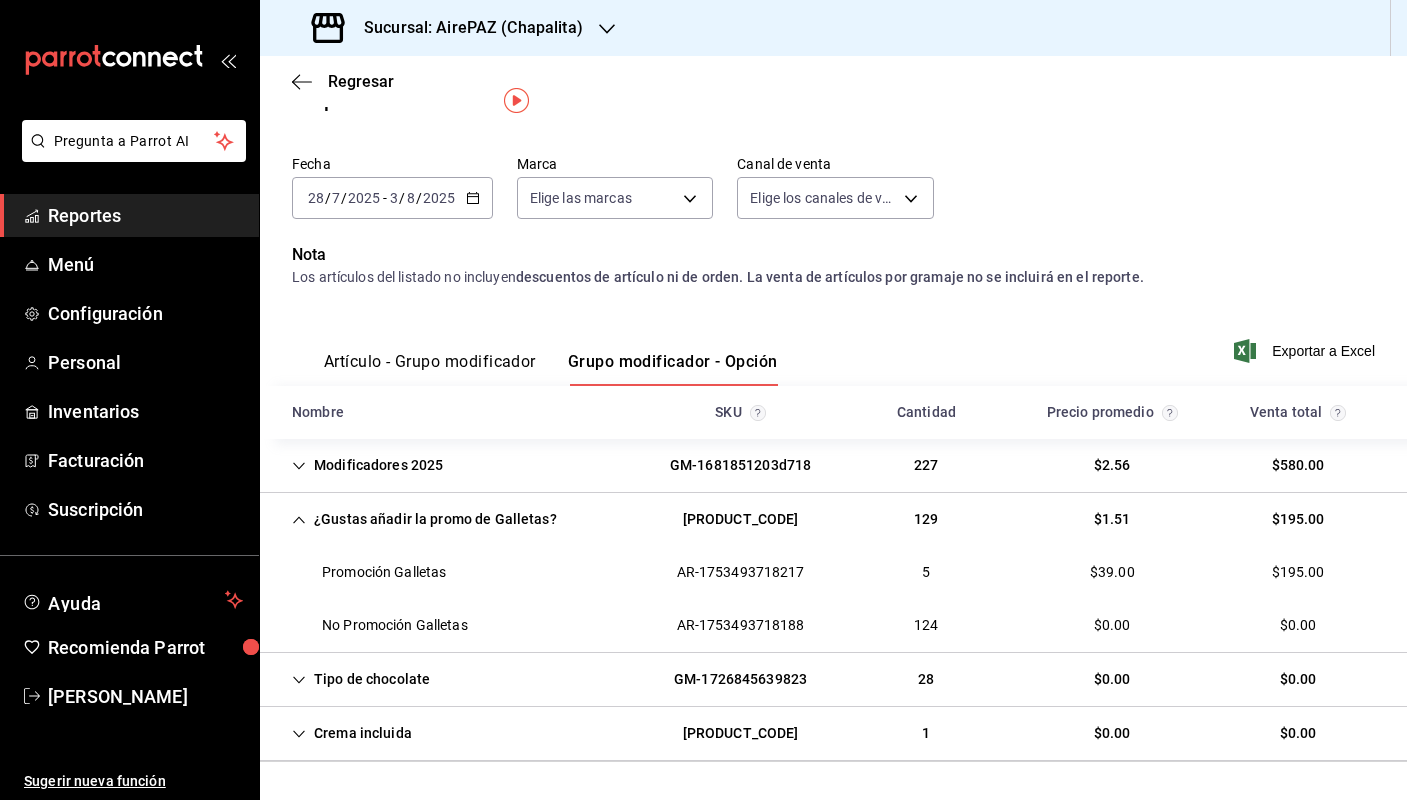 click 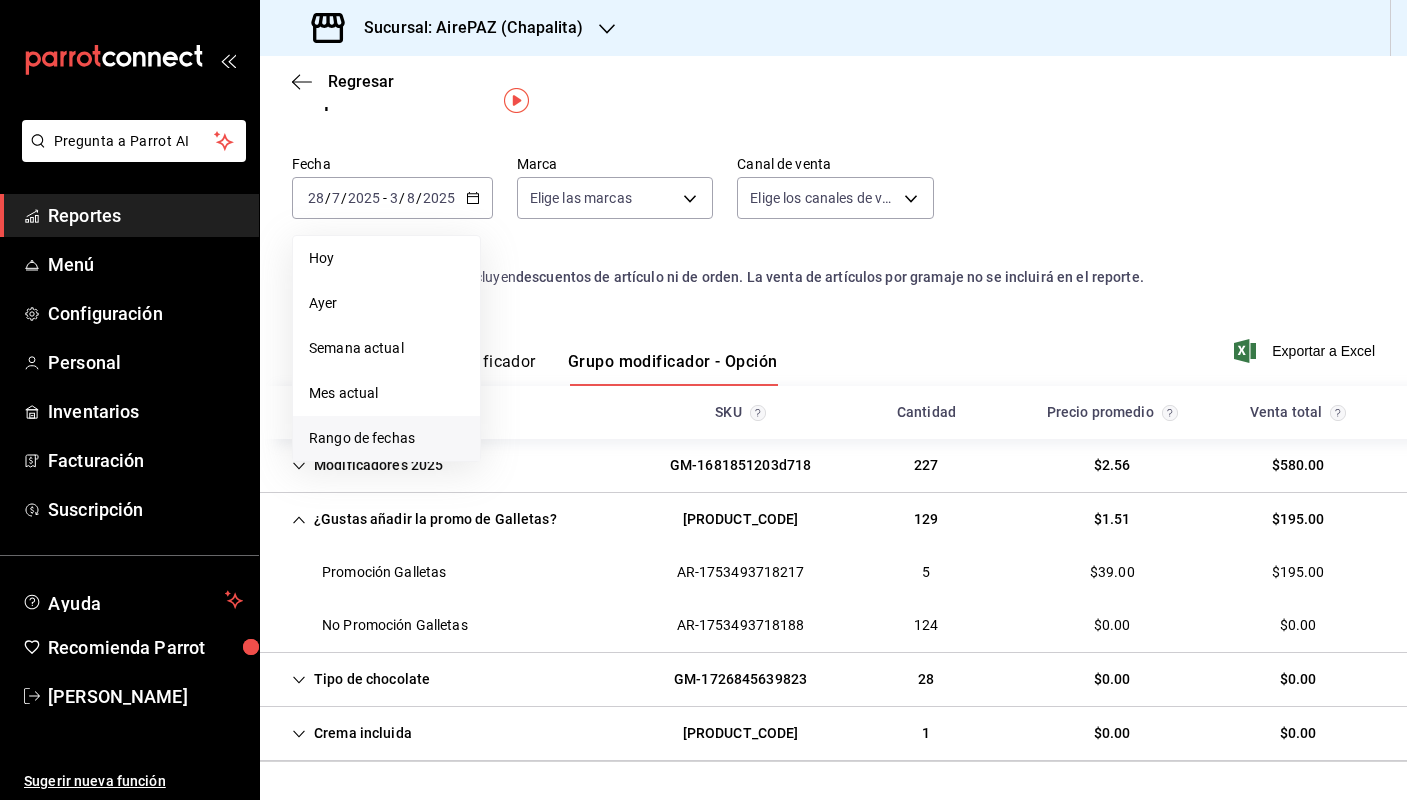 click on "Rango de fechas" at bounding box center (386, 438) 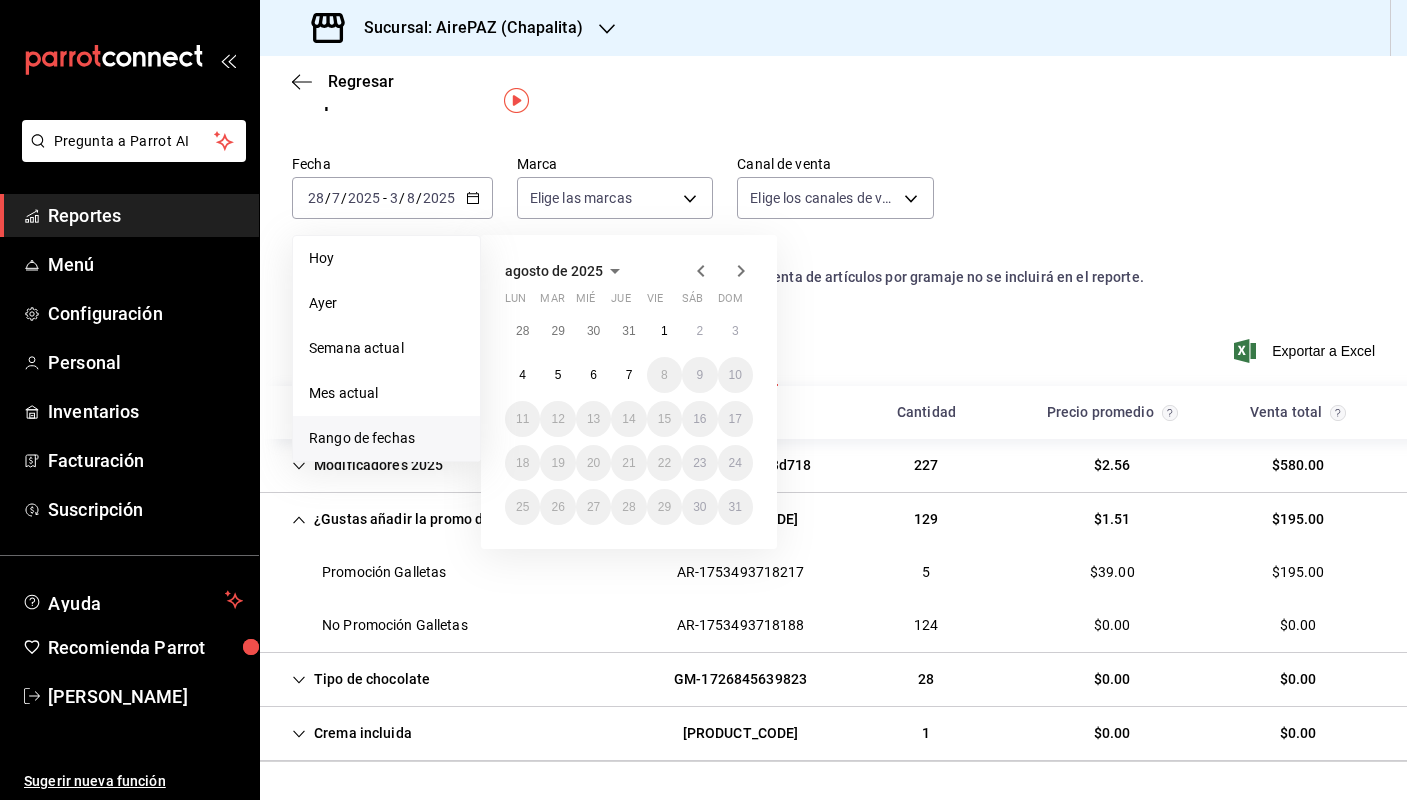click 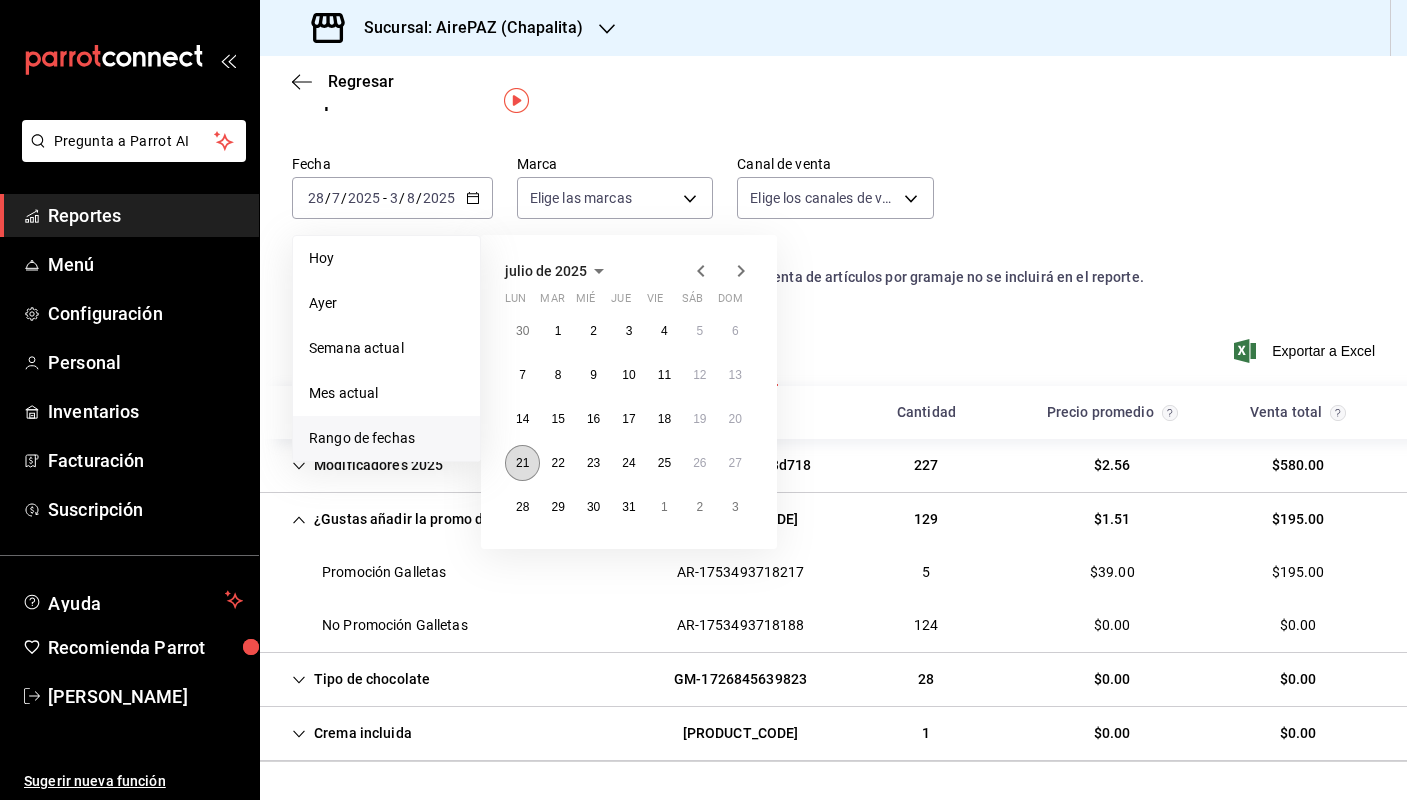 click on "21" at bounding box center (522, 463) 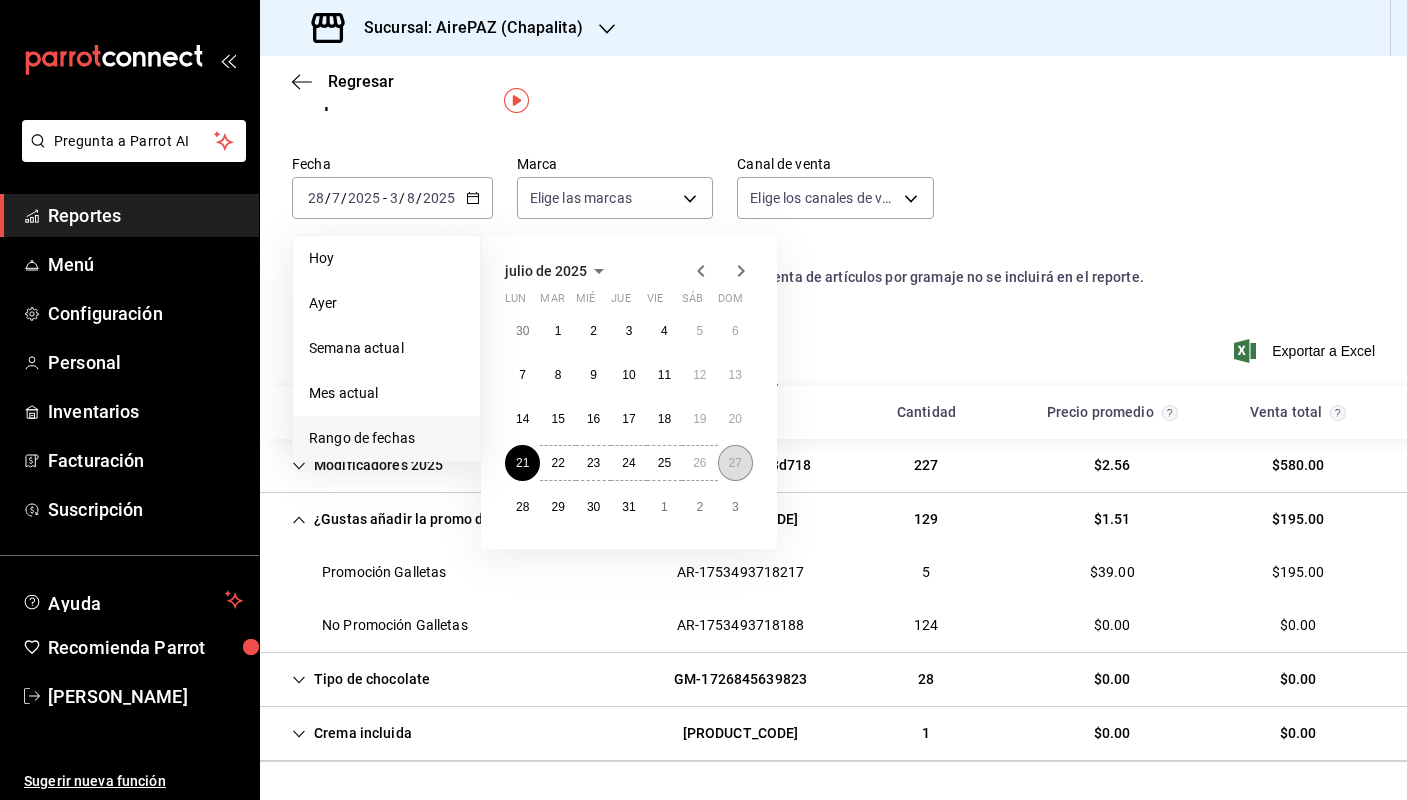 click on "27" at bounding box center (735, 463) 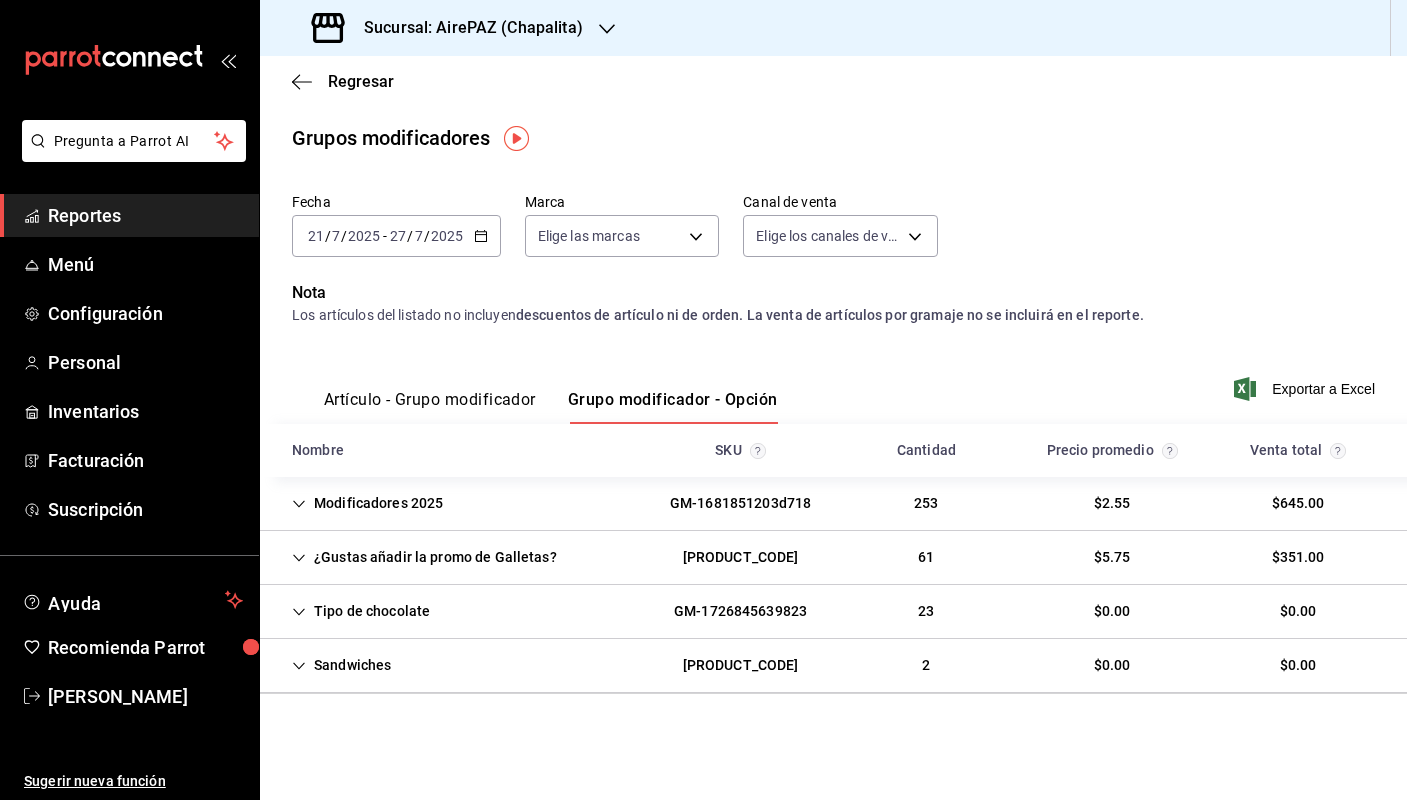 scroll, scrollTop: 0, scrollLeft: 0, axis: both 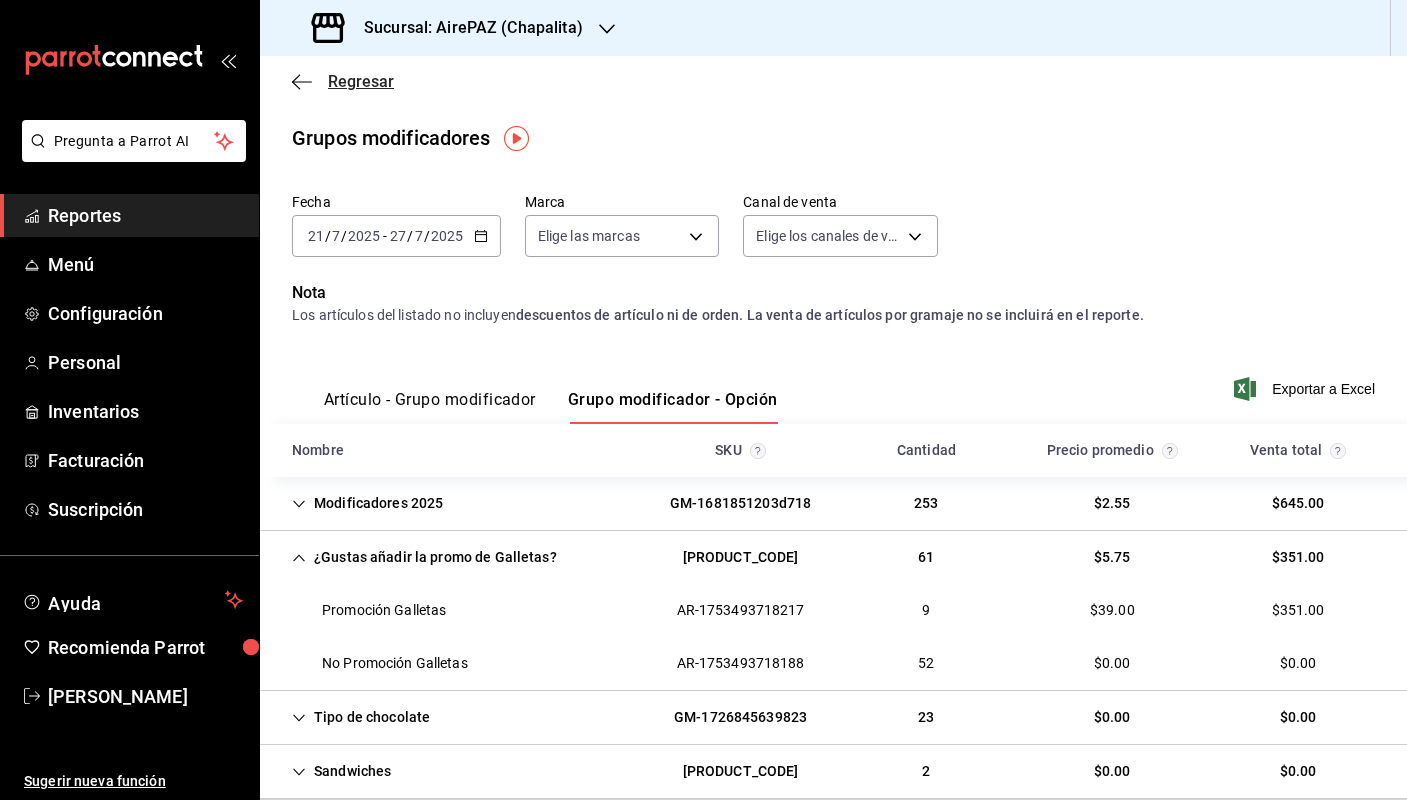 click 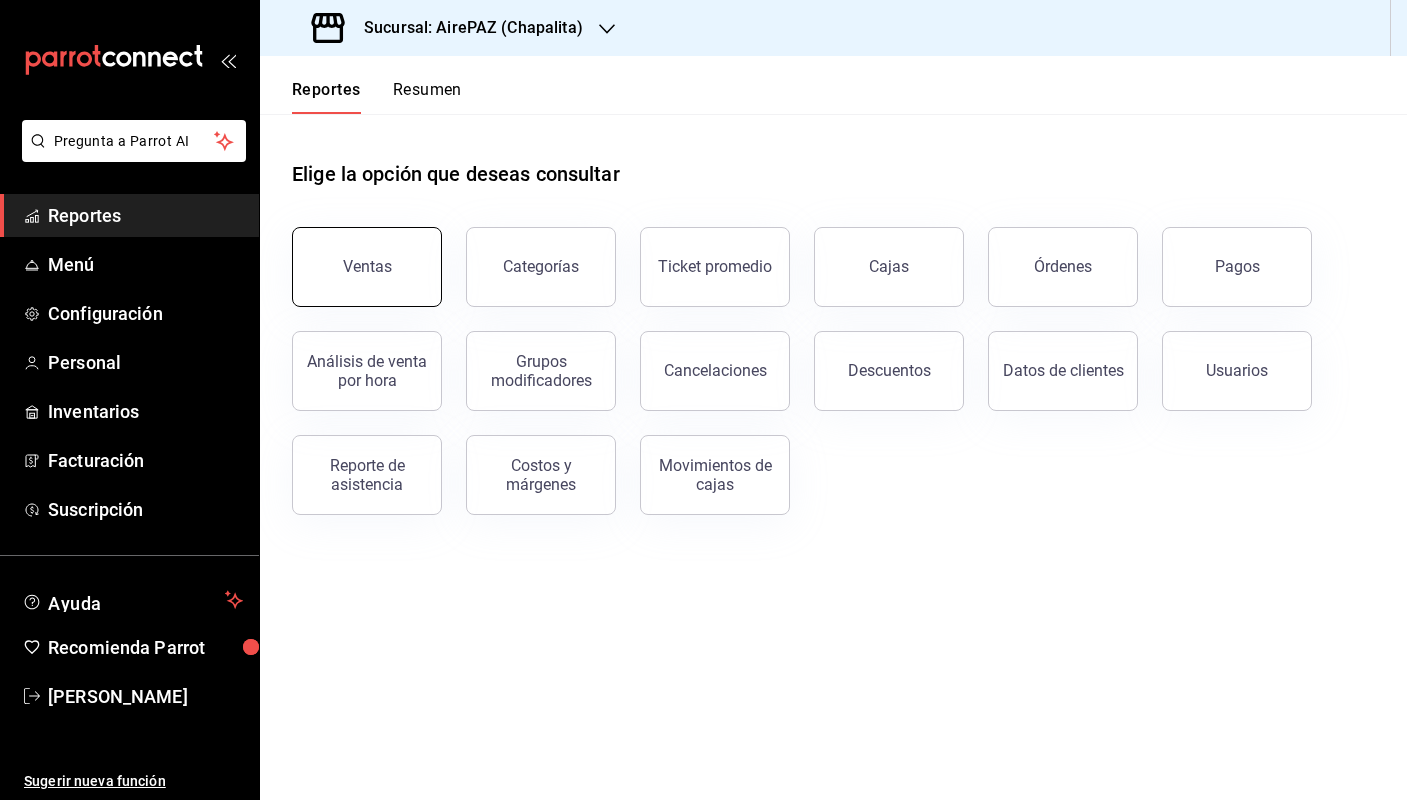 click on "Ventas" at bounding box center (367, 266) 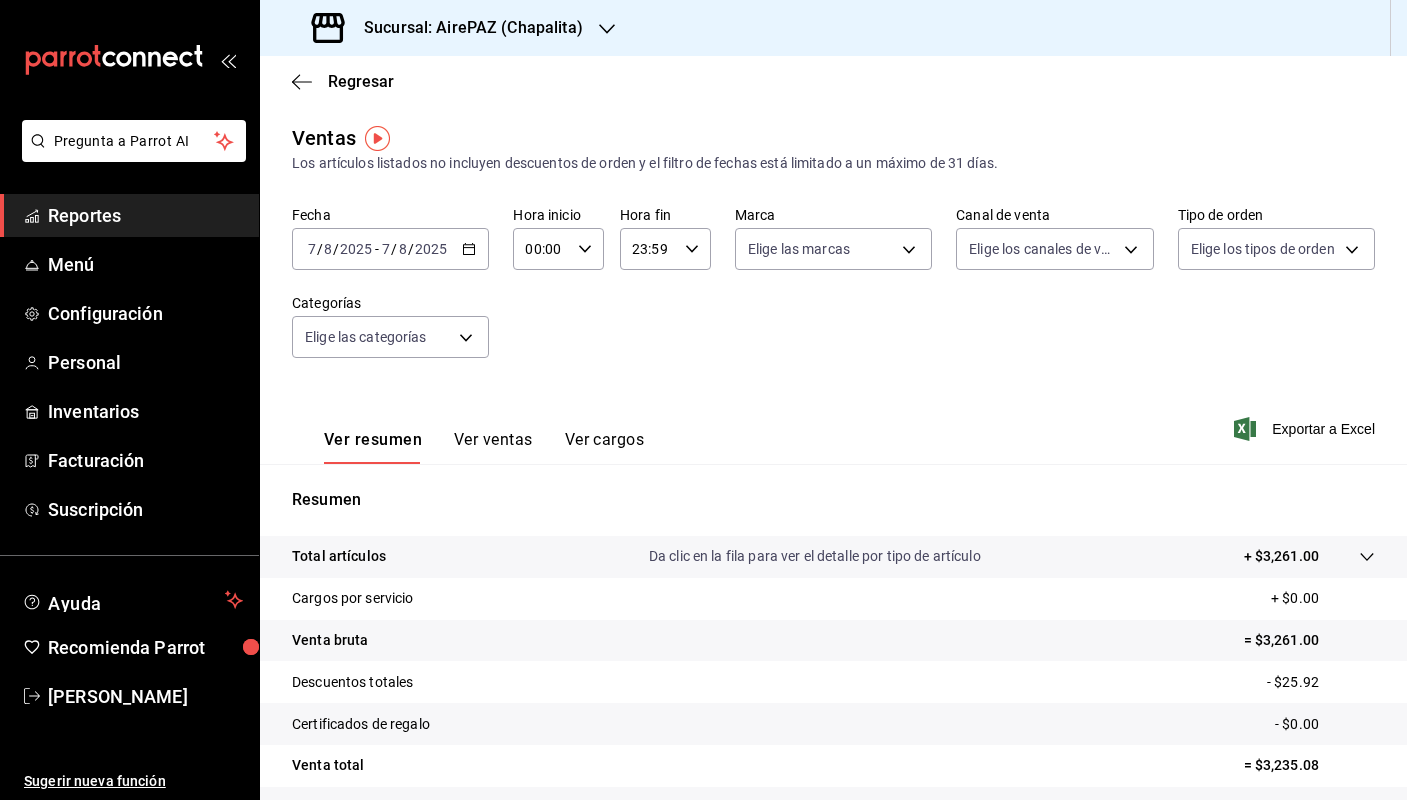 click 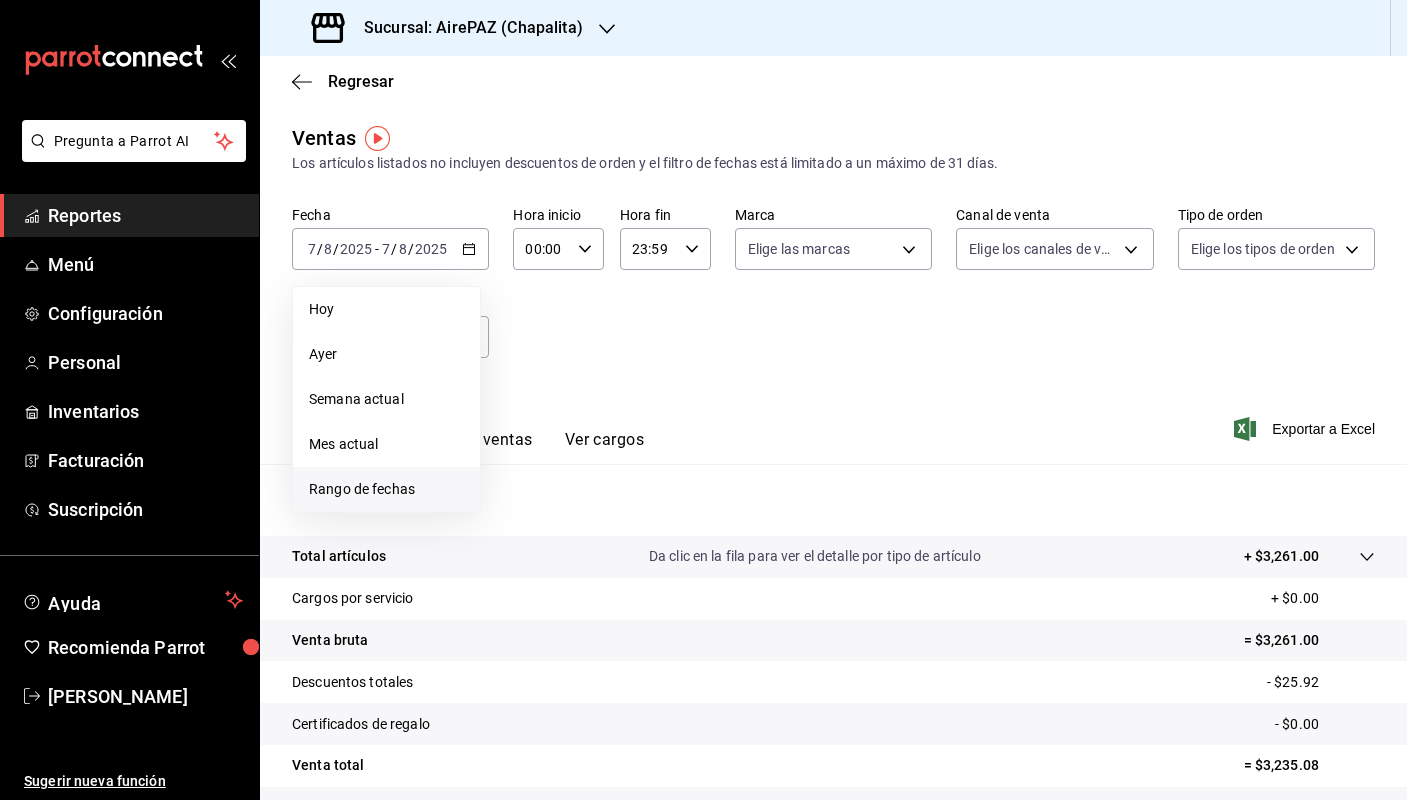 click on "Rango de fechas" at bounding box center [386, 489] 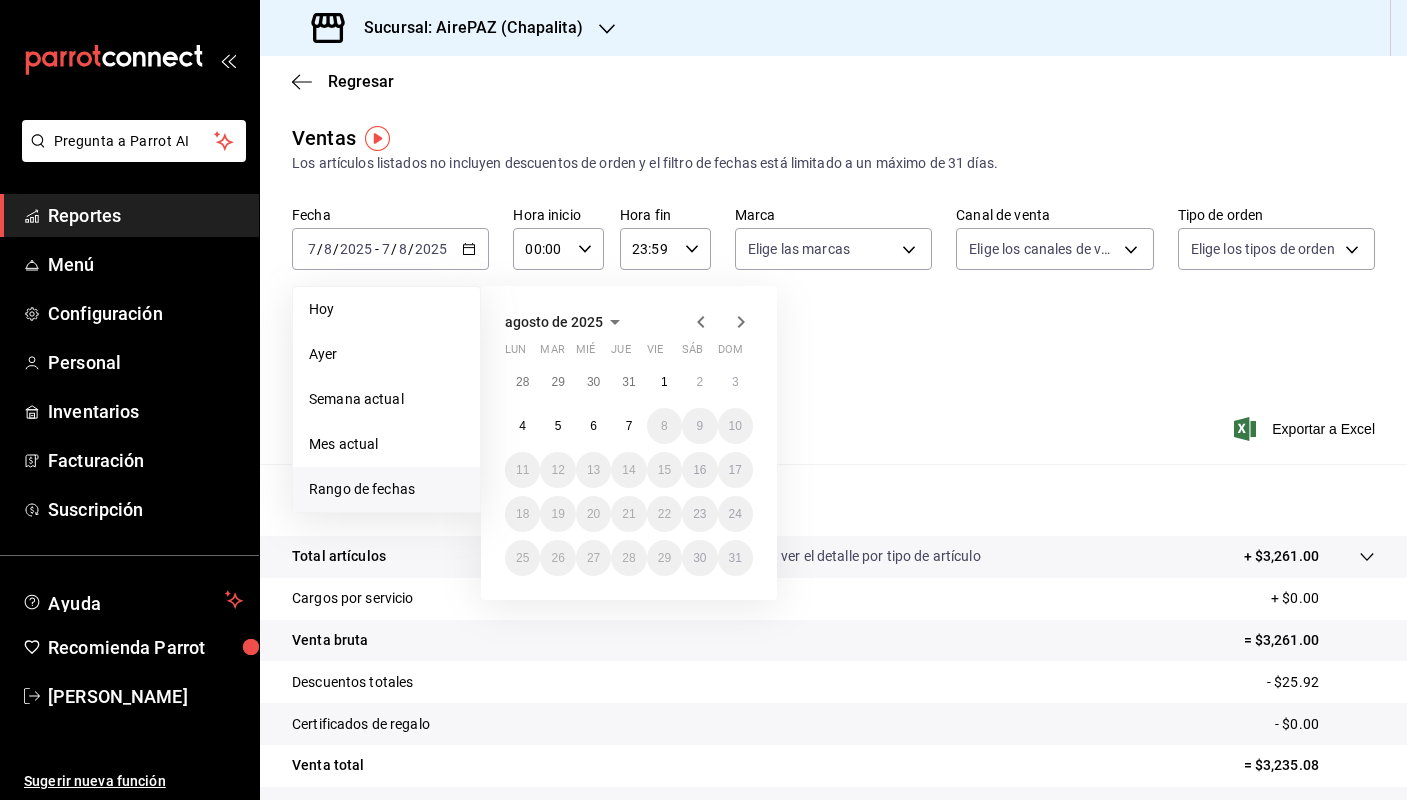 click 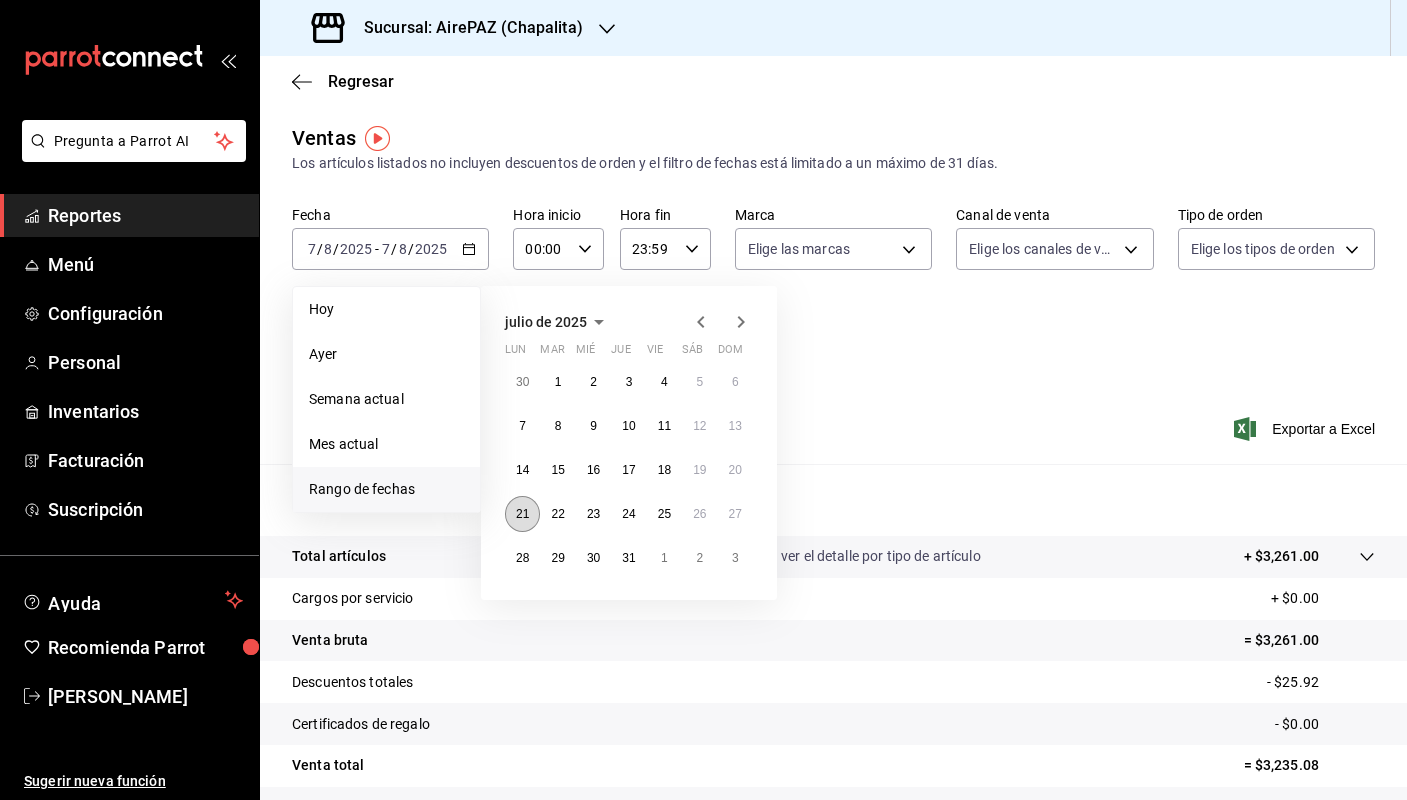 click on "21" at bounding box center (522, 514) 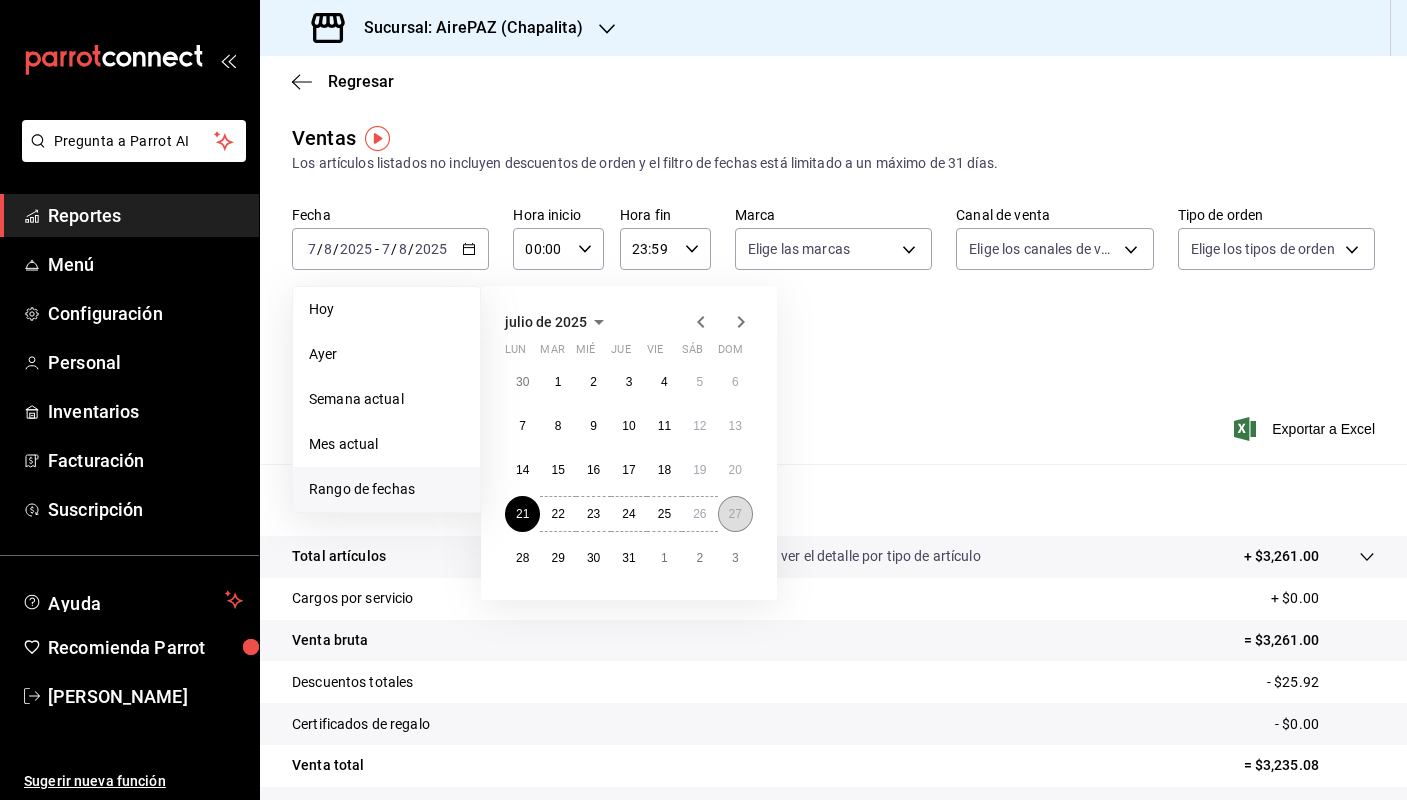 click on "27" at bounding box center (735, 514) 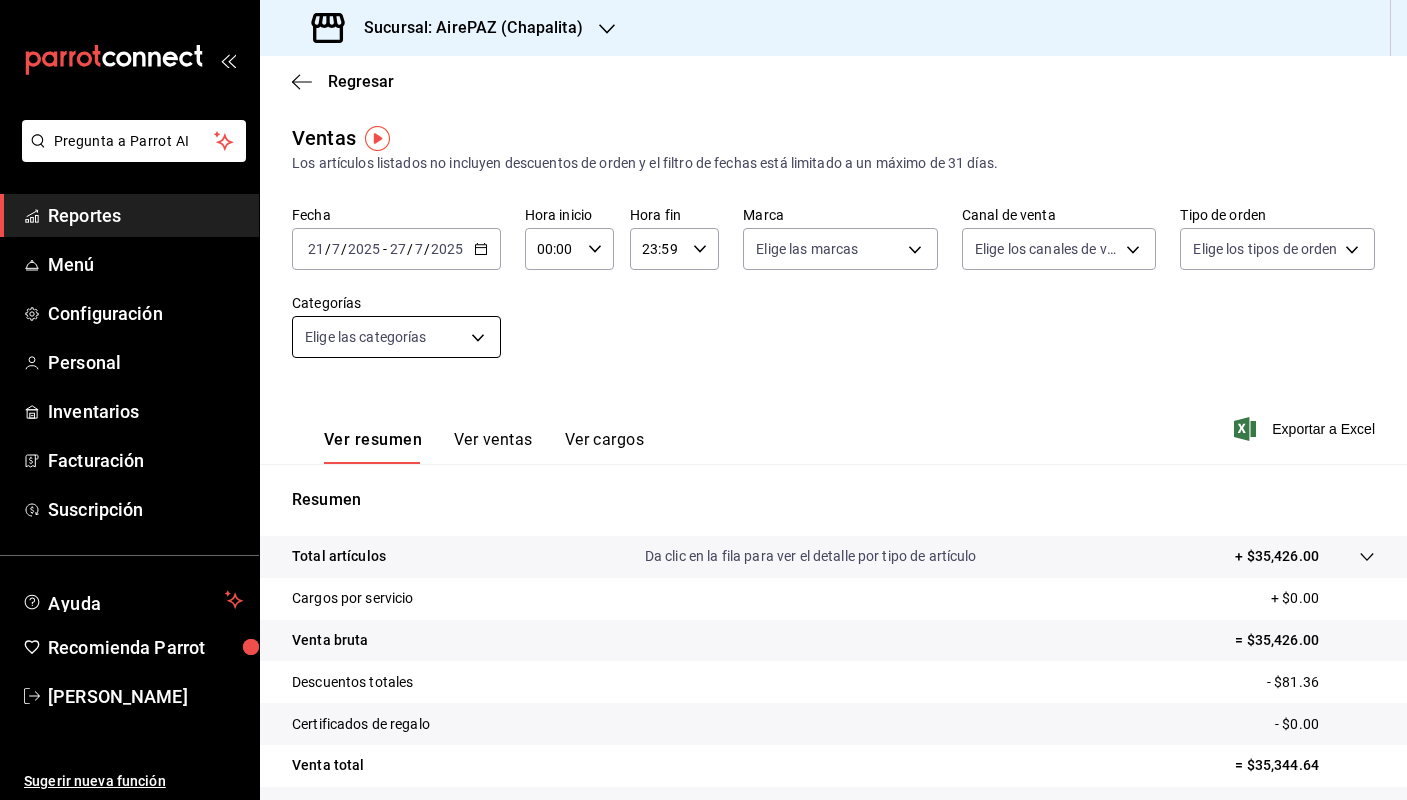 click on "Pregunta a Parrot AI Reportes   Menú   Configuración   Personal   Inventarios   Facturación   Suscripción   Ayuda Recomienda Parrot   [PERSON_NAME]   Sugerir nueva función   Sucursal: AirePAZ ([CITY]) Regresar Ventas Los artículos listados no incluyen descuentos de orden y el filtro de fechas está limitado a un máximo de 31 días. Fecha [DATE] [DATE] - [DATE] [DATE] Hora inicio 00:00 Hora inicio Hora fin 23:59 Hora fin Marca Elige las marcas Canal de venta Elige los canales de venta Tipo de orden Elige los tipos de orden Categorías Elige las categorías Ver resumen Ver ventas Ver cargos Exportar a Excel Resumen Total artículos Da clic en la fila para ver el detalle por tipo de artículo + $35,426.00 Cargos por servicio + $0.00 Venta bruta = $35,426.00 Descuentos totales - $81.36 Certificados de regalo - $0.00 Venta total = $35,344.64 Impuestos - $3,985.34 Venta neta = $31,359.30 GANA 1 MES GRATIS EN TU SUSCRIPCIÓN AQUÍ Ver video tutorial Ir a video Pregunta a Parrot AI" at bounding box center [703, 400] 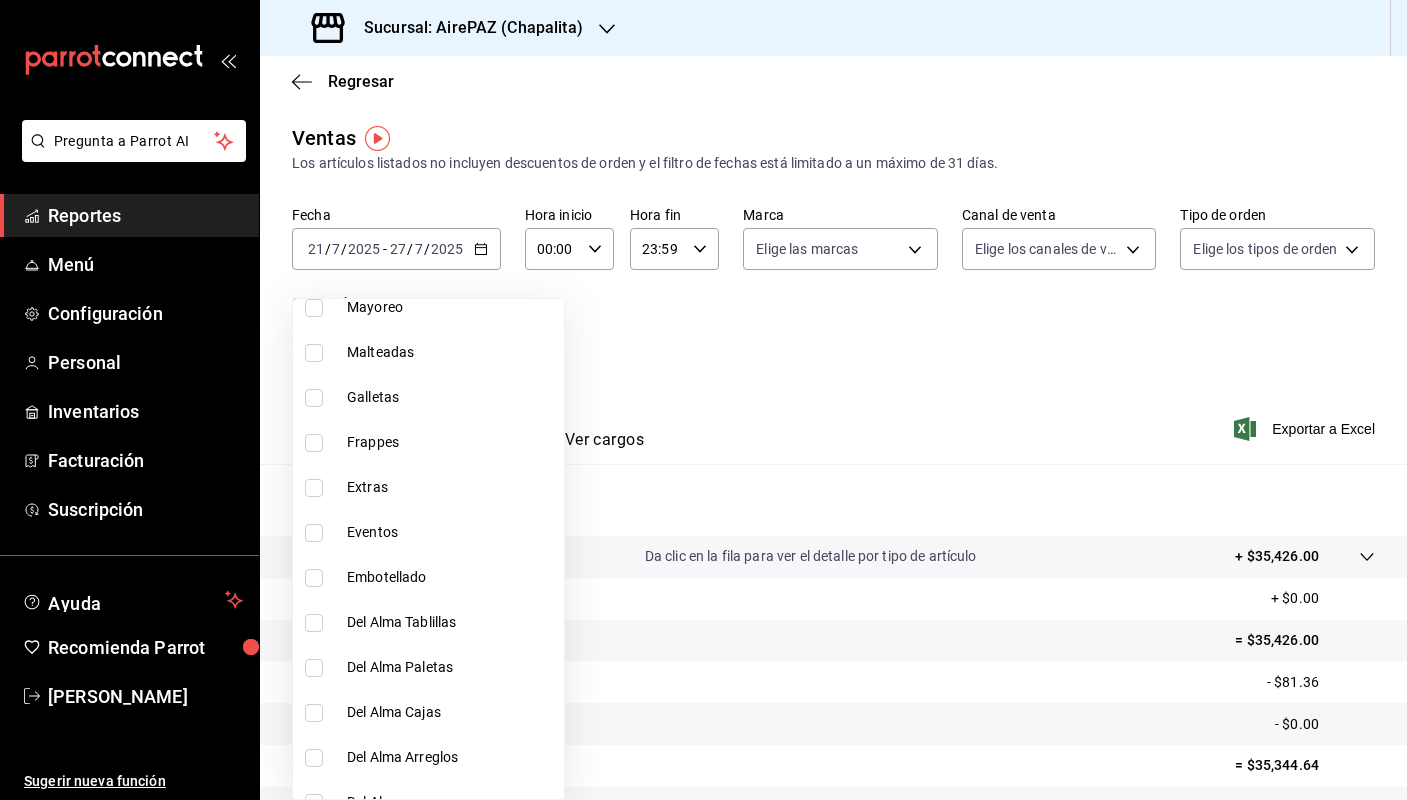 scroll, scrollTop: 1208, scrollLeft: 0, axis: vertical 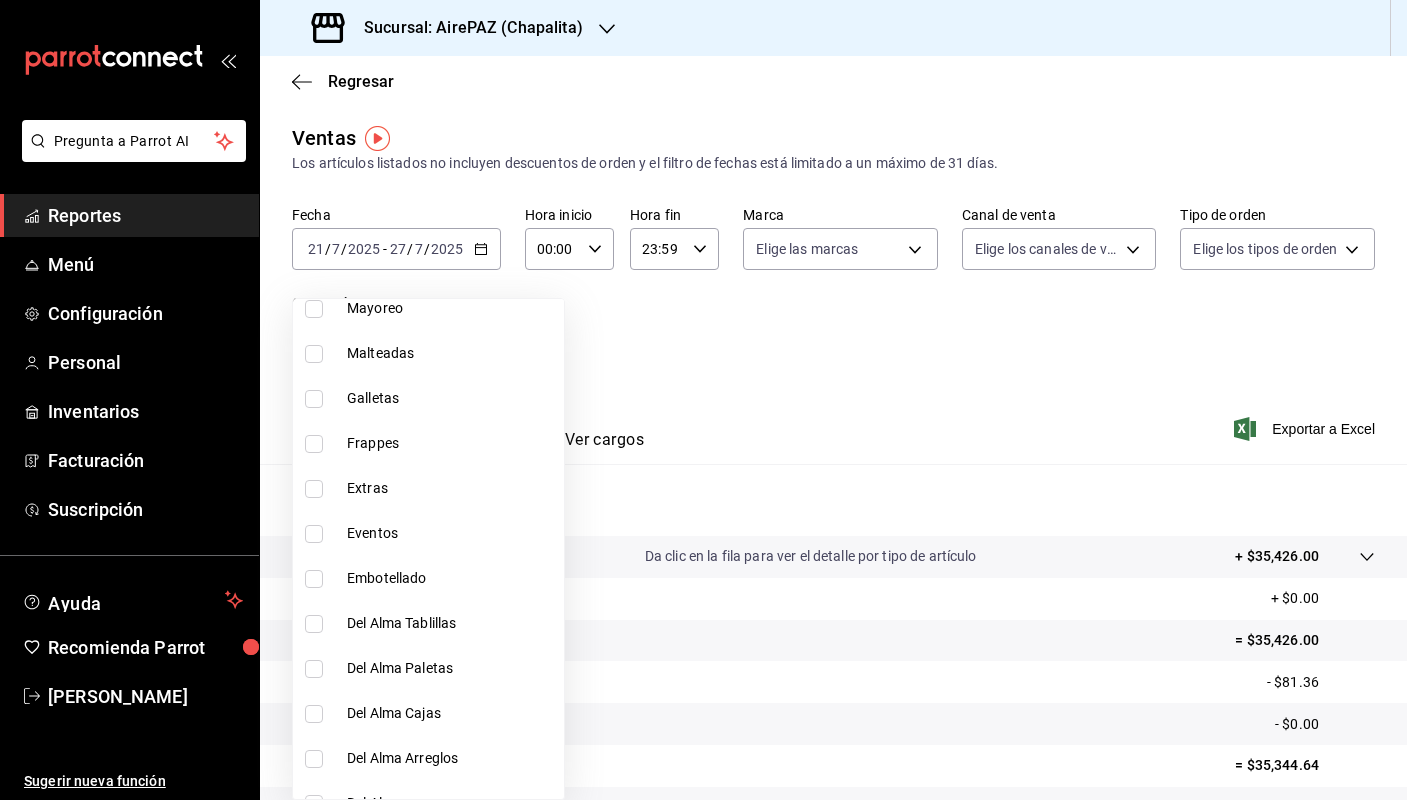 click on "Galletas" at bounding box center (451, 398) 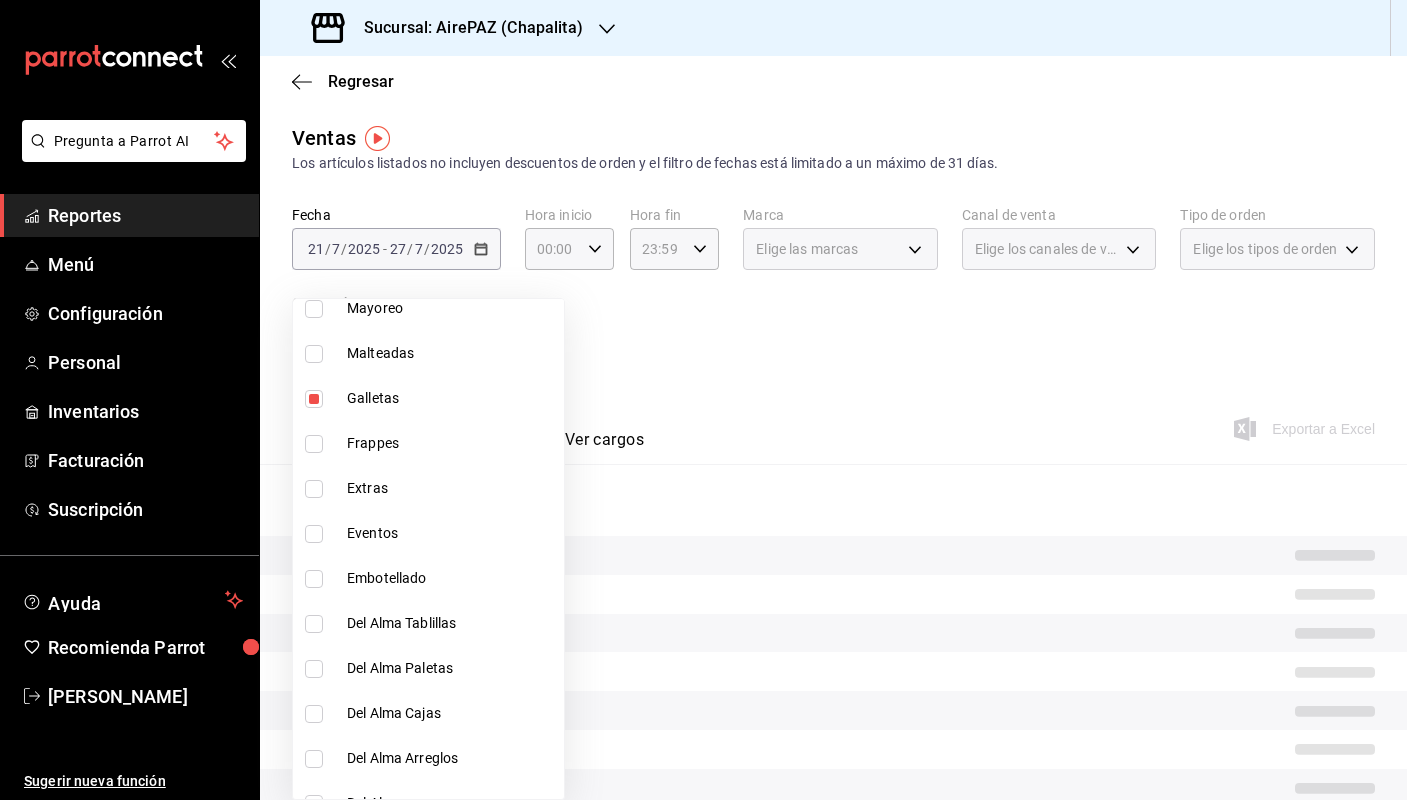 click at bounding box center [703, 400] 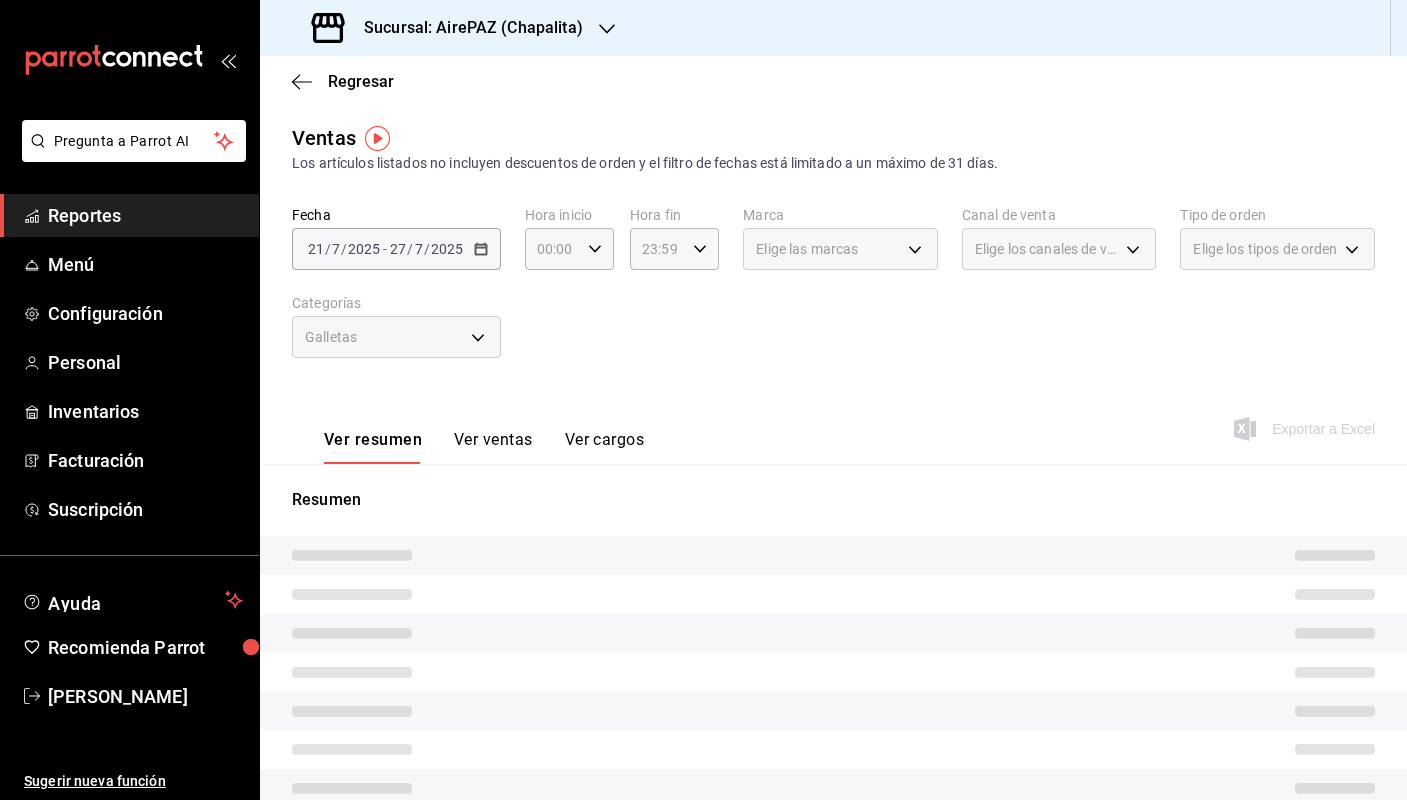 click on "Ver ventas" at bounding box center [493, 447] 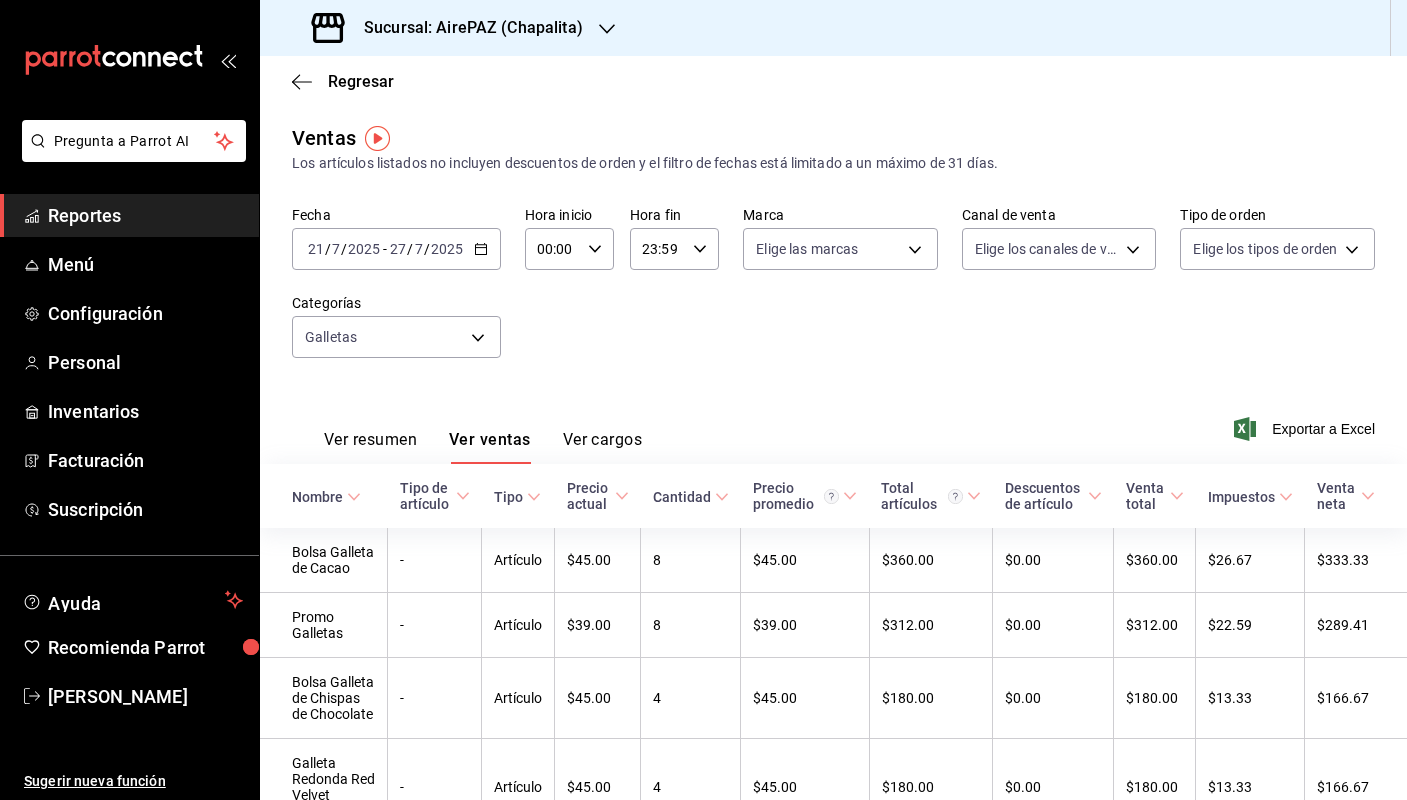 click on "Sucursal: AirePAZ (Chapalita)" at bounding box center (833, 28) 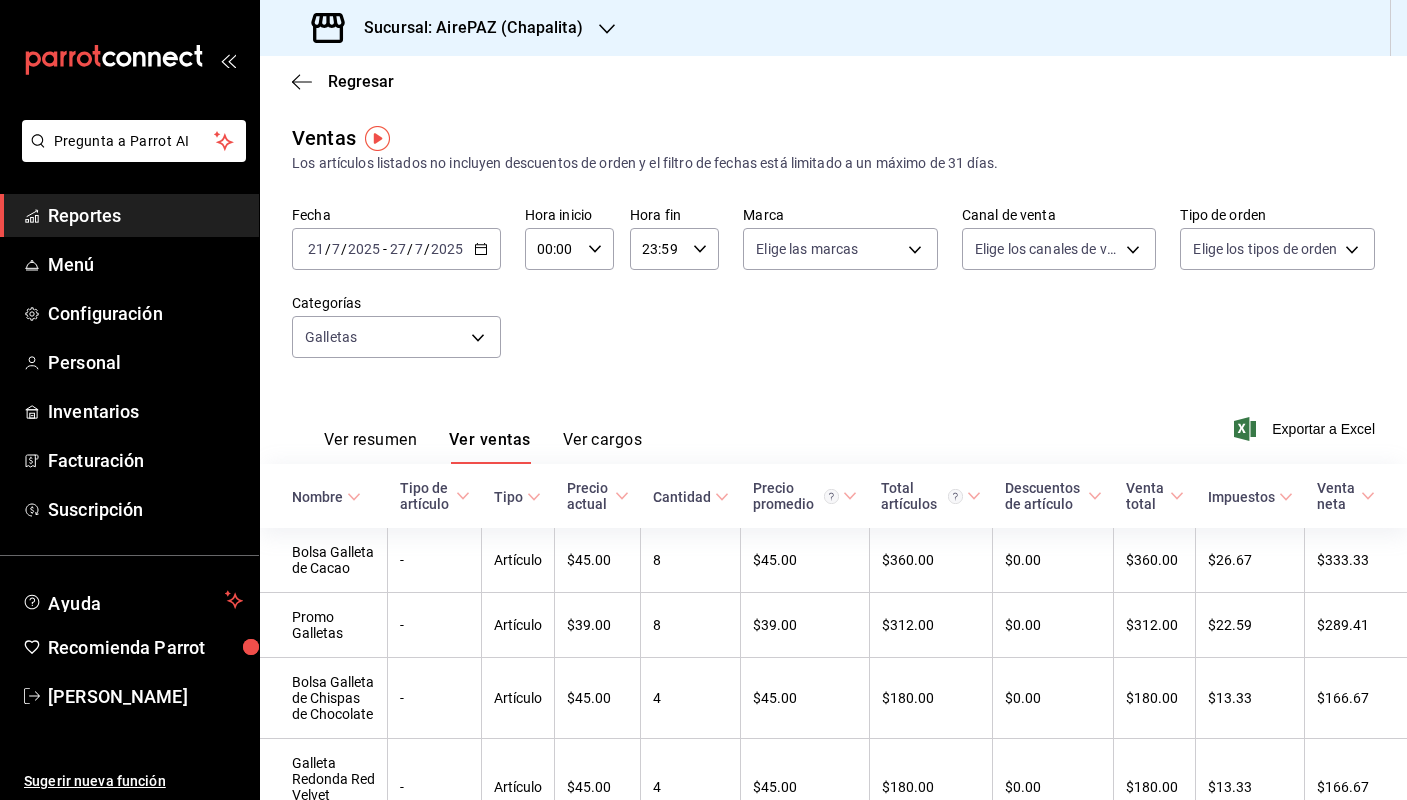 click 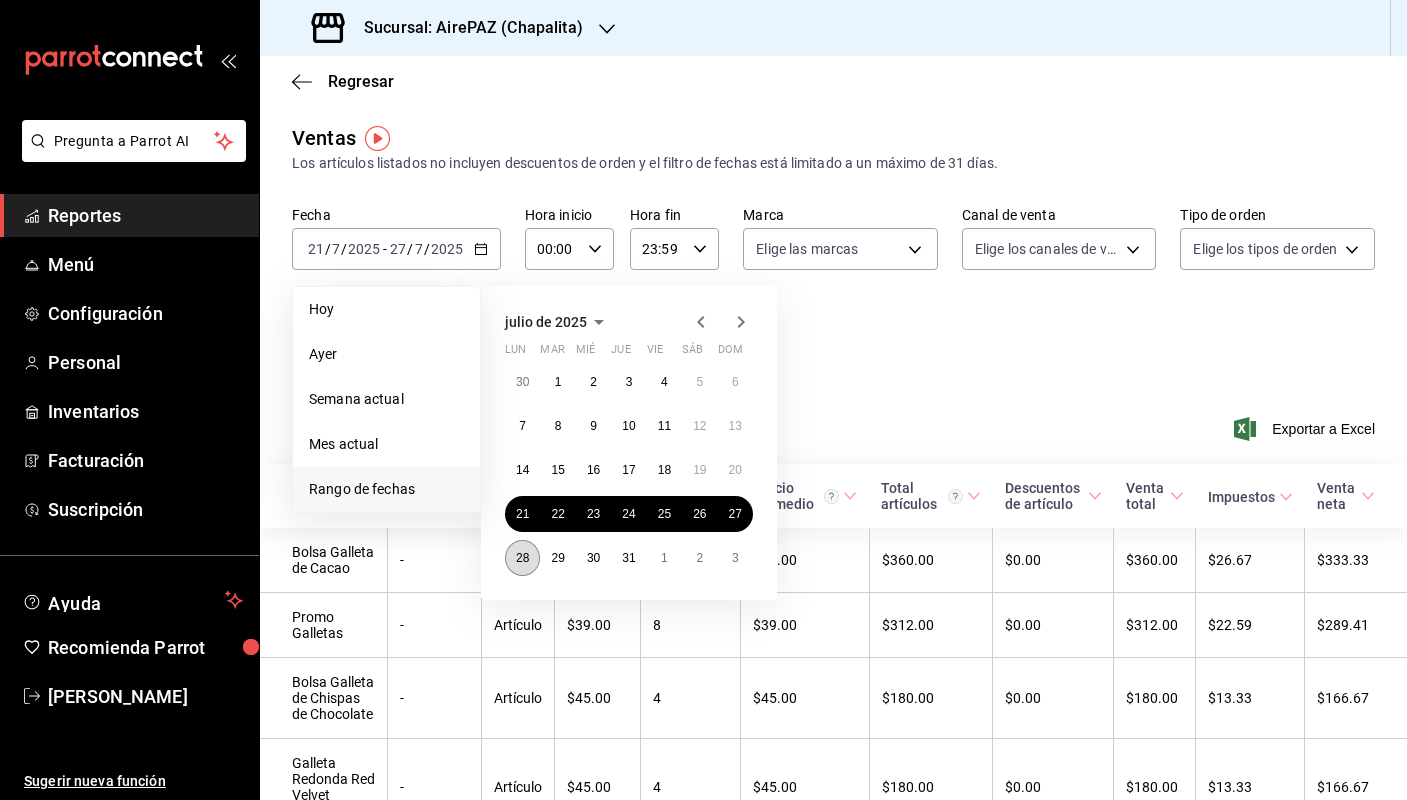 click on "28" at bounding box center (522, 558) 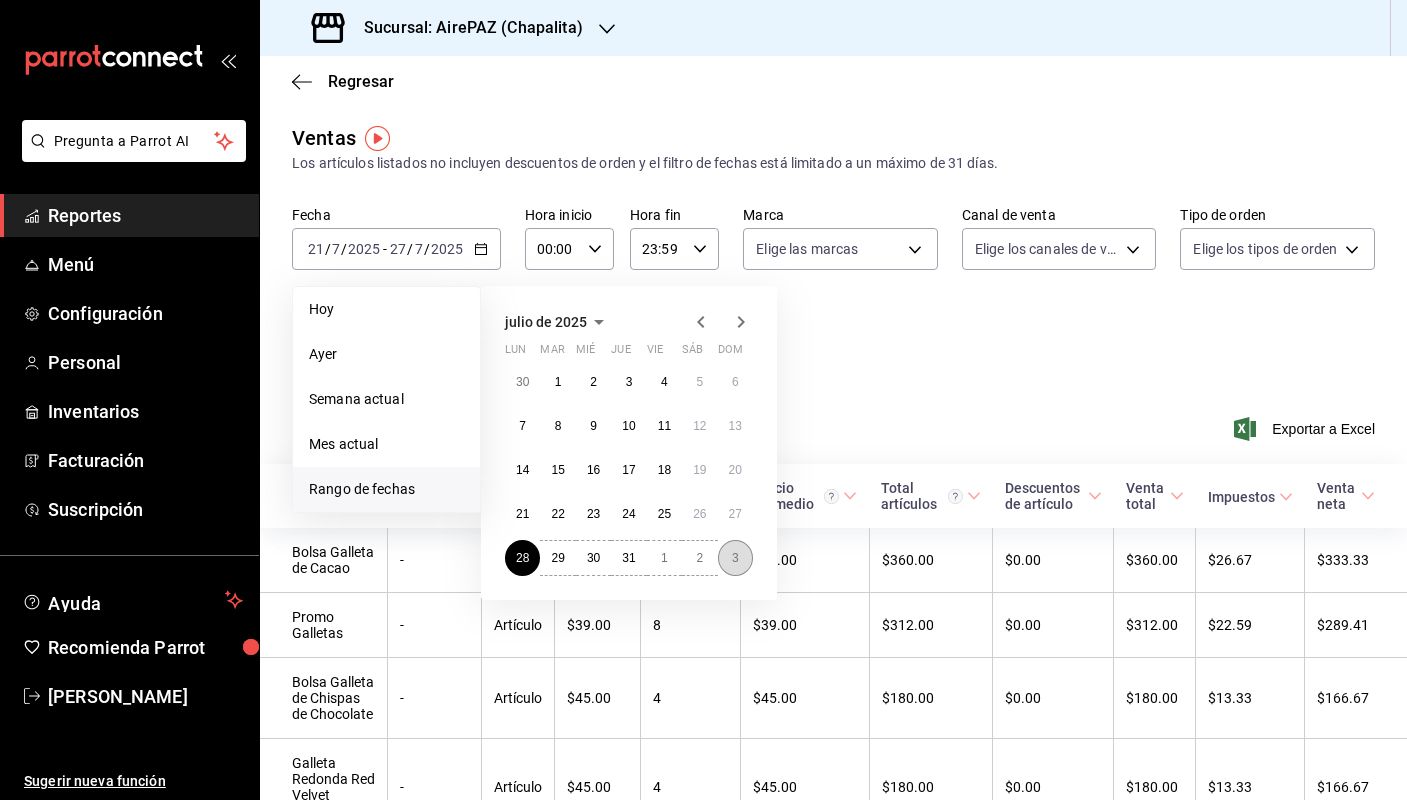 click on "3" at bounding box center (735, 558) 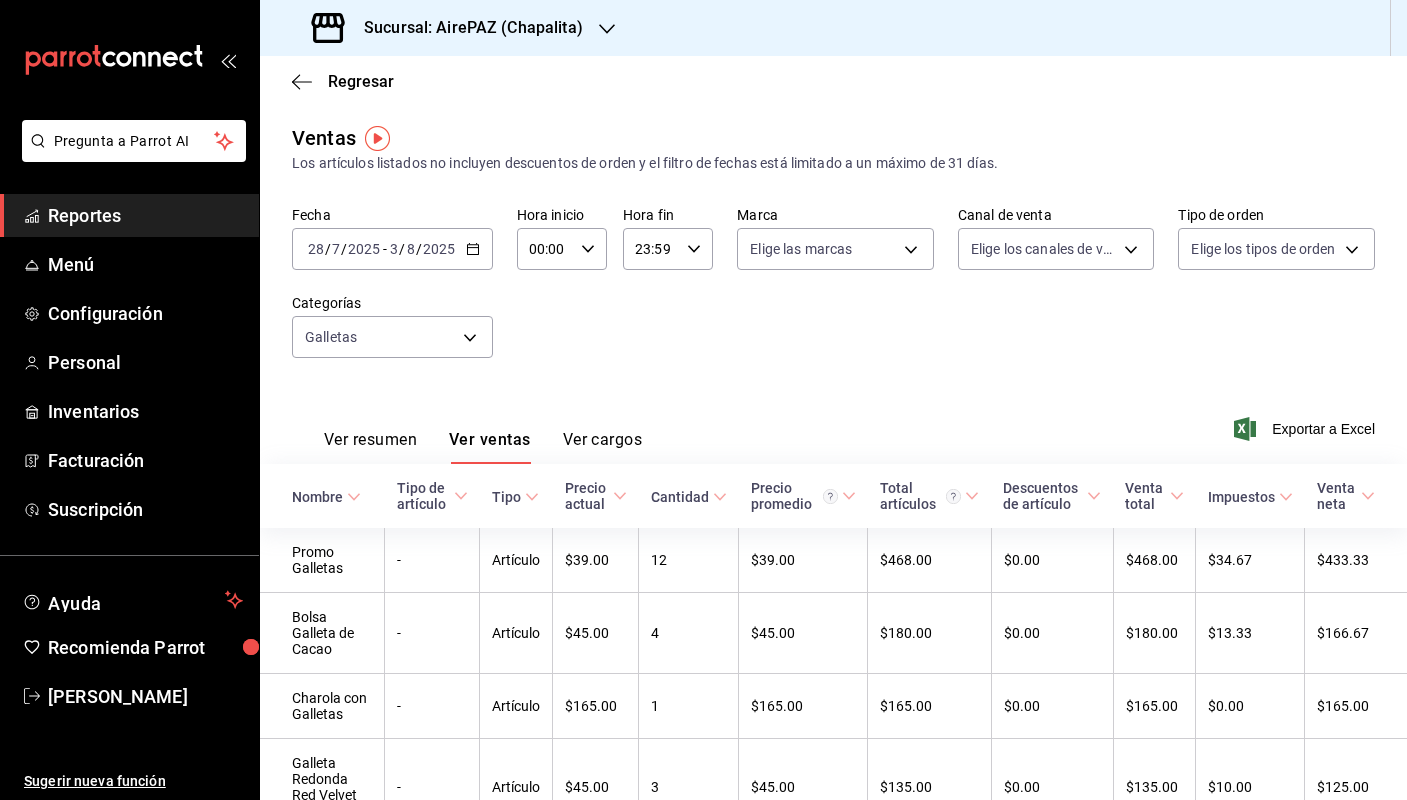 click on "Sucursal: AirePAZ (Chapalita)" at bounding box center [465, 28] 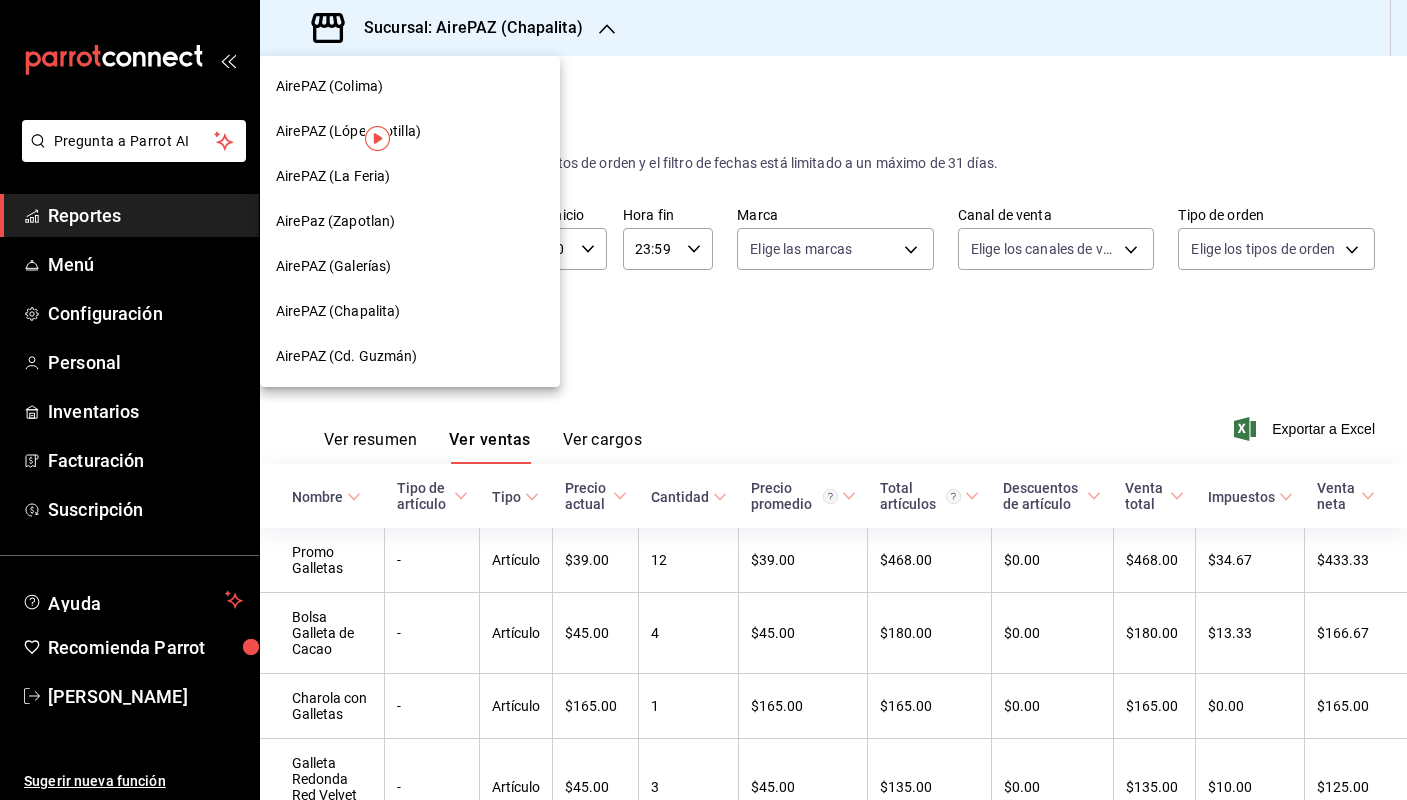click on "AirePAZ (Galerías)" at bounding box center (410, 266) 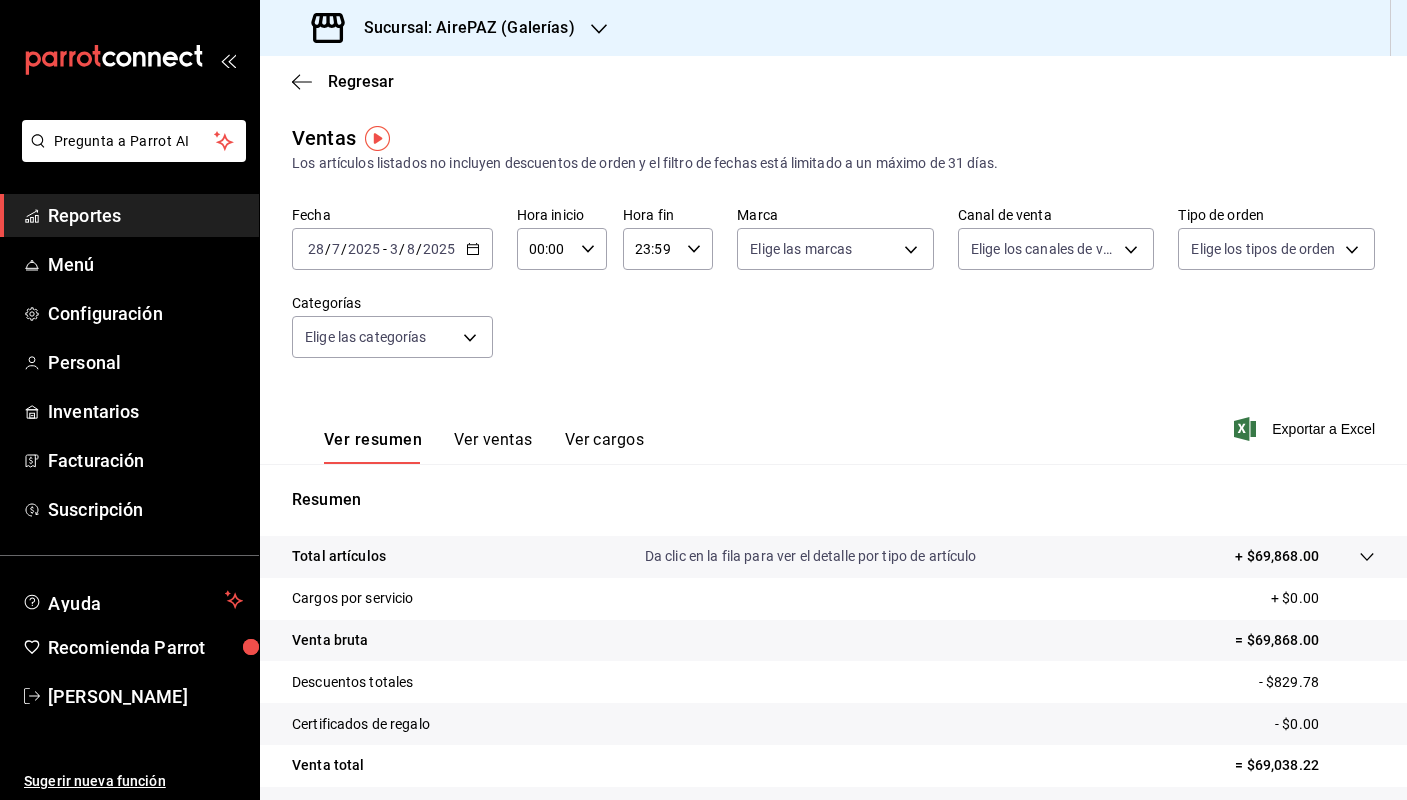 click on "Ver ventas" at bounding box center [493, 447] 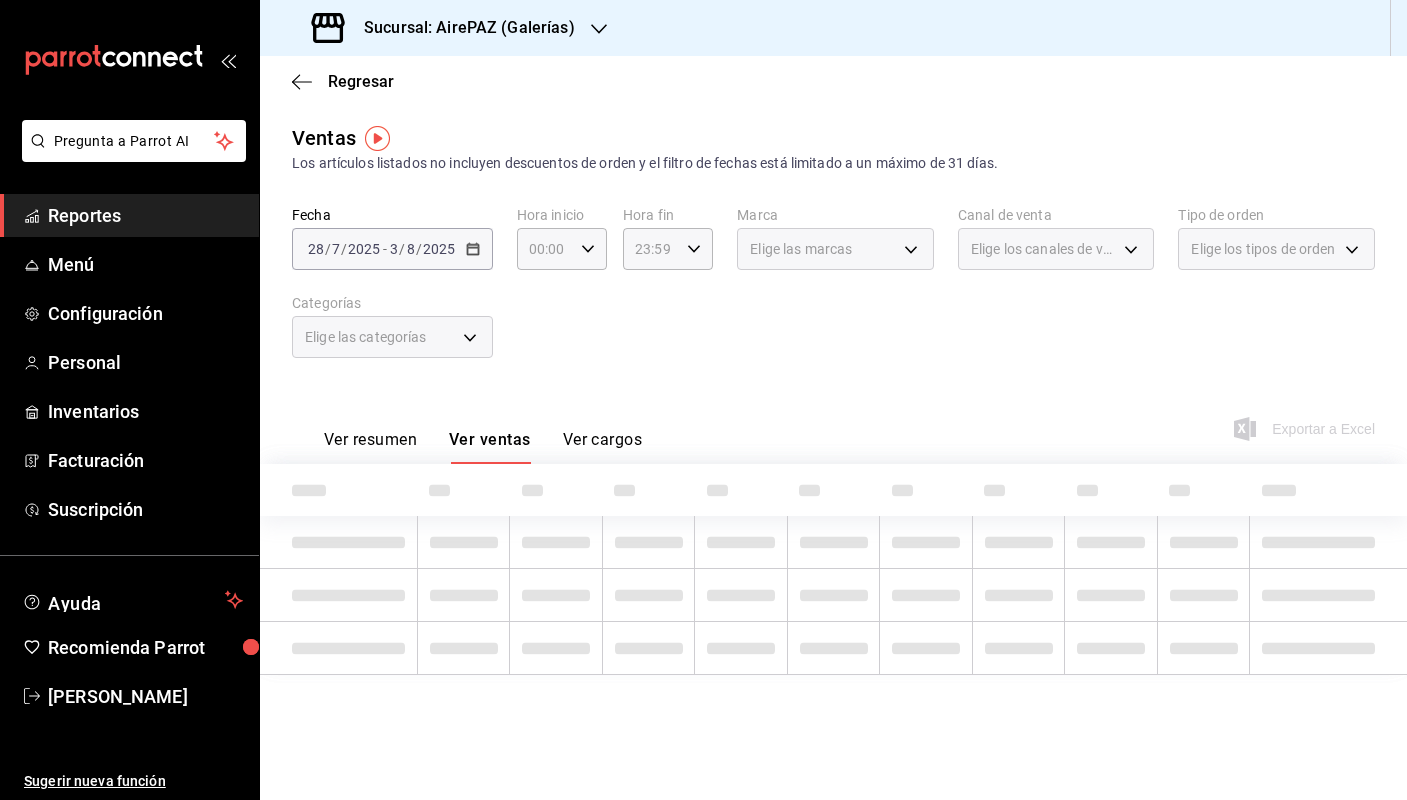 click on "Elige las categorías" at bounding box center (392, 337) 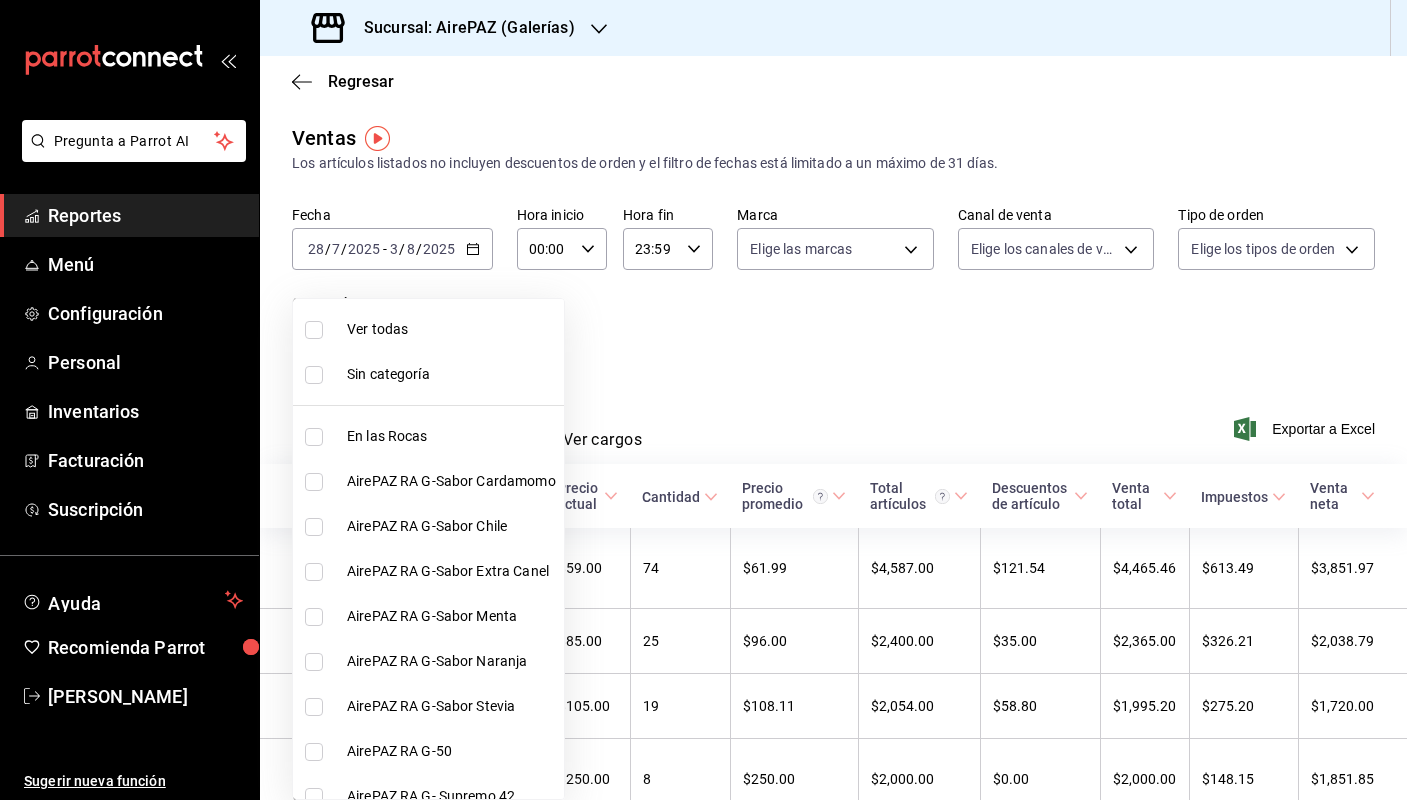 click on "Pregunta a Parrot AI Reportes   Menú   Configuración   Personal   Inventarios   Facturación   Suscripción   Ayuda Recomienda Parrot   [PERSON_NAME]   Sugerir nueva función   Sucursal: AirePAZ ([CITY]) Regresar Ventas Los artículos listados no incluyen descuentos de orden y el filtro de fechas está limitado a un máximo de 31 días. Fecha [DATE] [DATE] - [DATE] [DATE] Hora inicio 00:00 Hora inicio Hora fin 23:59 Hora fin Marca Elige las marcas Canal de venta Elige los canales de venta Tipo de orden Elige los tipos de orden Categorías Elige las categorías Ver resumen Ver ventas Ver cargos Exportar a Excel Nombre Tipo de artículo Tipo Precio actual Cantidad Precio promedio   Total artículos   Descuentos de artículo Venta total Impuestos Venta neta Chocolate Tradicional Caliente - Artículo $59.00 74 $61.99 $4,587.00 $121.54 $4,465.46 $613.49 $3,851.97 Frappe Moka - Artículo $85.00 25 $96.00 $2,400.00 $35.00 $2,365.00 $326.21 $2,038.79 Chocolate Suizo - Artículo $105.00 19 - 8" at bounding box center (703, 400) 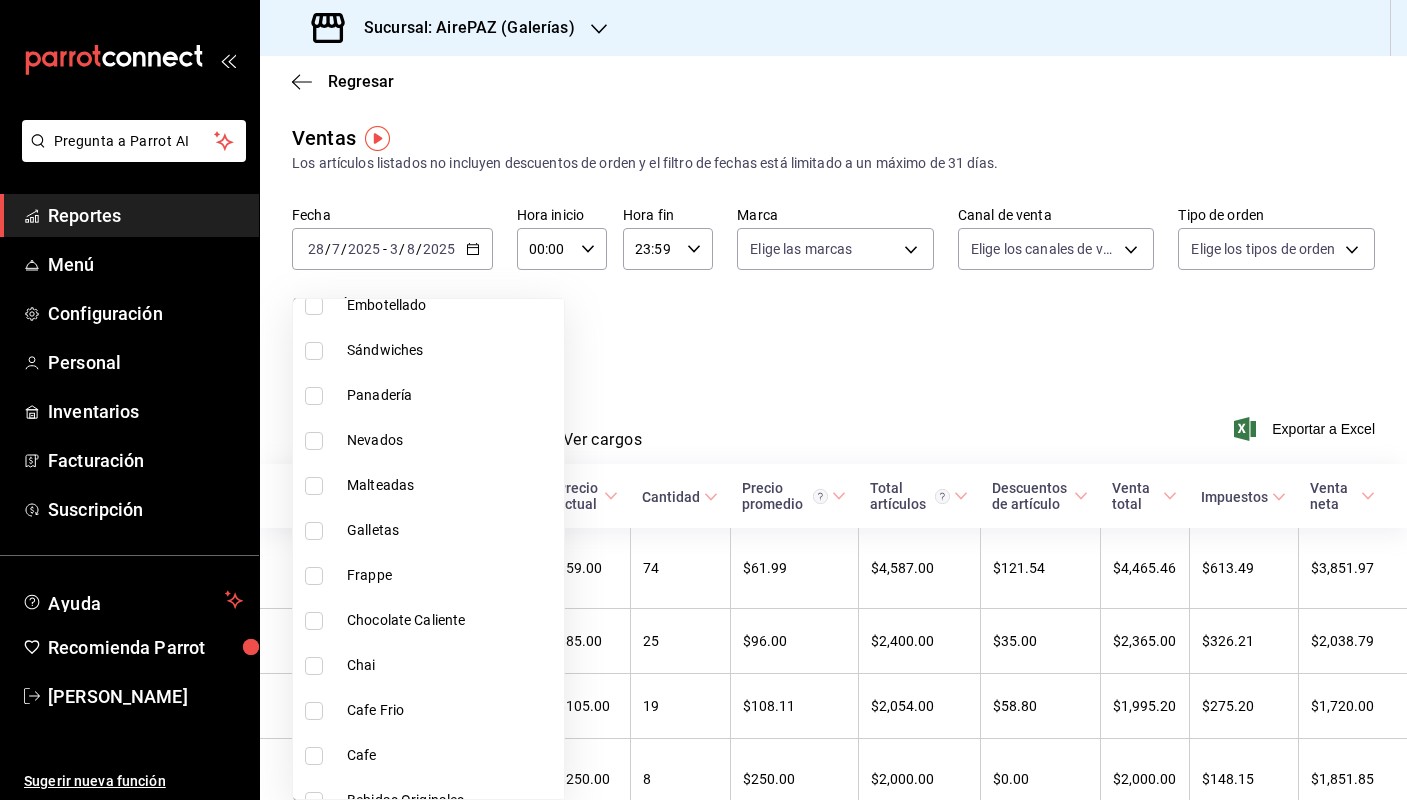 scroll, scrollTop: 1390, scrollLeft: 0, axis: vertical 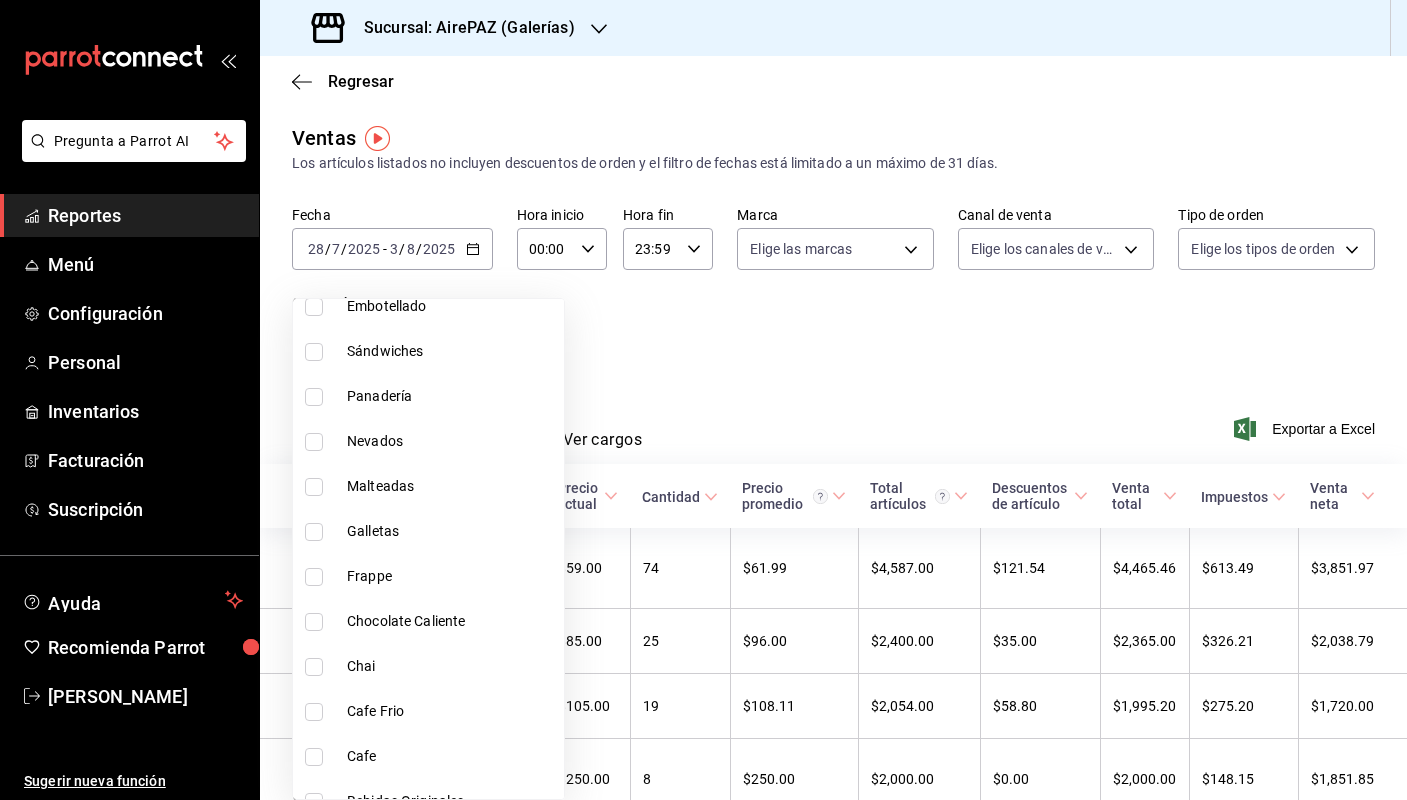 click on "Galletas" at bounding box center (451, 531) 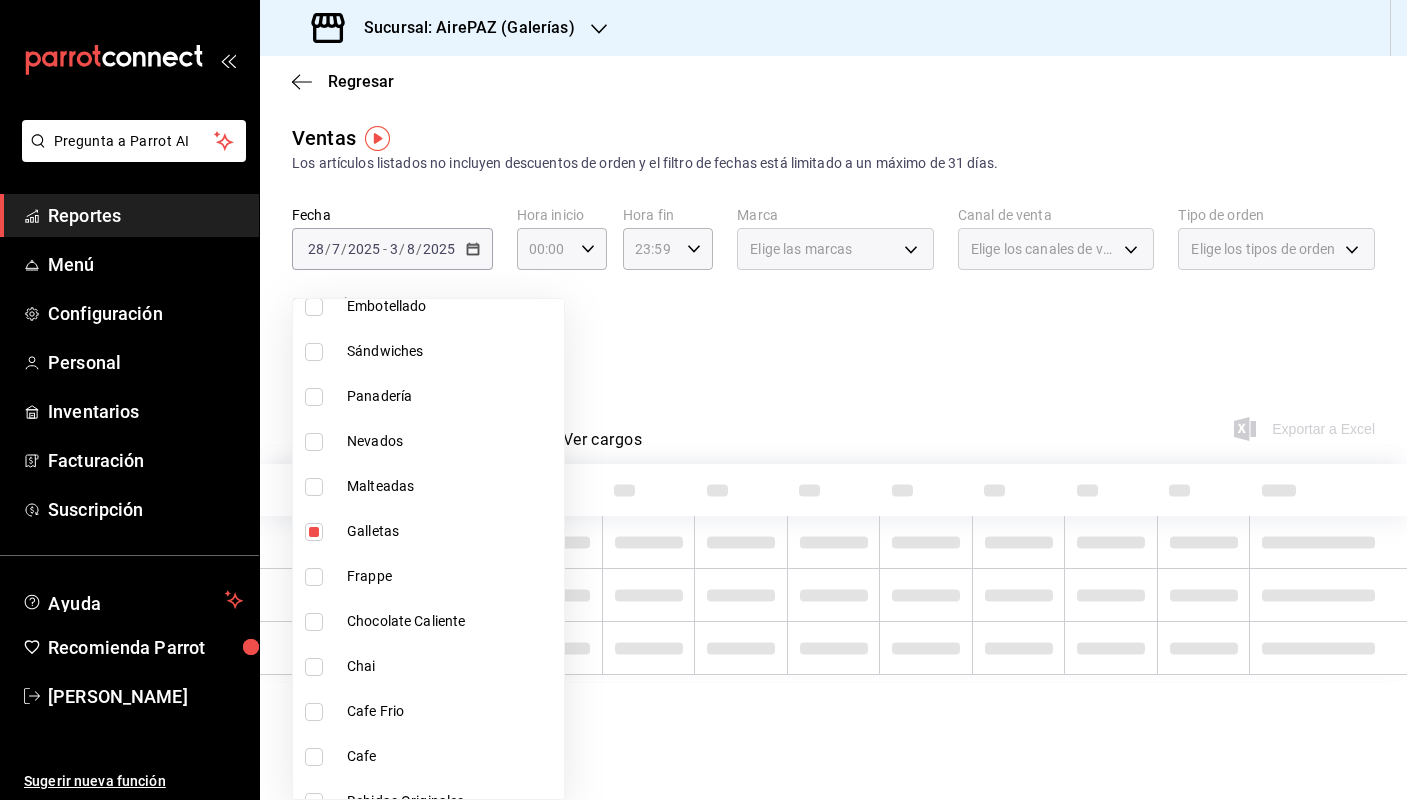 click at bounding box center (703, 400) 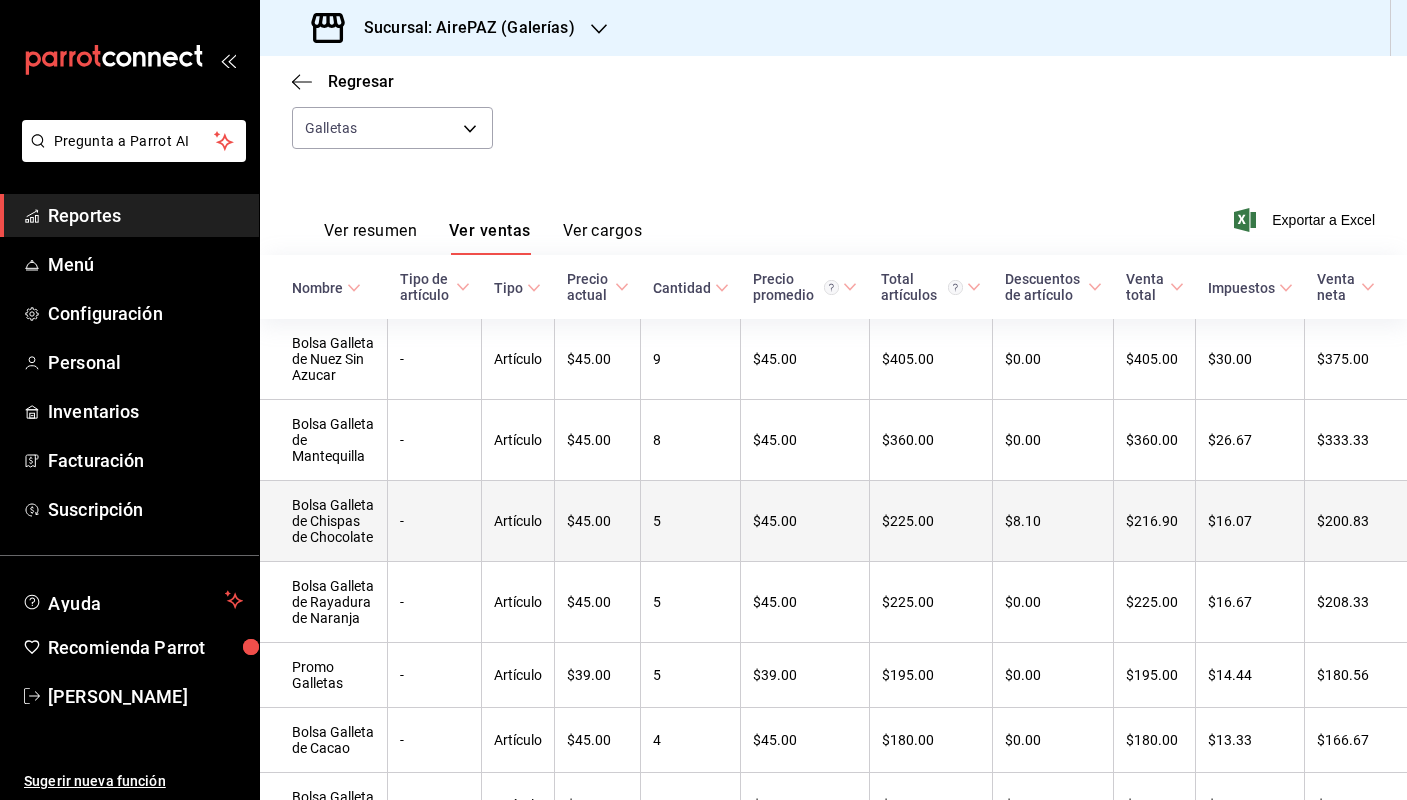 scroll, scrollTop: 352, scrollLeft: 0, axis: vertical 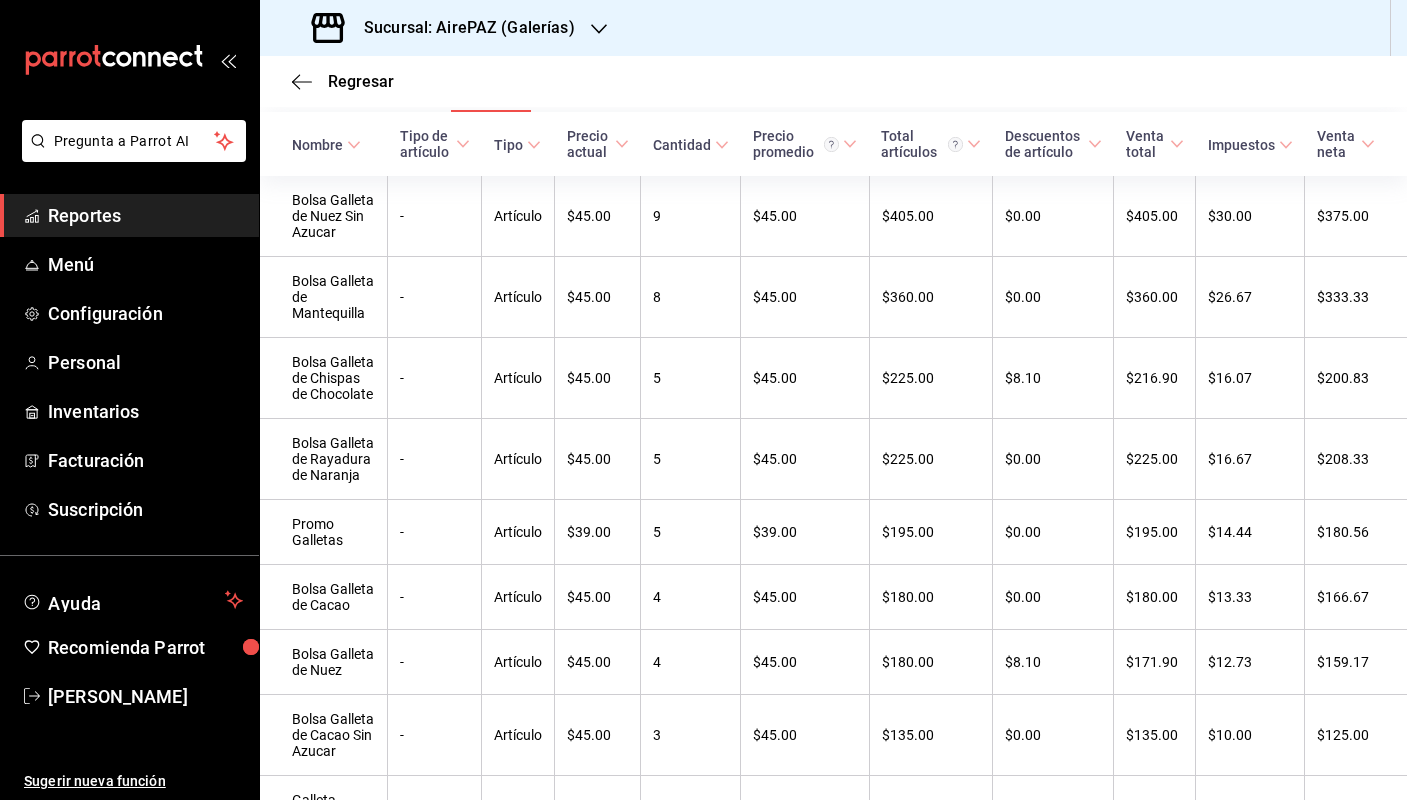 click on "Sucursal: AirePAZ (Galerías)" at bounding box center [461, 28] 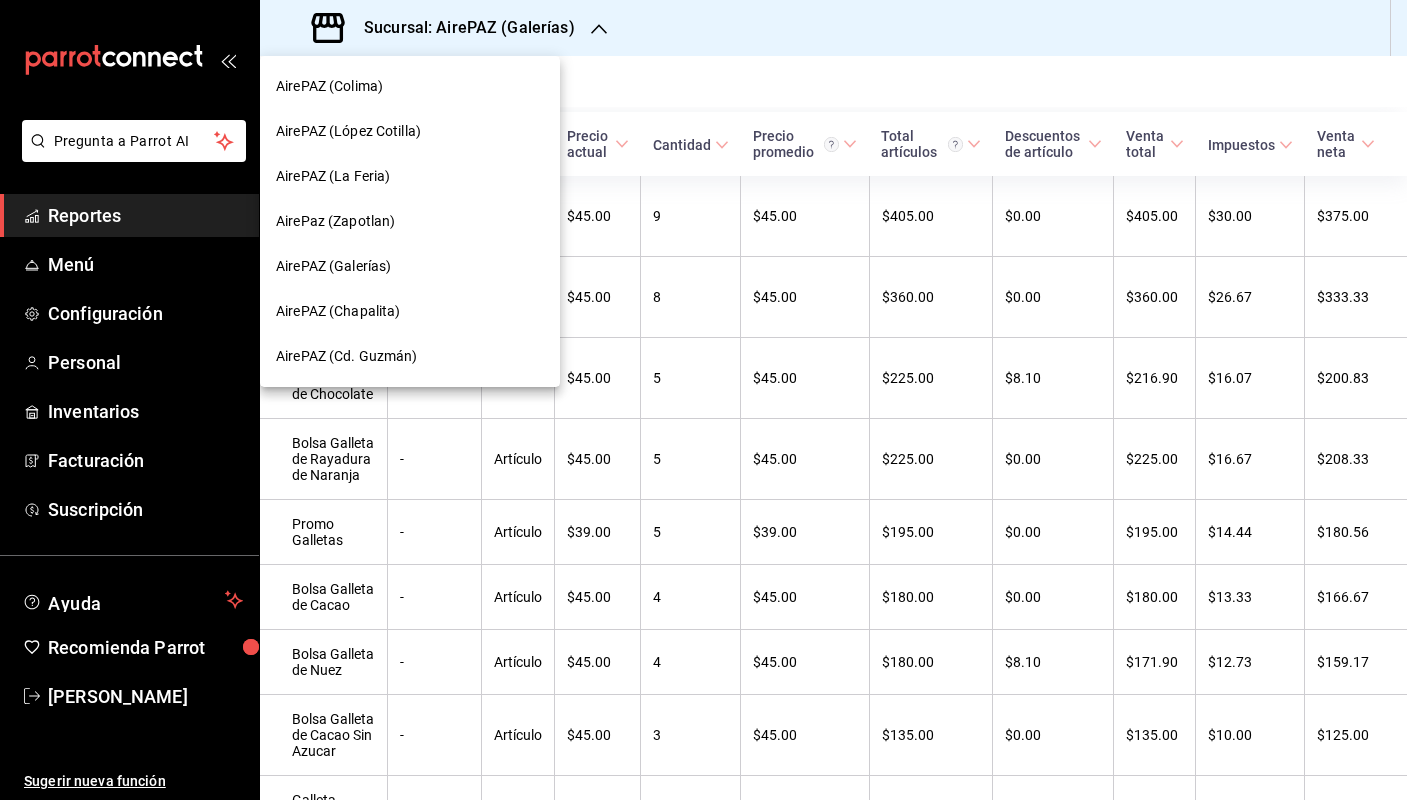 click on "AirePaz (Zapotlan)" at bounding box center (335, 221) 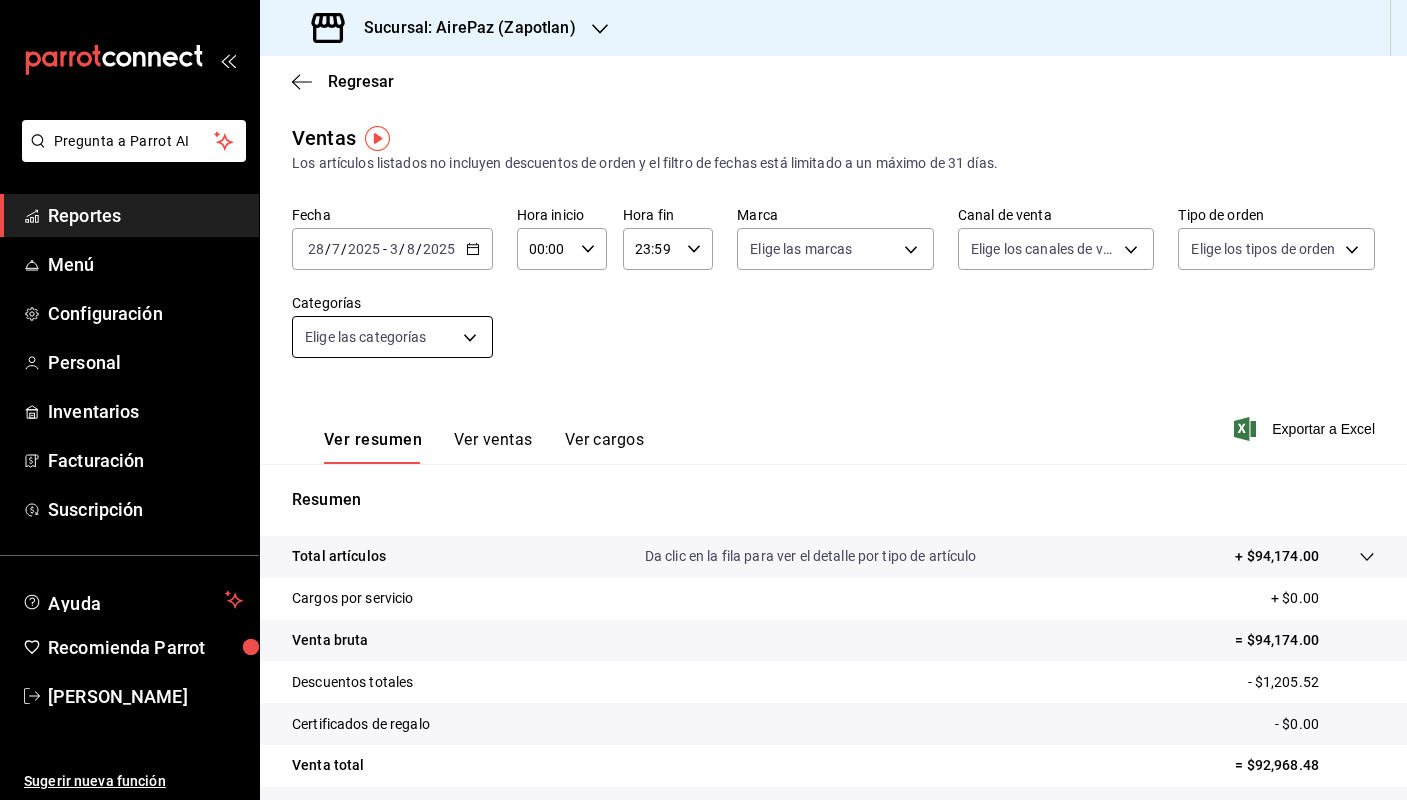 click on "Pregunta a Parrot AI Reportes   Menú   Configuración   Personal   Inventarios   Facturación   Suscripción   Ayuda Recomienda Parrot   [PERSON_NAME]   Sugerir nueva función   Sucursal: AirePaz ([CITY]) Regresar Ventas Los artículos listados no incluyen descuentos de orden y el filtro de fechas está limitado a un máximo de 31 días. Fecha [DATE] [DATE] - [DATE] [DATE] Hora inicio 00:00 Hora inicio Hora fin 23:59 Hora fin Marca Elige las marcas Canal de venta Elige los canales de venta Tipo de orden Elige los tipos de orden Categorías Elige las categorías Ver resumen Ver ventas Ver cargos Exportar a Excel Resumen Total artículos Da clic en la fila para ver el detalle por tipo de artículo + $94,174.00 Cargos por servicio + $0.00 Venta bruta = $94,174.00 Descuentos totales - $1,205.52 Certificados de regalo - $0.00 Venta total = $92,968.48 Impuestos - $10,629.75 Venta neta = $82,338.73 GANA 1 MES GRATIS EN TU SUSCRIPCIÓN AQUÍ Ver video tutorial Ir a video Pregunta a Parrot AI" at bounding box center (703, 400) 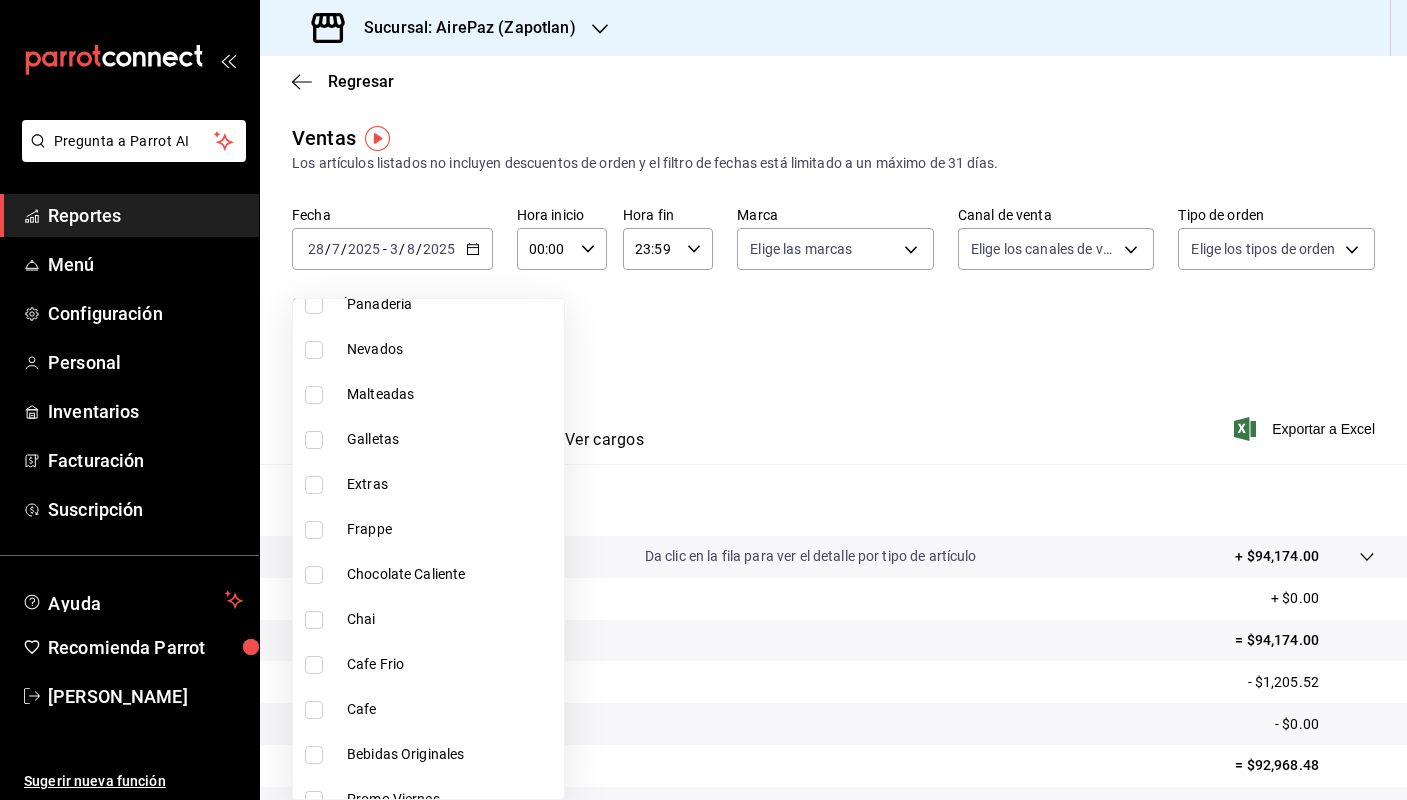 scroll, scrollTop: 1440, scrollLeft: 0, axis: vertical 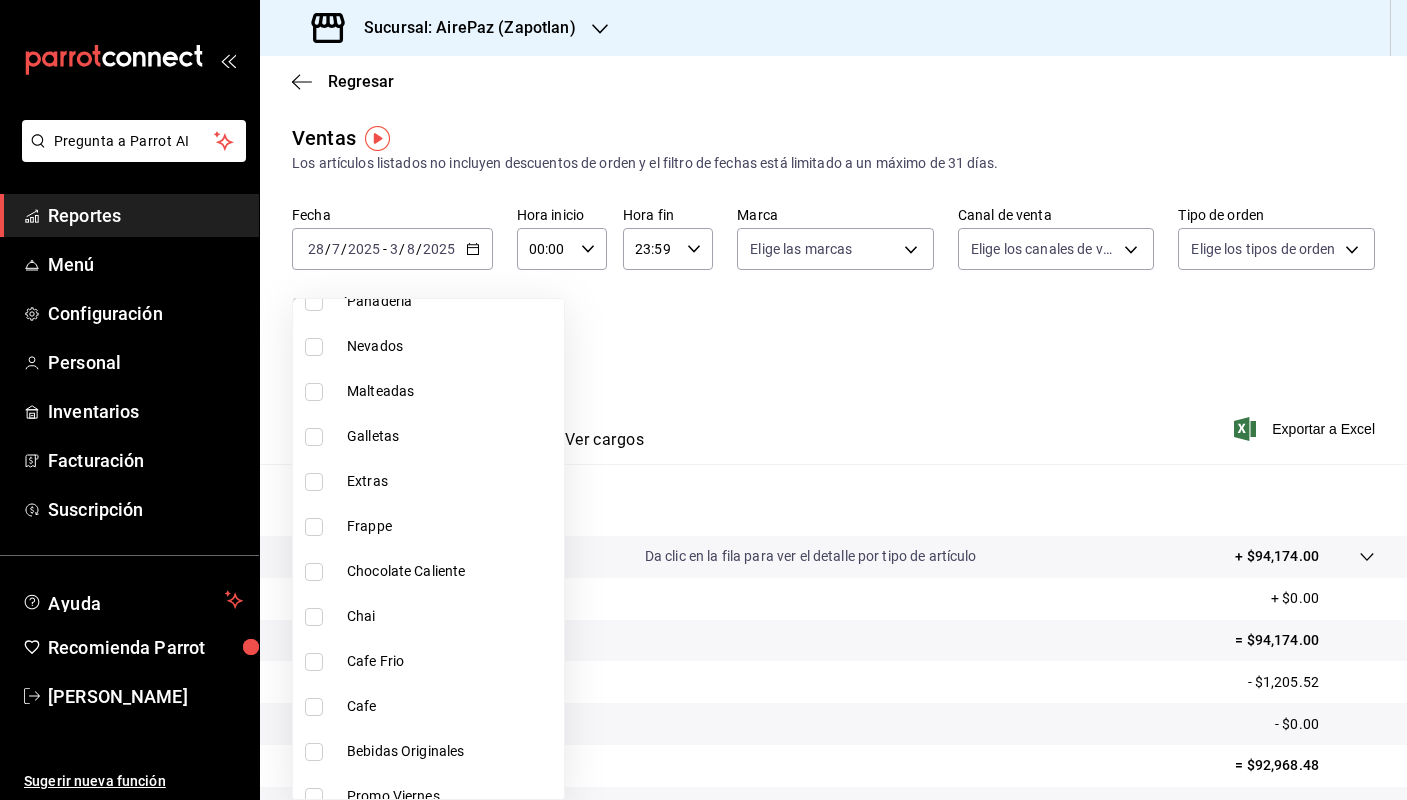 click on "Galletas" at bounding box center (428, 436) 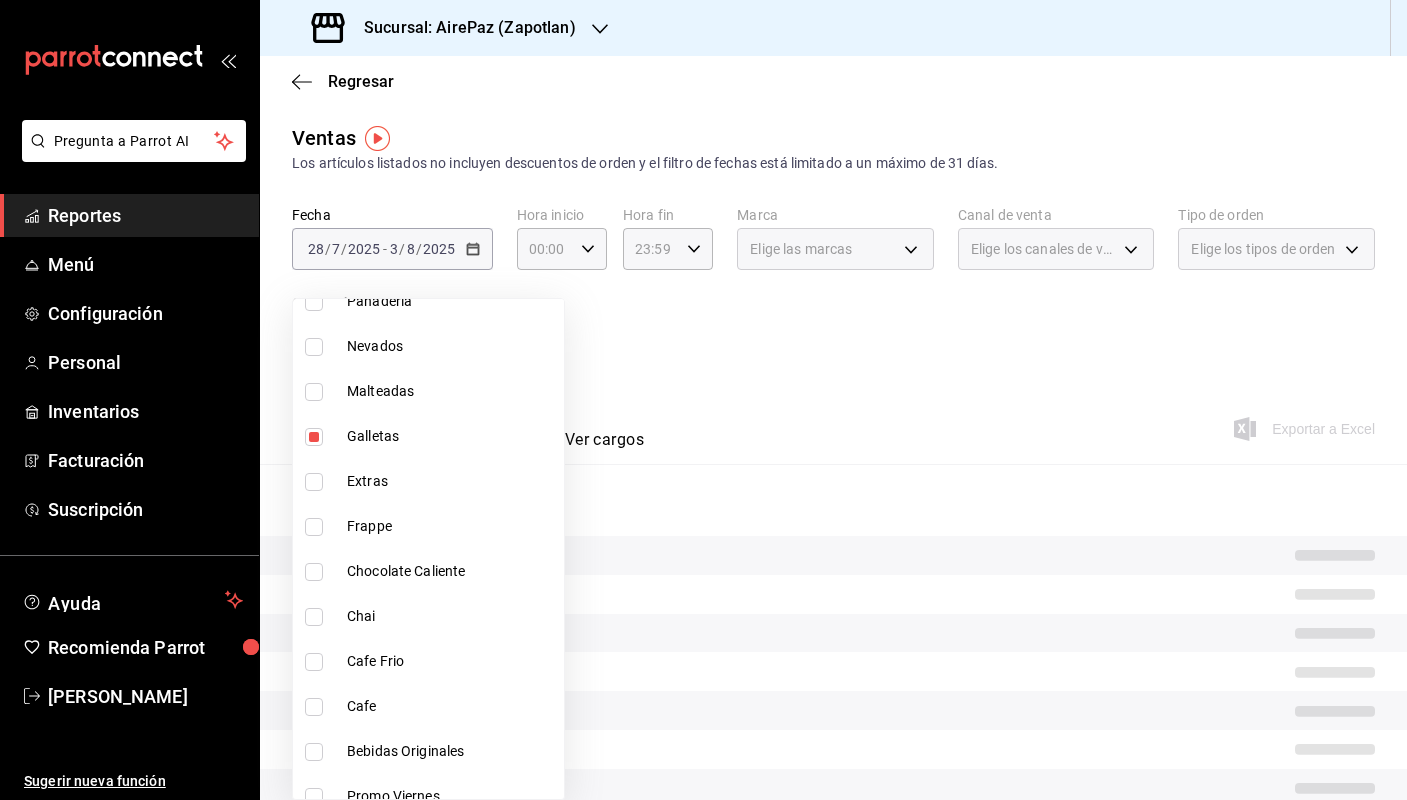 click at bounding box center [703, 400] 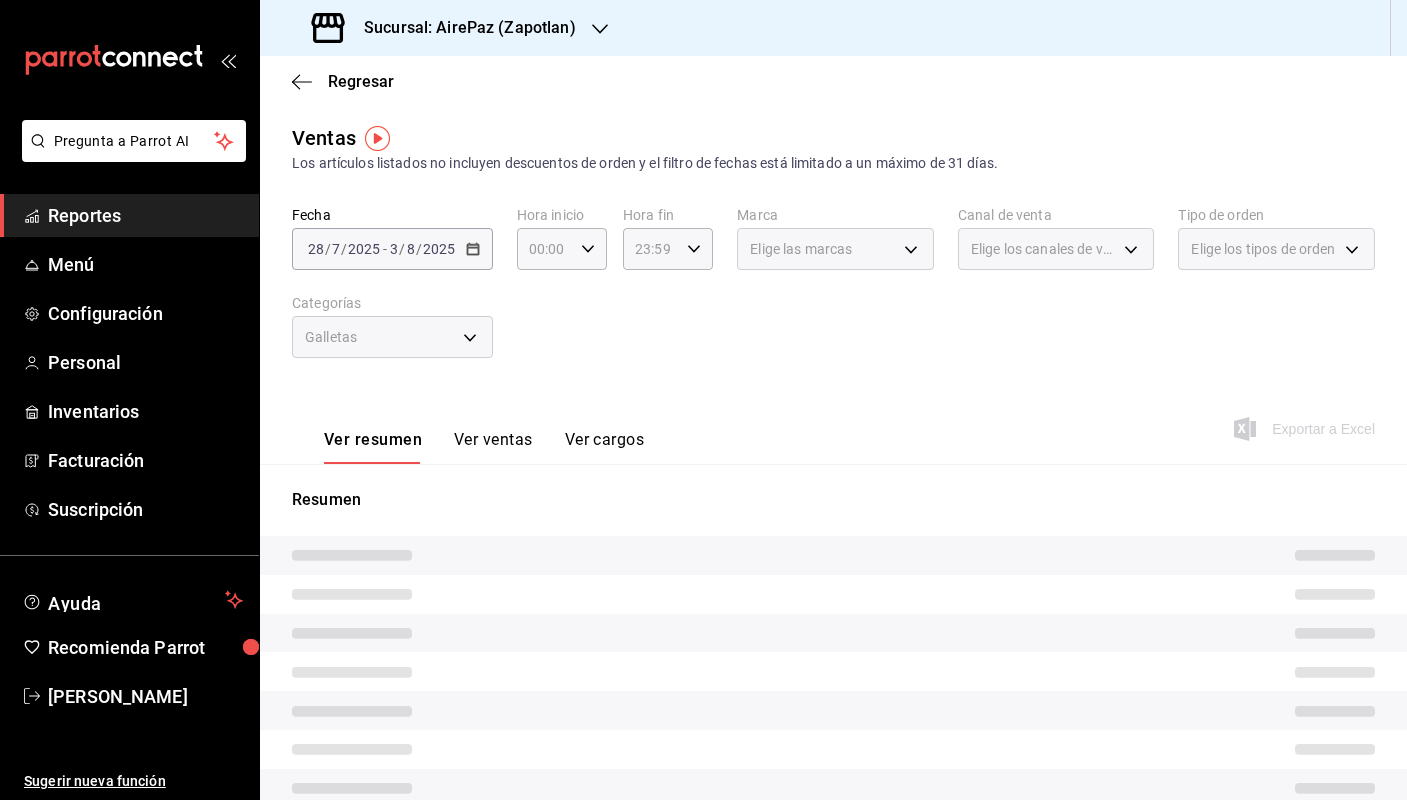 click on "Ver ventas" at bounding box center (493, 447) 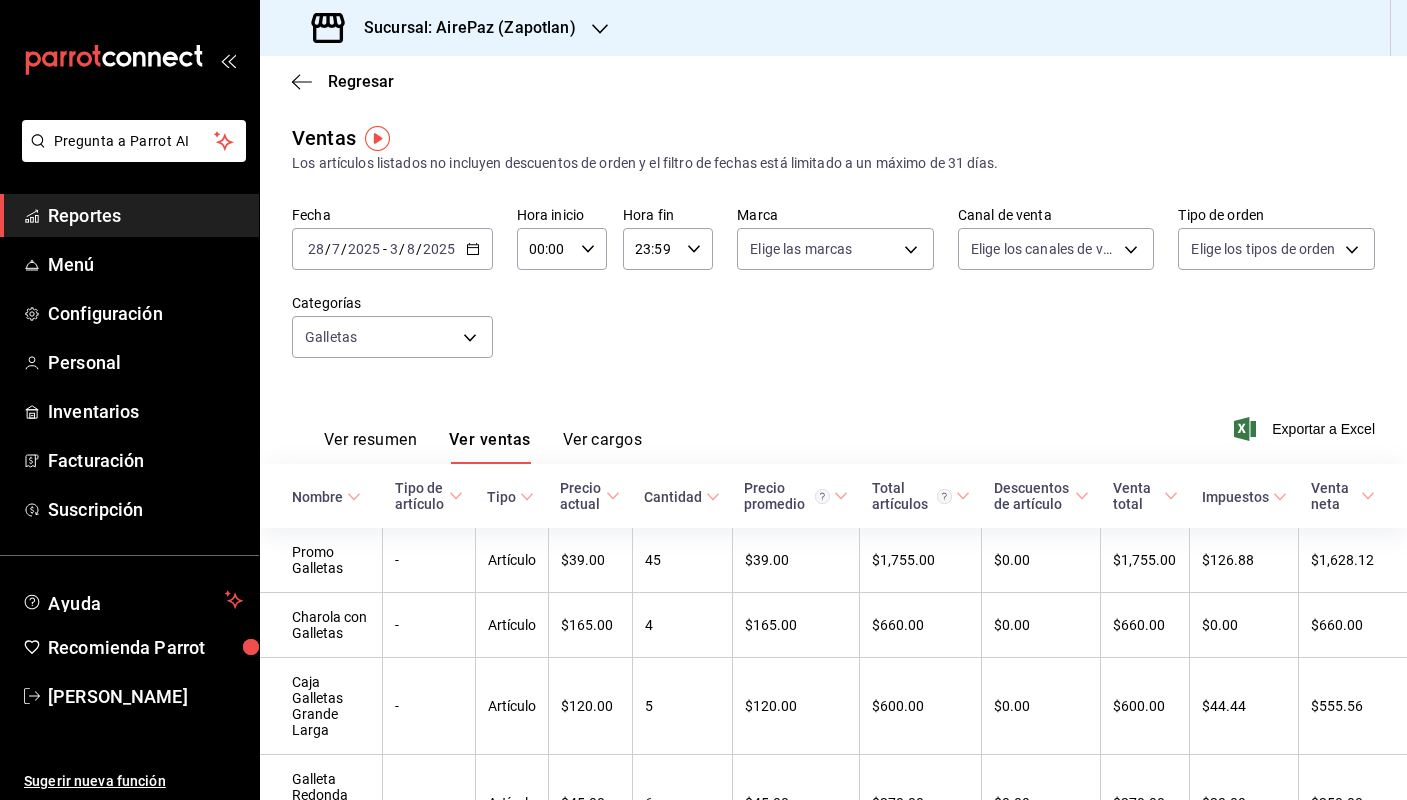 click on "Sucursal: AirePaz (Zapotlan)" at bounding box center [462, 28] 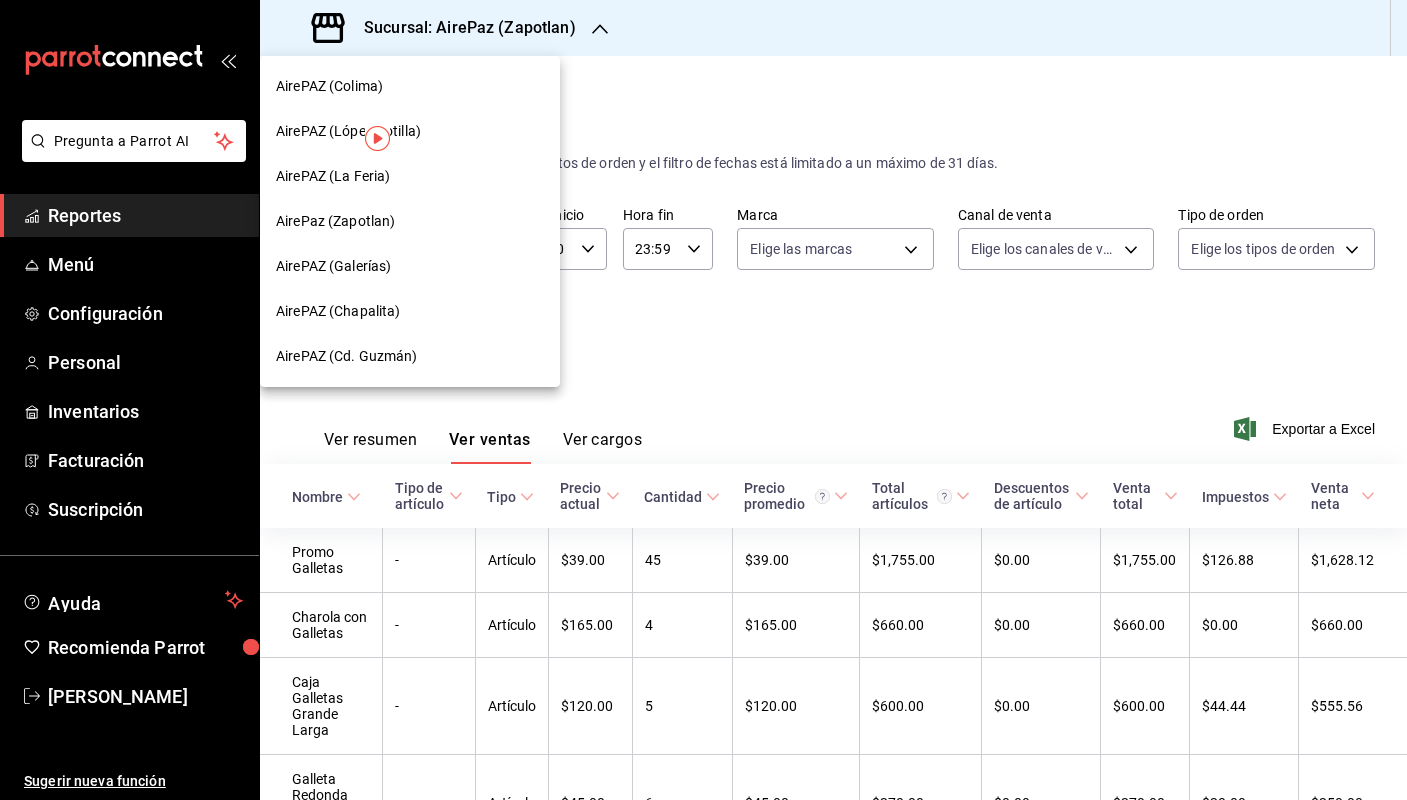 click on "AirePAZ (La Feria)" at bounding box center [410, 176] 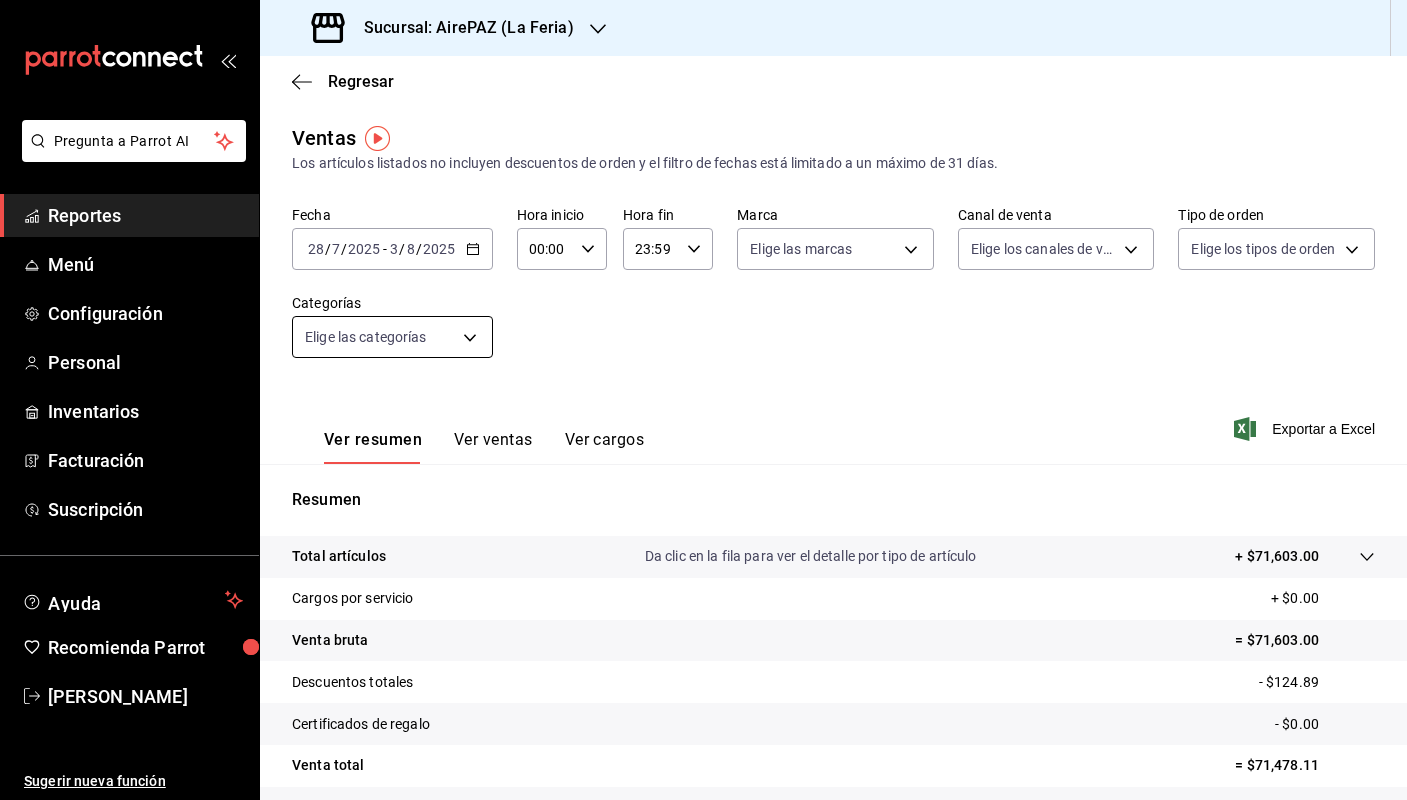 click on "Pregunta a Parrot AI Reportes   Menú   Configuración   Personal   Inventarios   Facturación   Suscripción   Ayuda Recomienda Parrot   [FIRST] [LAST]   Sugerir nueva función   Sucursal: AirePAZ (La Feria) Regresar Ventas Los artículos listados no incluyen descuentos de orden y el filtro de fechas está limitado a un máximo de 31 días. Fecha [DATE] [DATE] - [DATE] [DATE] Hora inicio 00:00 Hora inicio Hora fin 23:59 Hora fin Marca Elige las marcas Canal de venta Elige los canales de venta Tipo de orden Elige los tipos de orden Categorías Elige las categorías Ver resumen Ver ventas Ver cargos Exportar a Excel Resumen Total artículos Da clic en la fila para ver el detalle por tipo de artículo + $71,603.00 Cargos por servicio + $0.00 Venta bruta = $71,603.00 Descuentos totales - $124.89 Certificados de regalo - $0.00 Venta total = $71,478.11 Impuestos - $8,845.45 Venta neta = $62,632.66 GANA 1 MES GRATIS EN TU SUSCRIPCIÓN AQUÍ Ver video tutorial Ir a video Pregunta a Parrot AI" at bounding box center (703, 400) 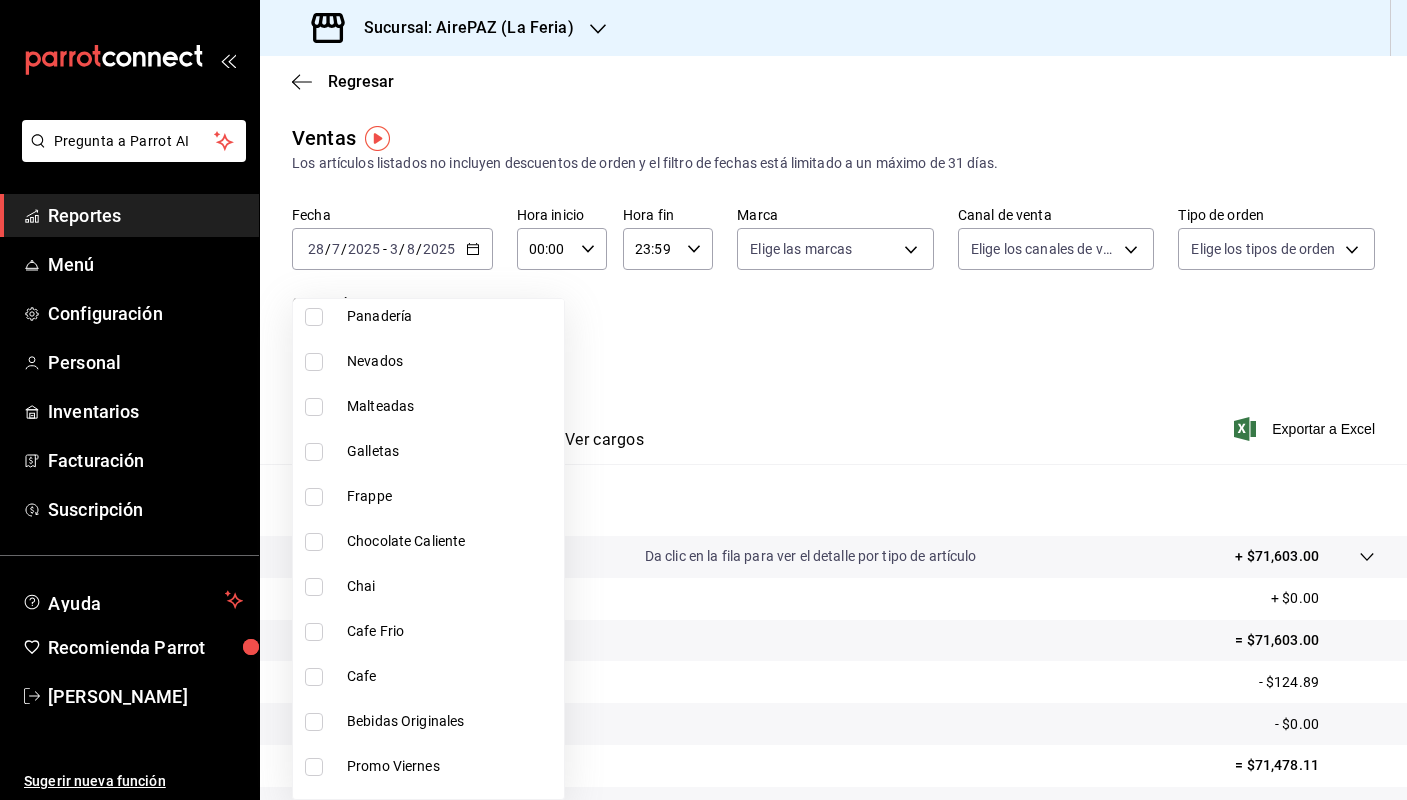 scroll, scrollTop: 1514, scrollLeft: 0, axis: vertical 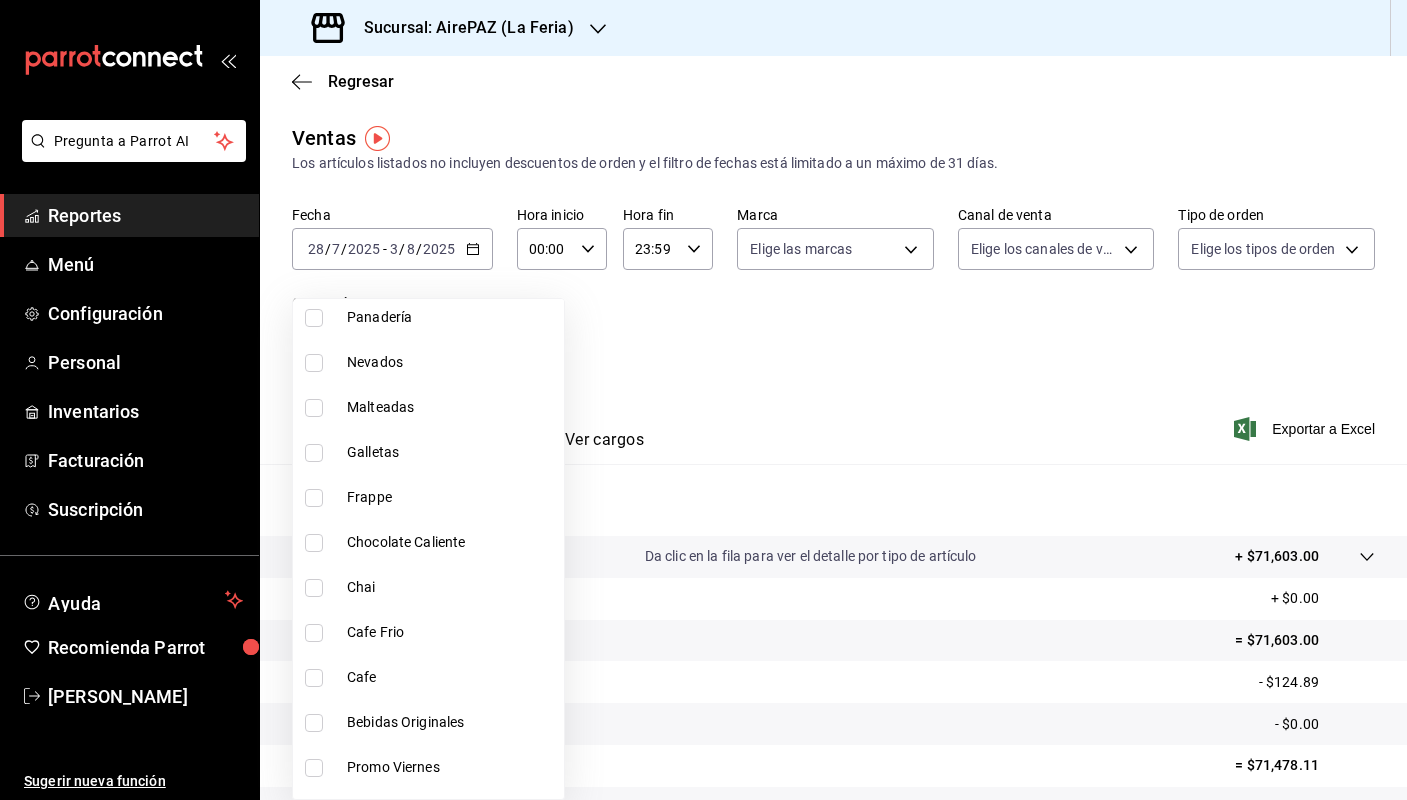 click on "Galletas" at bounding box center [451, 452] 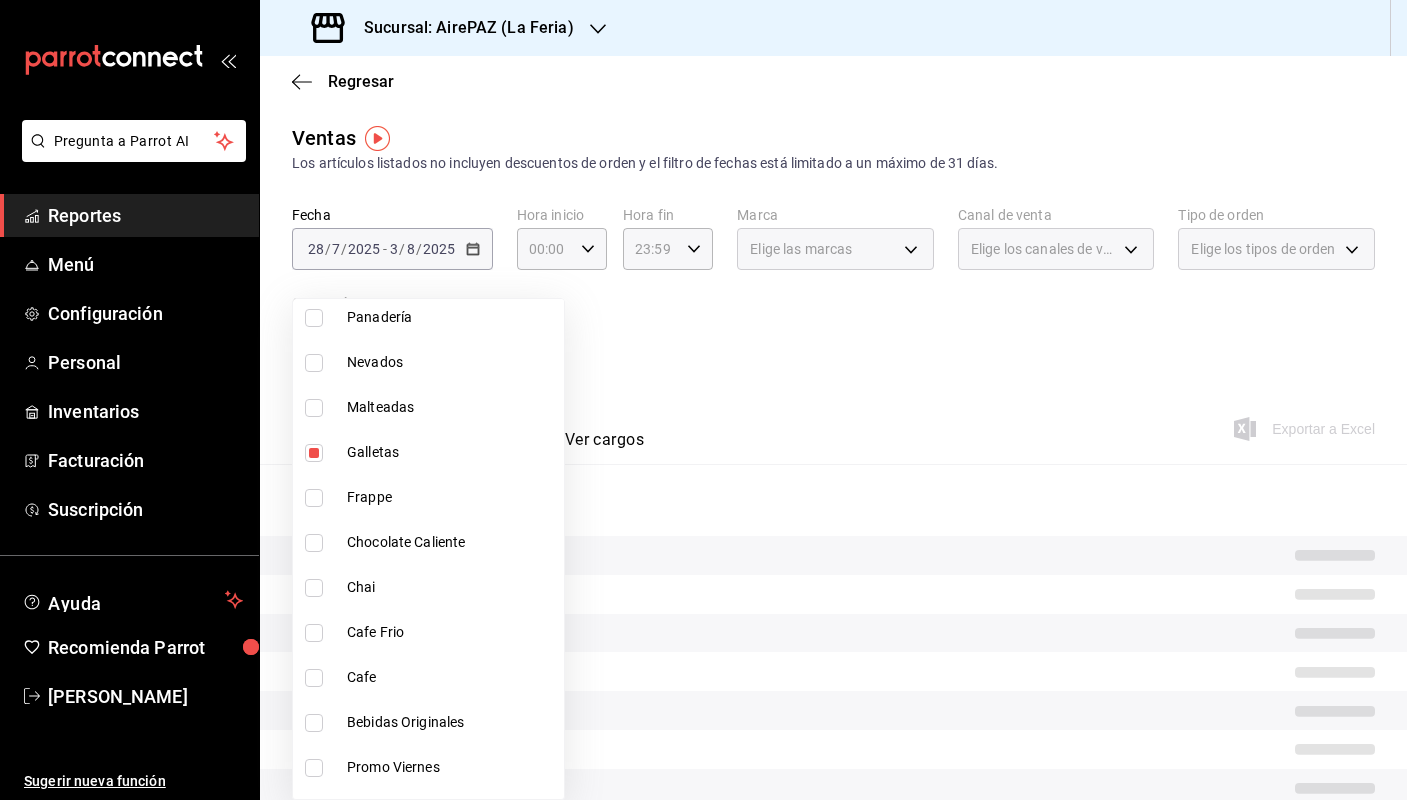 click at bounding box center (703, 400) 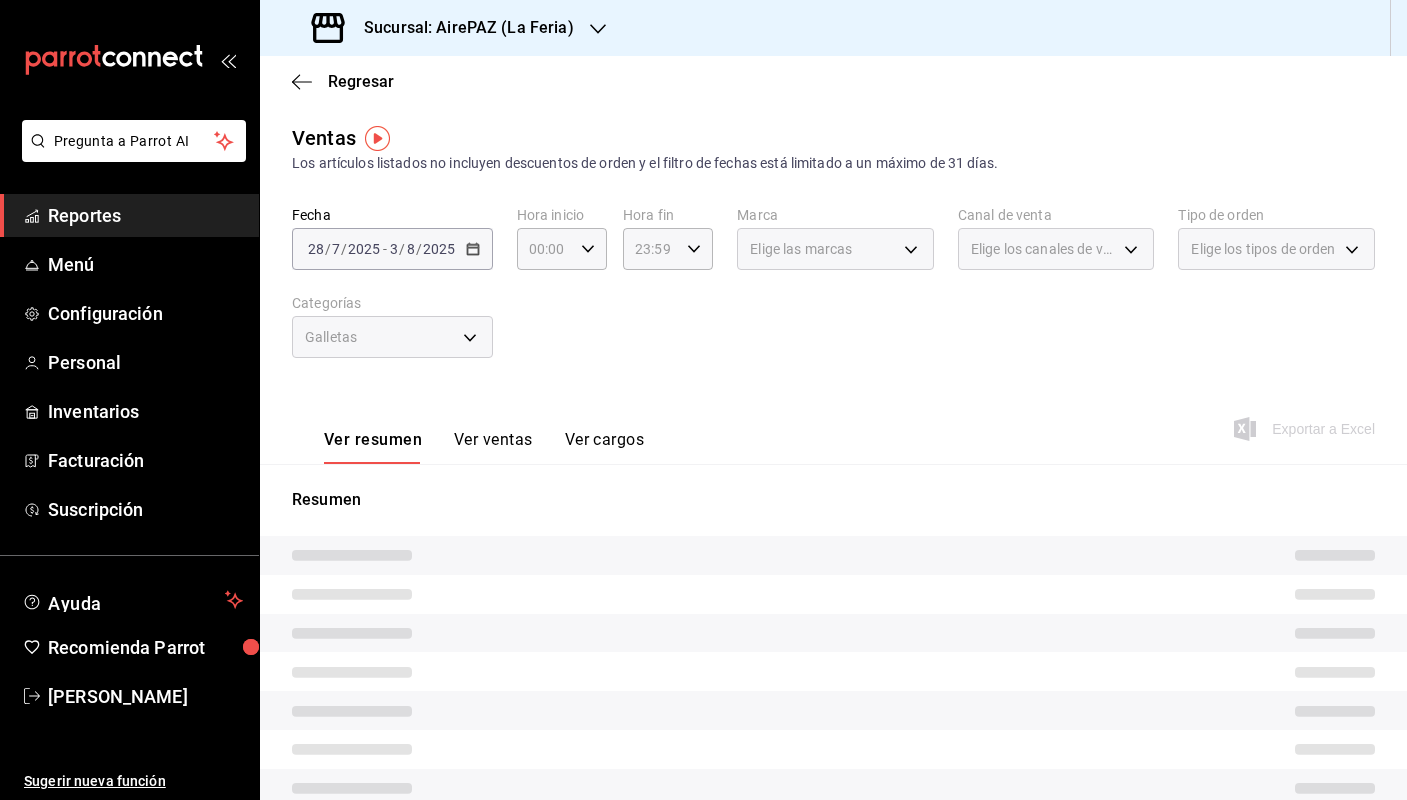 click on "Ver ventas" at bounding box center (493, 447) 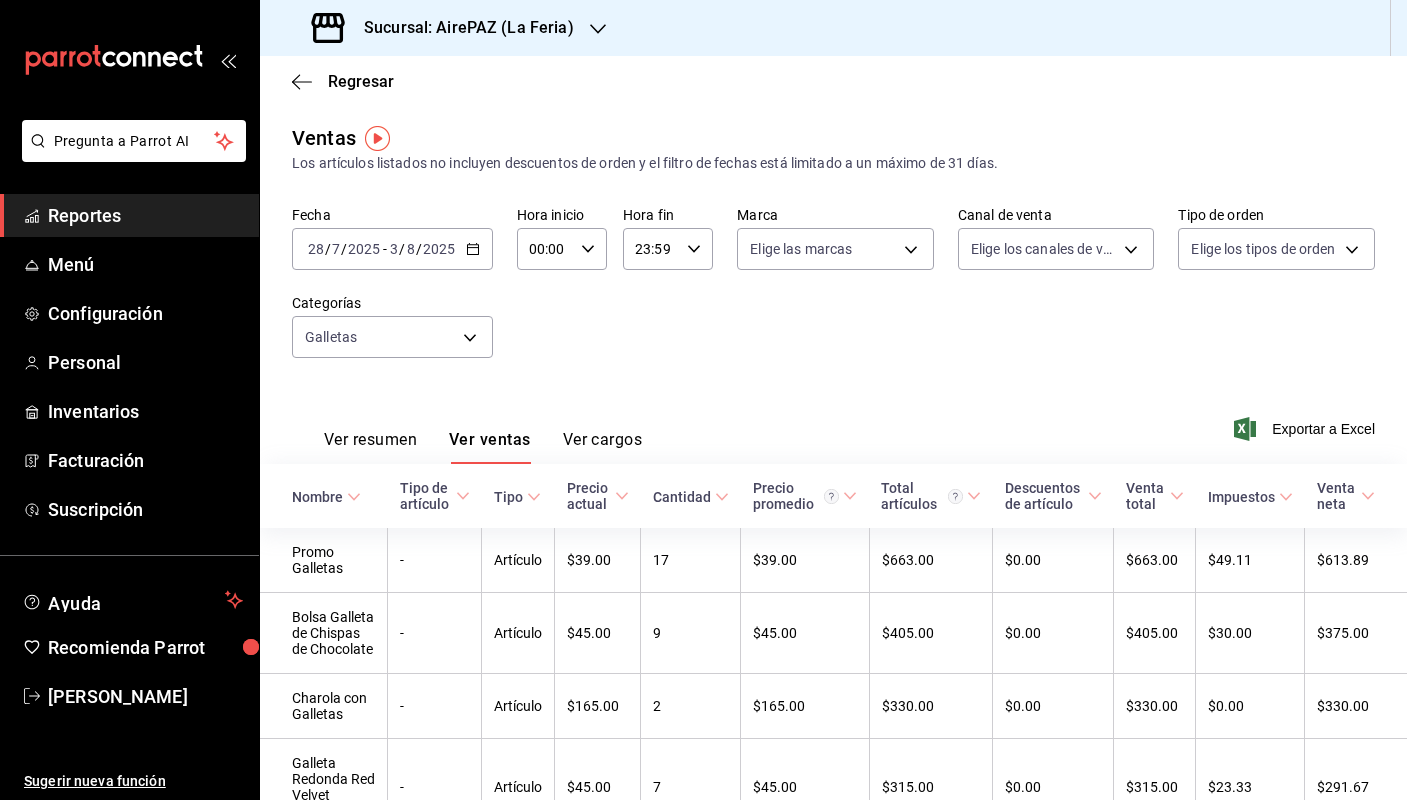 click on "Sucursal: AirePAZ (La Feria)" at bounding box center [461, 28] 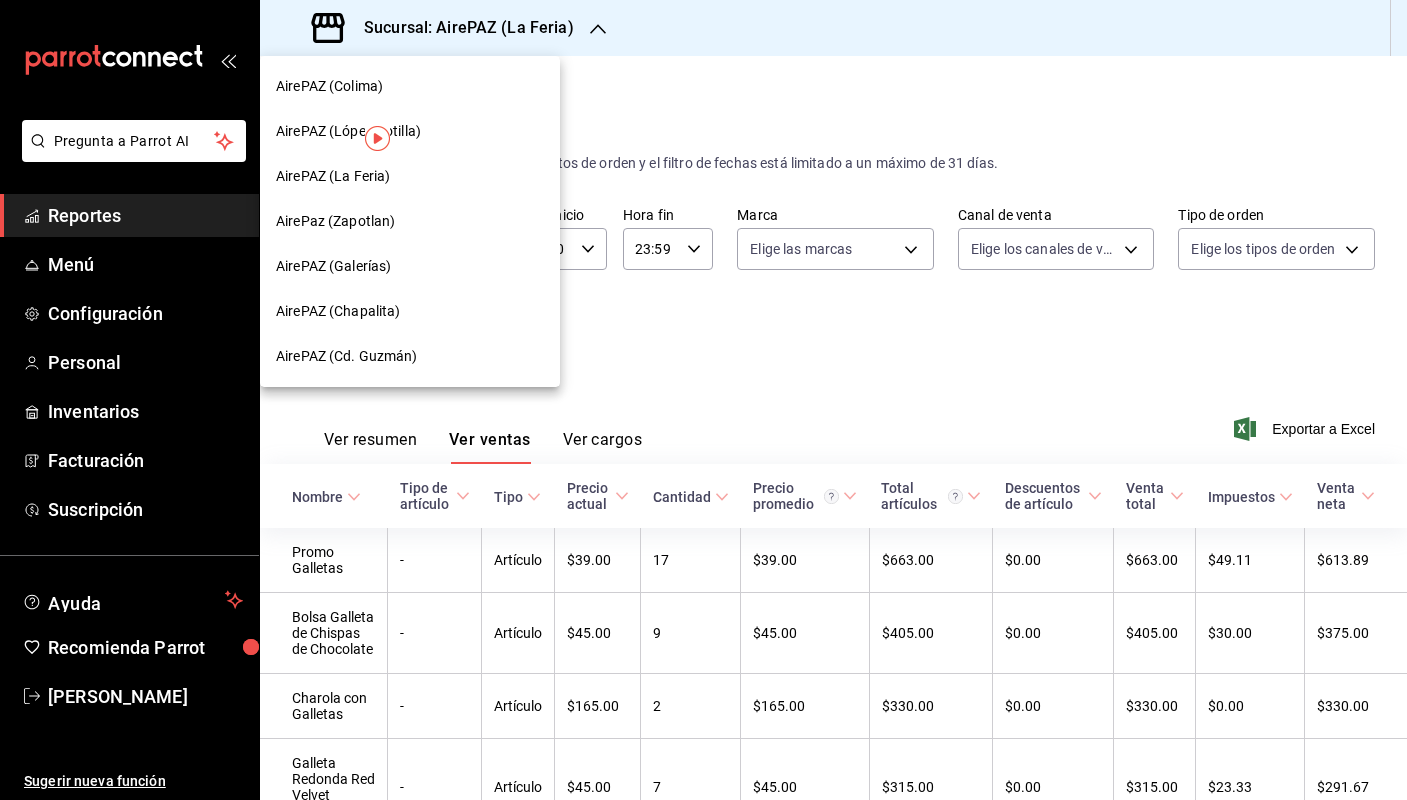 click on "AirePAZ (Cd. Guzmán)" at bounding box center (410, 356) 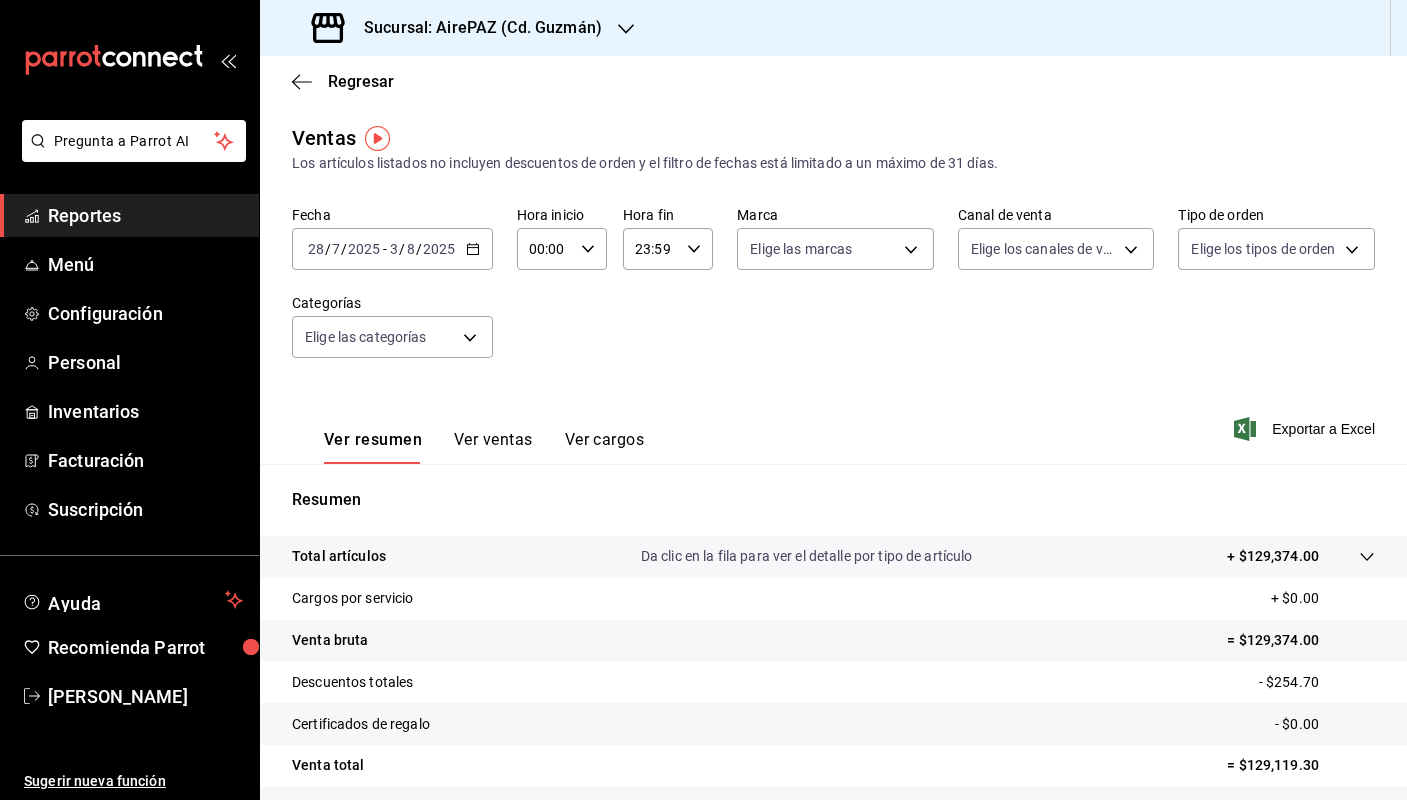 click on "Ver ventas" at bounding box center [493, 447] 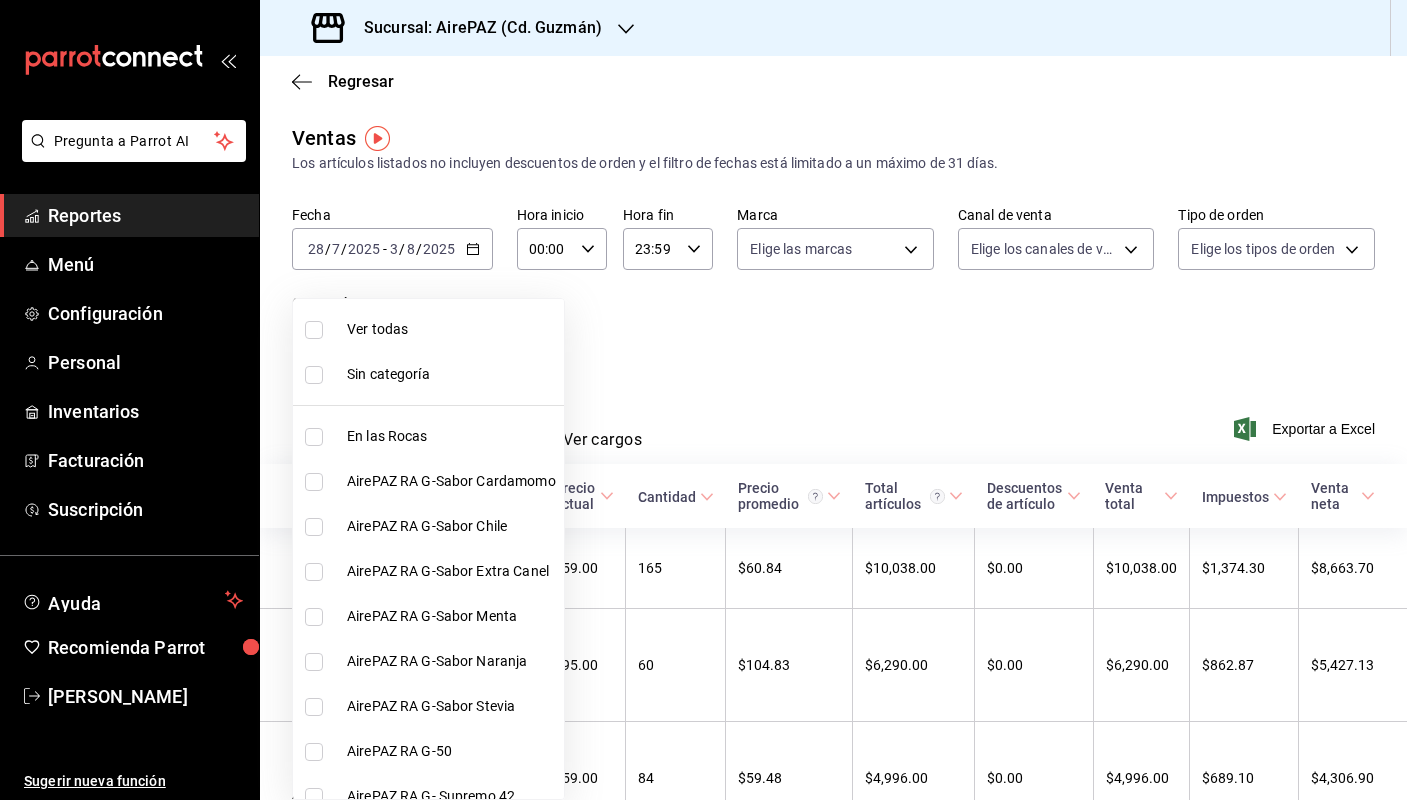 click on "Pregunta a Parrot AI Reportes   Menú   Configuración   Personal   Inventarios   Facturación   Suscripción   Ayuda Recomienda Parrot   [PERSON_NAME]   Sugerir nueva función   Sucursal: AirePAZ ([CITY]) Regresar Ventas Los artículos listados no incluyen descuentos de orden y el filtro de fechas está limitado a un máximo de 31 días. Fecha [DATE] [DATE] - [DATE] [DATE] Hora inicio 00:00 Hora inicio Hora fin 23:59 Hora fin Marca Elige las marcas Canal de venta Elige los canales de venta Tipo de orden Elige los tipos de orden Categorías Elige las categorías Ver resumen Ver ventas Ver cargos Exportar a Excel Nombre Tipo de artículo Tipo Precio actual Cantidad Precio promedio   Total artículos   Descuentos de artículo Venta total Impuestos Venta neta Chocolate Tradicional Caliente - Artículo $59.00 165 $60.84 $10,038.00 $0.00 $10,038.00 $1,374.30 $8,663.70 Malteada de Chocolate Rey Amargo - Artículo $95.00 60 $104.83 $6,290.00 $0.00 $6,290.00 $862.87 $5,427.13 - Artículo 84 -" at bounding box center [703, 400] 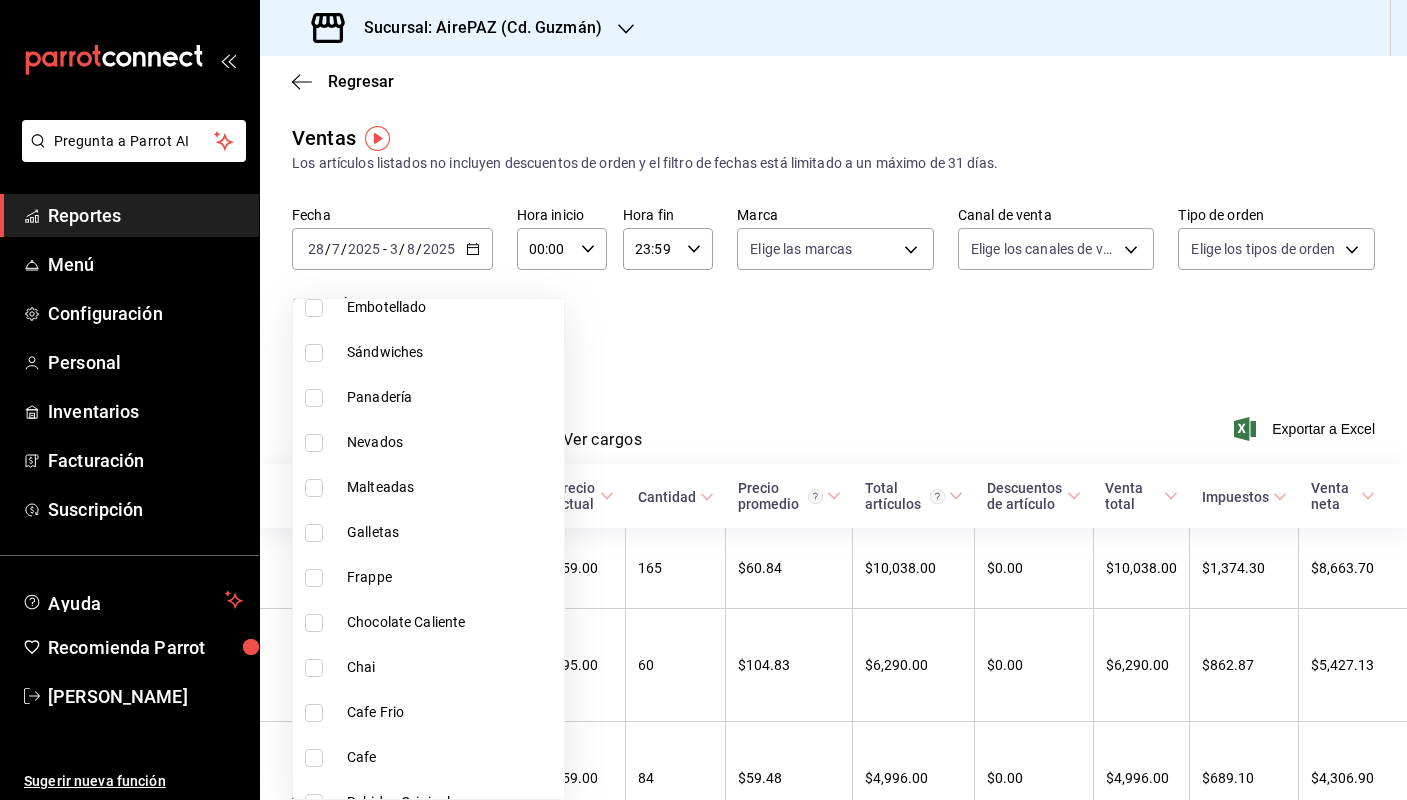 scroll, scrollTop: 1390, scrollLeft: 0, axis: vertical 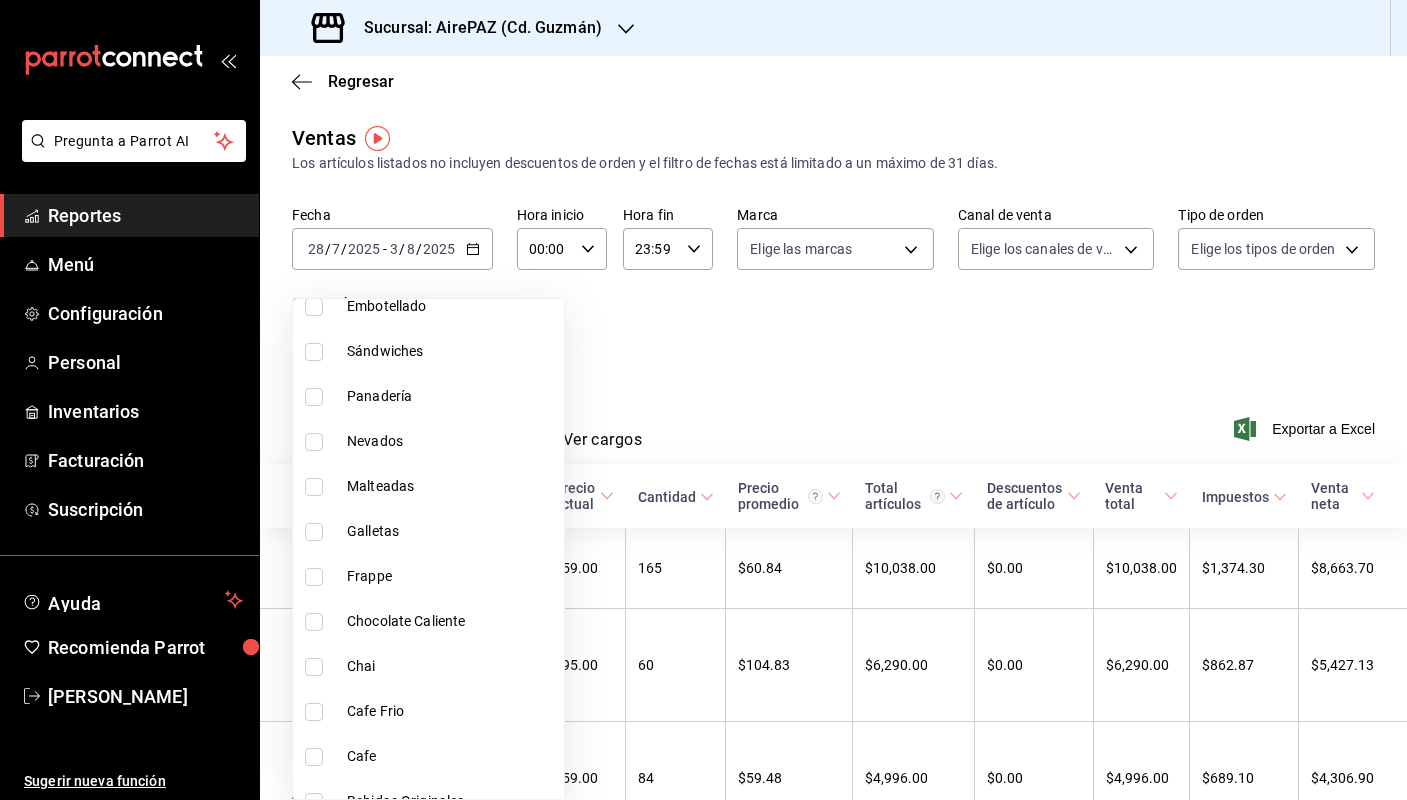 click on "Galletas" at bounding box center [451, 531] 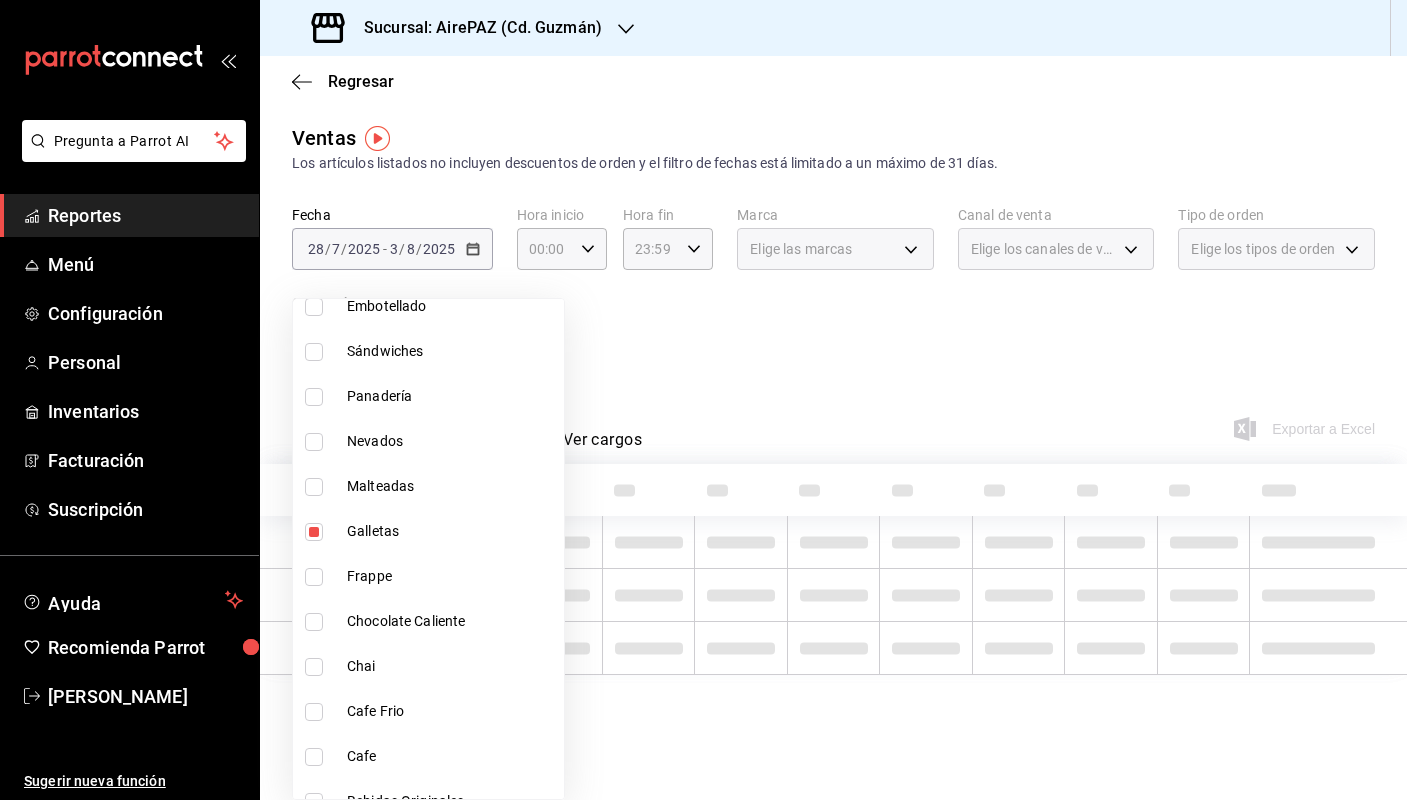 click at bounding box center (703, 400) 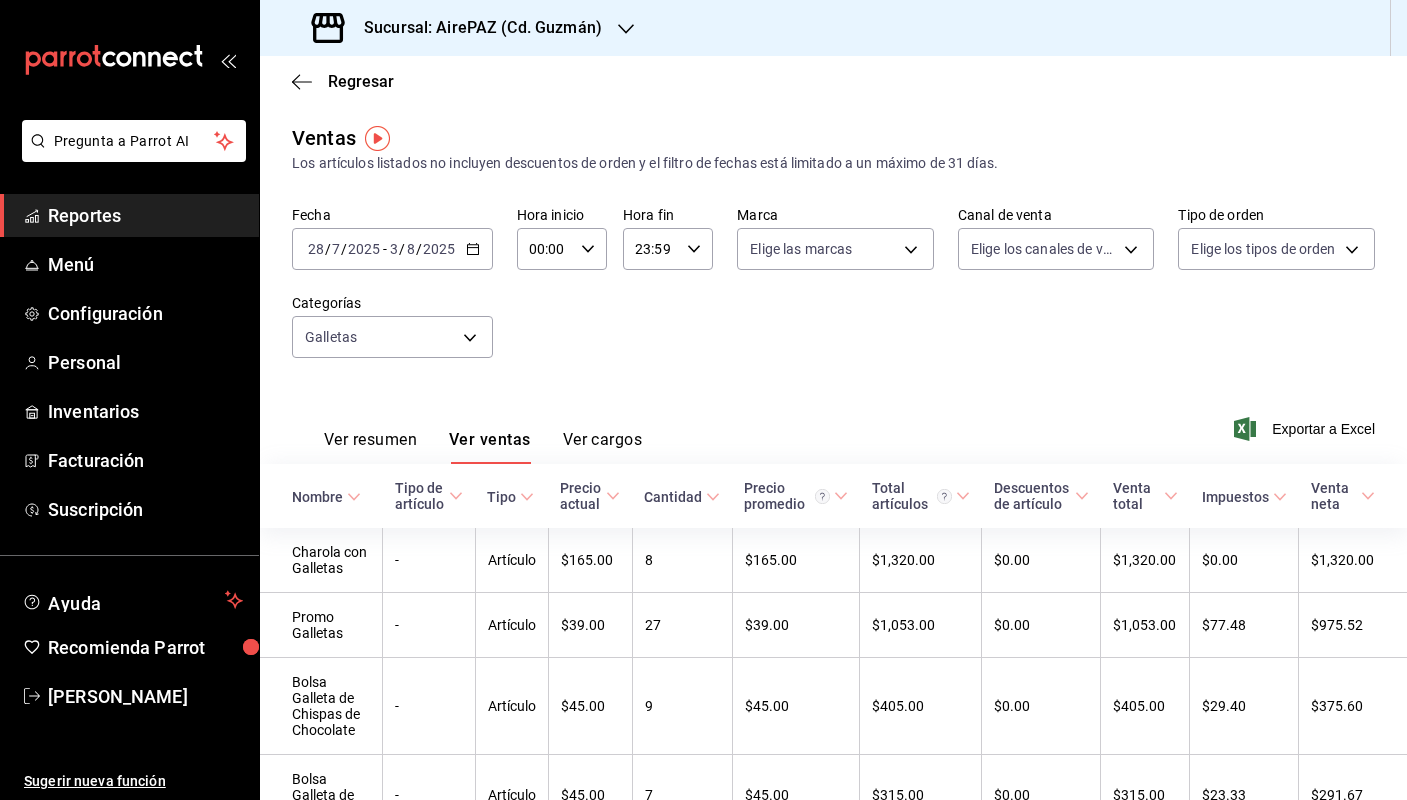 click on "Sucursal: AirePAZ (Cd. Guzmán)" at bounding box center [475, 28] 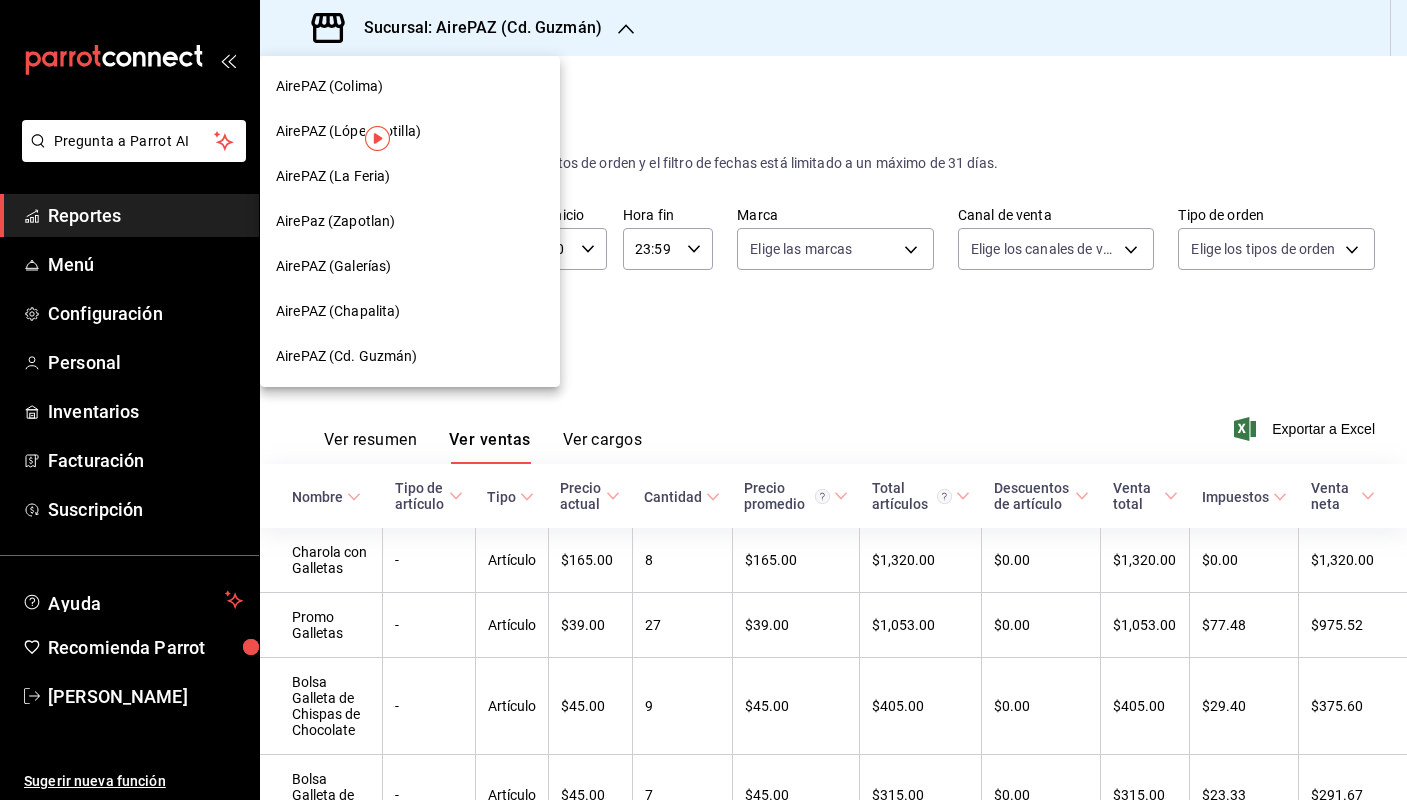 click on "AirePAZ (López Cotilla)" at bounding box center (410, 131) 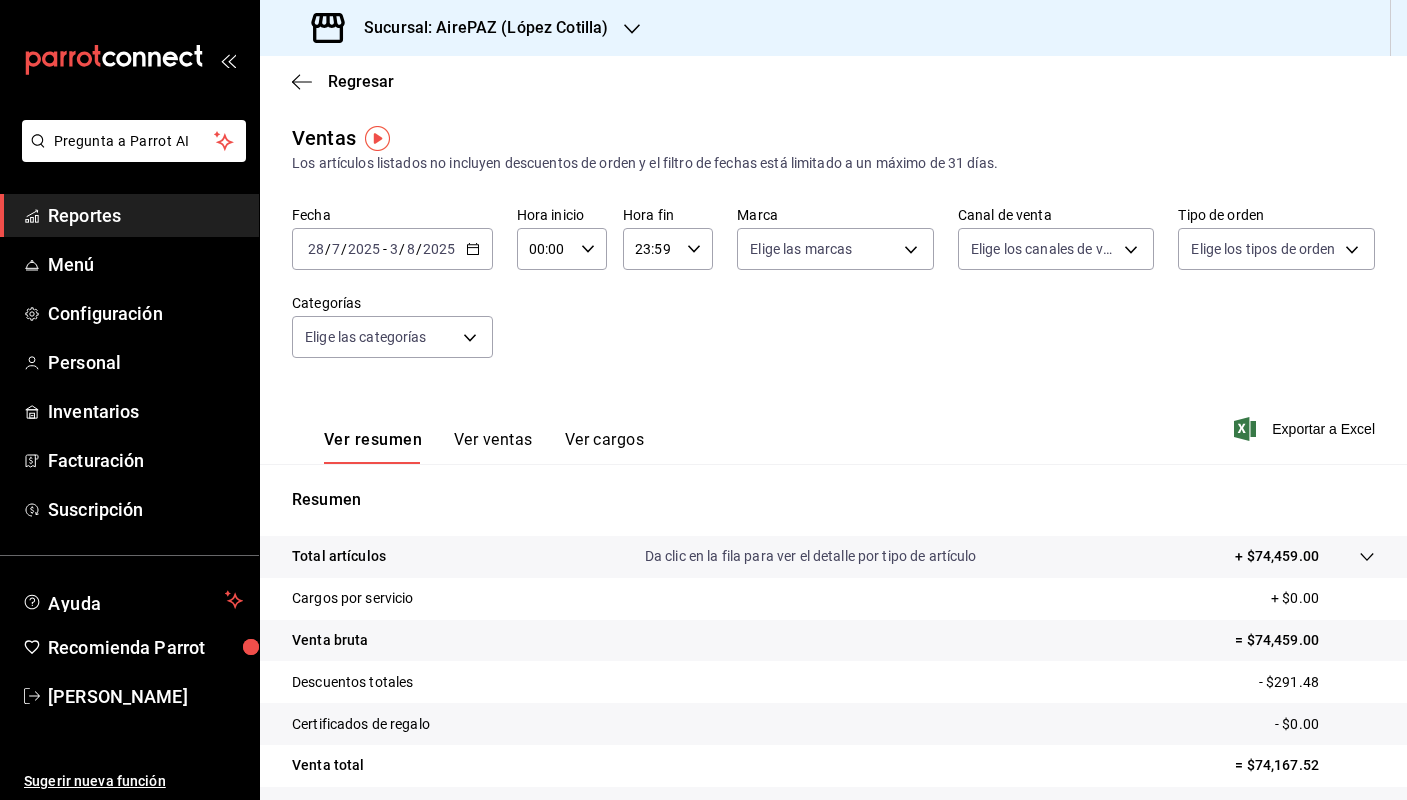 click on "Ver ventas" at bounding box center [493, 447] 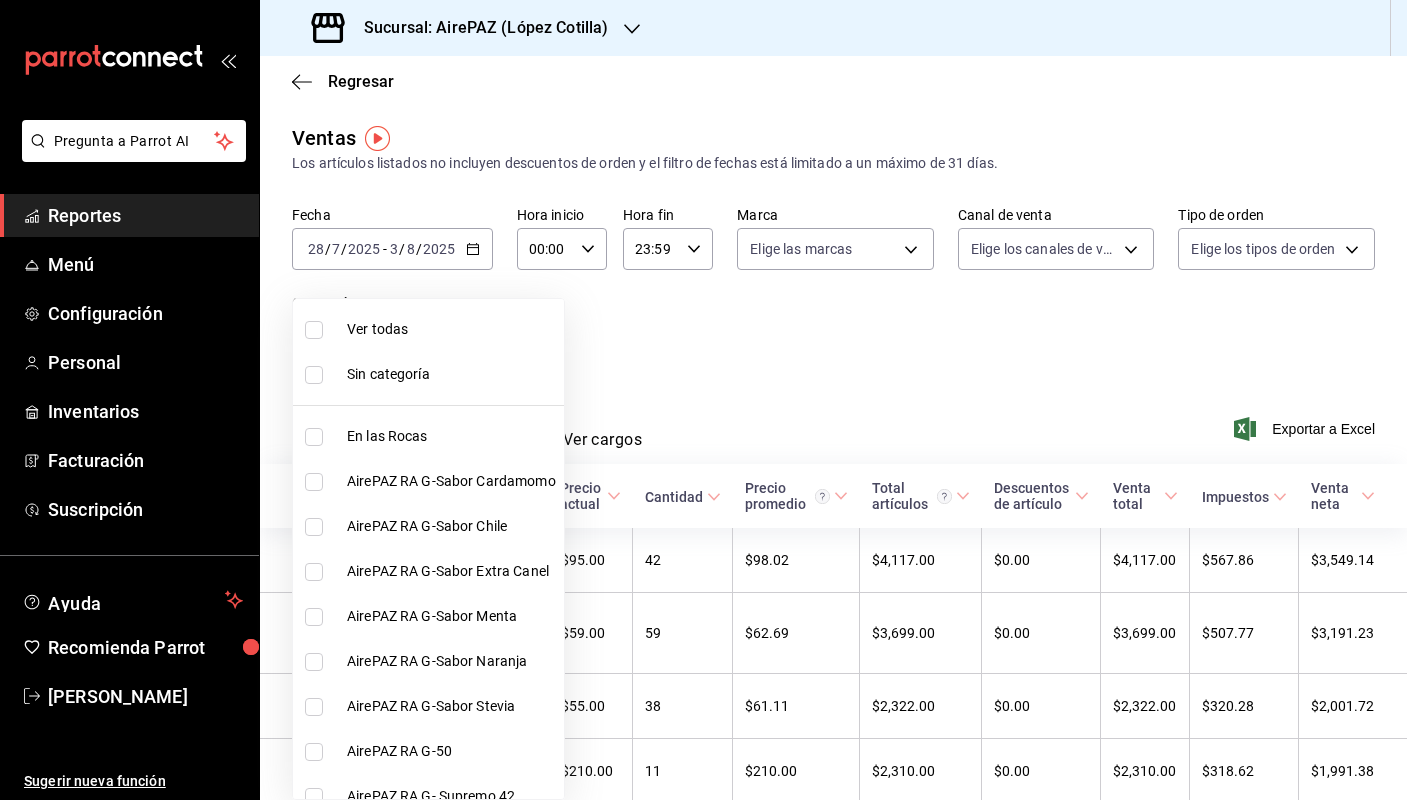 click on "Pregunta a Parrot AI Reportes   Menú   Configuración   Personal   Inventarios   Facturación   Suscripción   Ayuda Recomienda Parrot   [PERSON_NAME]   Sugerir nueva función   Sucursal: AirePAZ ([CITY]) Regresar Ventas Los artículos listados no incluyen descuentos de orden y el filtro de fechas está limitado a un máximo de 31 días. Fecha [DATE] [DATE] - [DATE] [DATE] Hora inicio 00:00 Hora inicio Hora fin 23:59 Hora fin Marca Elige las marcas Canal de venta Elige los canales de venta Tipo de orden Elige los tipos de orden Categorías Elige las categorías Ver resumen Ver ventas Ver cargos Exportar a Excel Nombre Tipo de artículo Tipo Precio actual Cantidad Precio promedio   Total artículos   Descuentos de artículo Venta total Impuestos Venta neta Chocolate a la Española - Artículo $95.00 42 $98.02 $4,117.00 $0.00 $4,117.00 $567.86 $3,549.14 Chocolate Tradicional Caliente - Artículo $59.00 59 $62.69 $3,699.00 $0.00 $3,699.00 $507.77 $3,191.23 Churros AirePAZ - Artículo" at bounding box center (703, 400) 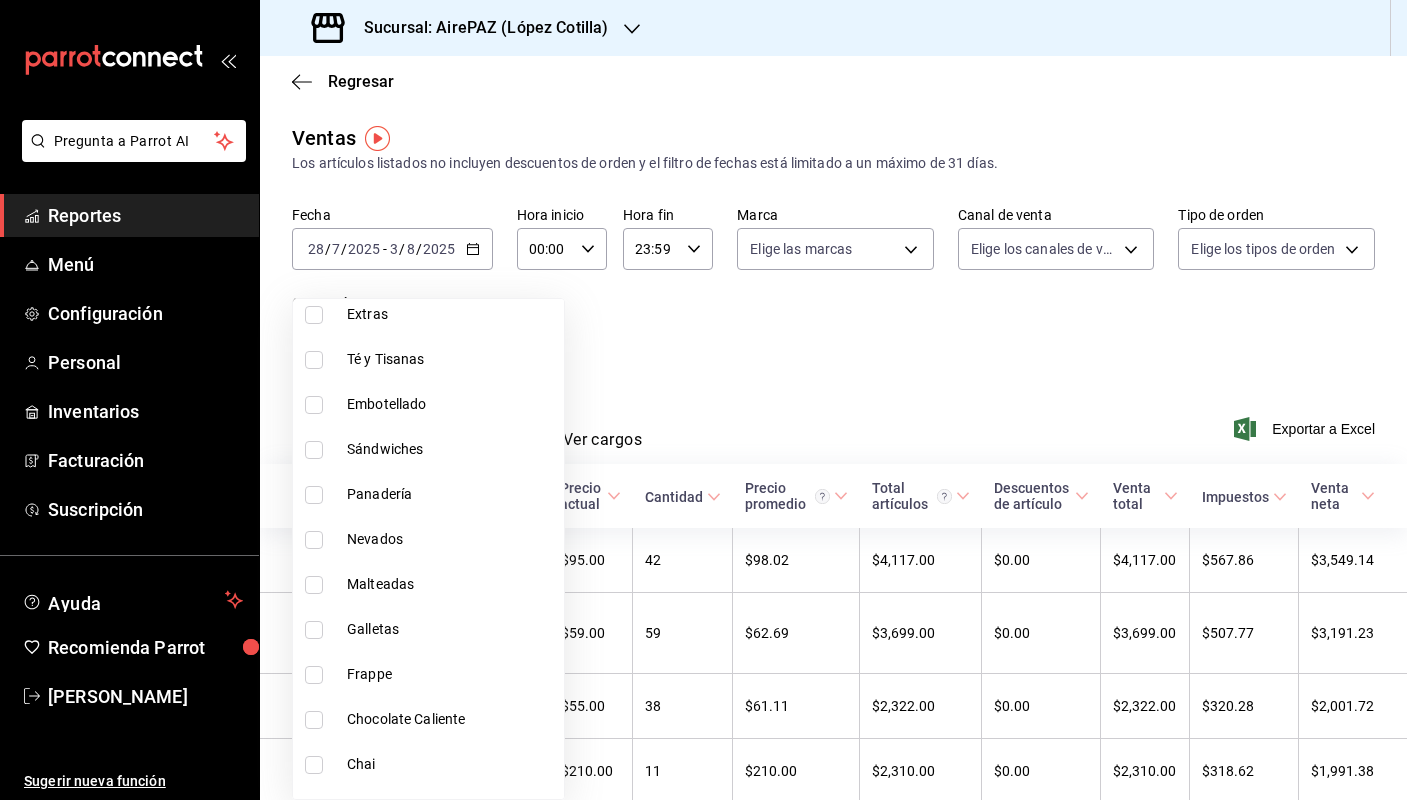 scroll, scrollTop: 1366, scrollLeft: 0, axis: vertical 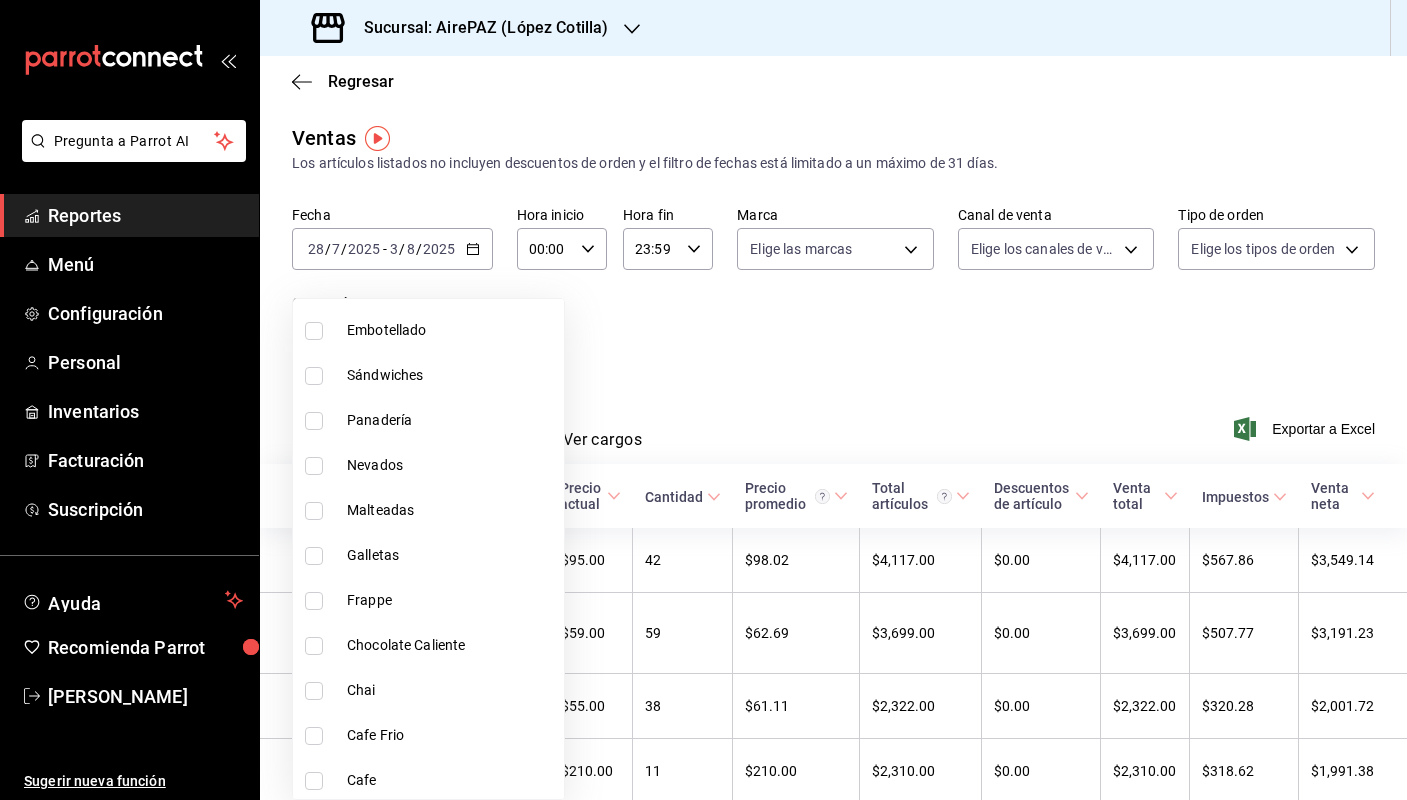 click on "Galletas" at bounding box center [428, 555] 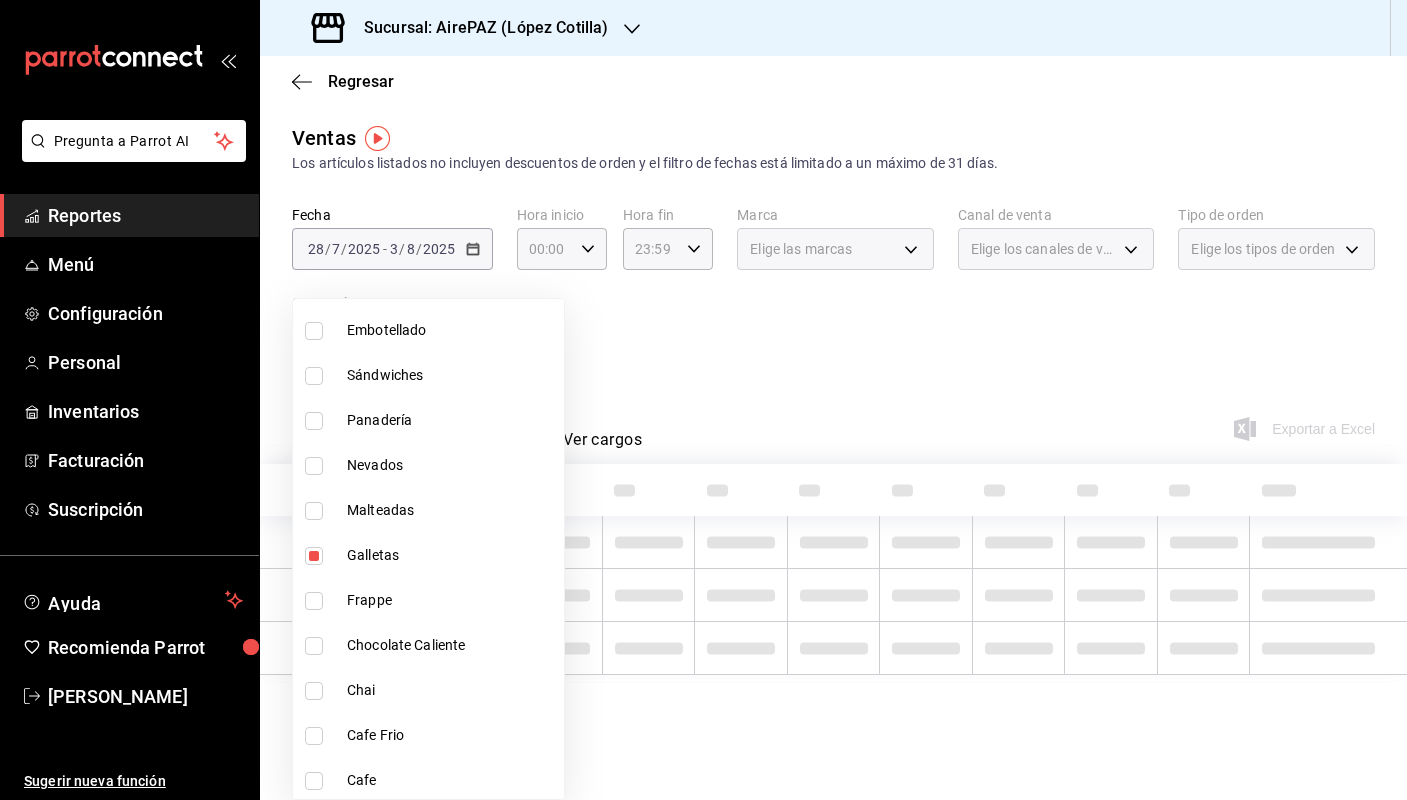 click at bounding box center [703, 400] 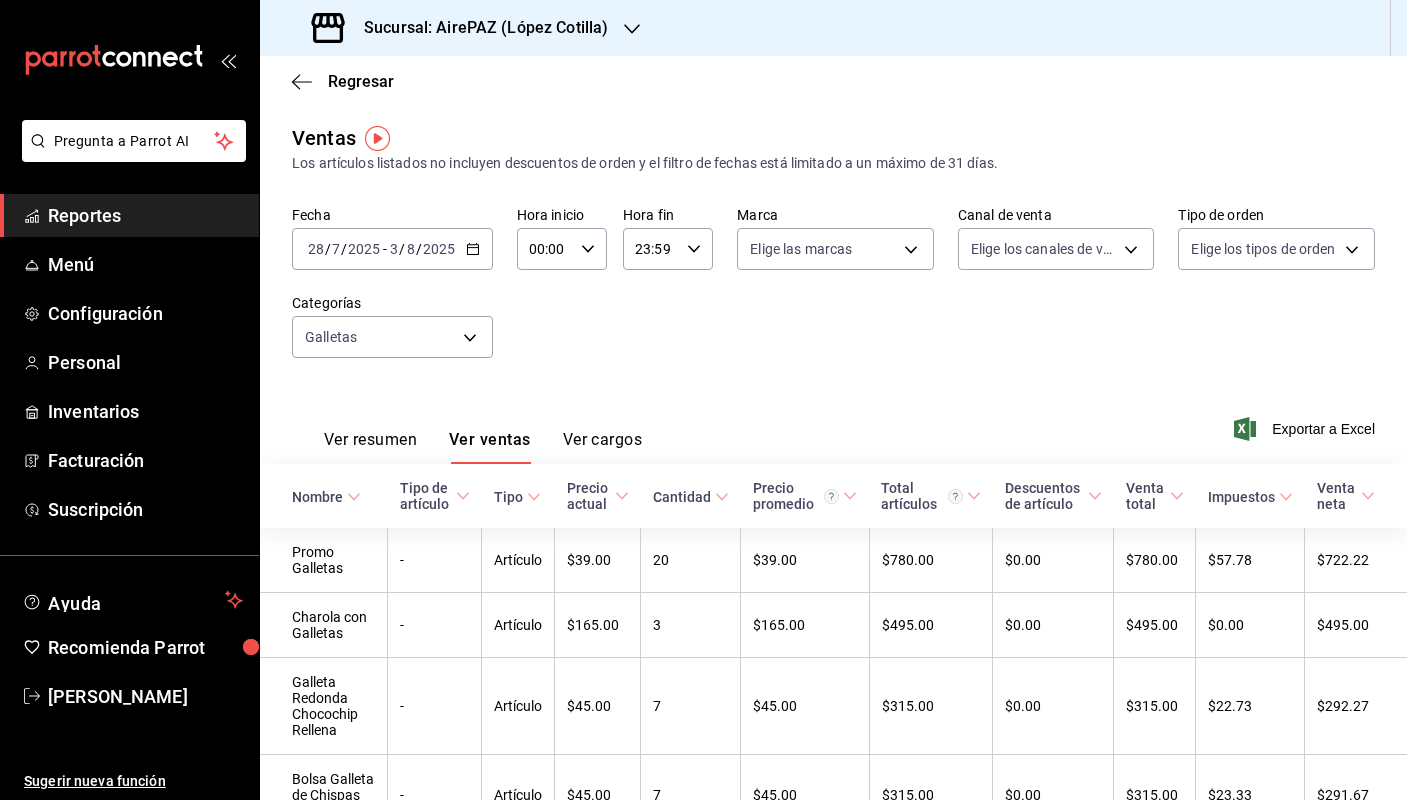 click on "Sucursal: AirePAZ (López Cotilla)" at bounding box center (478, 28) 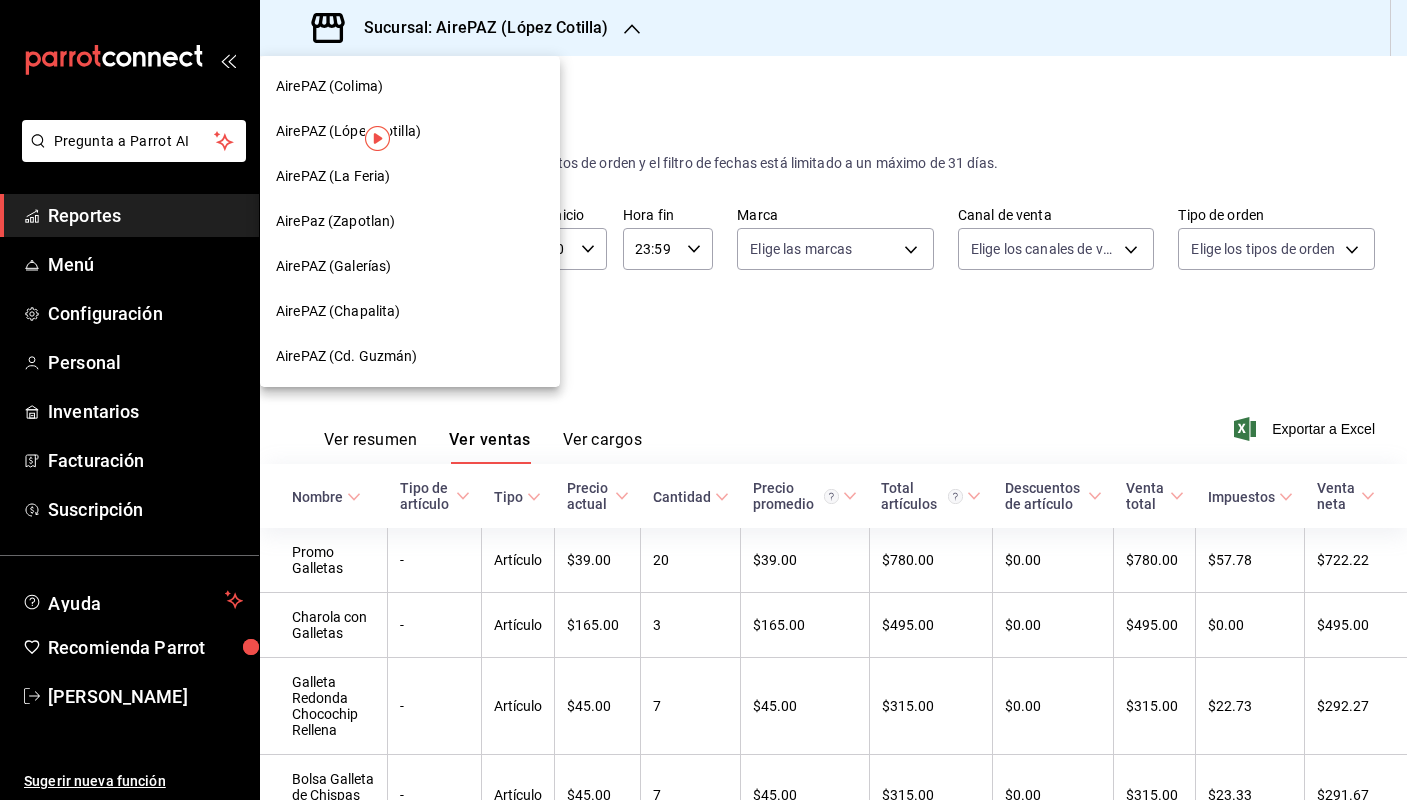 click at bounding box center (703, 400) 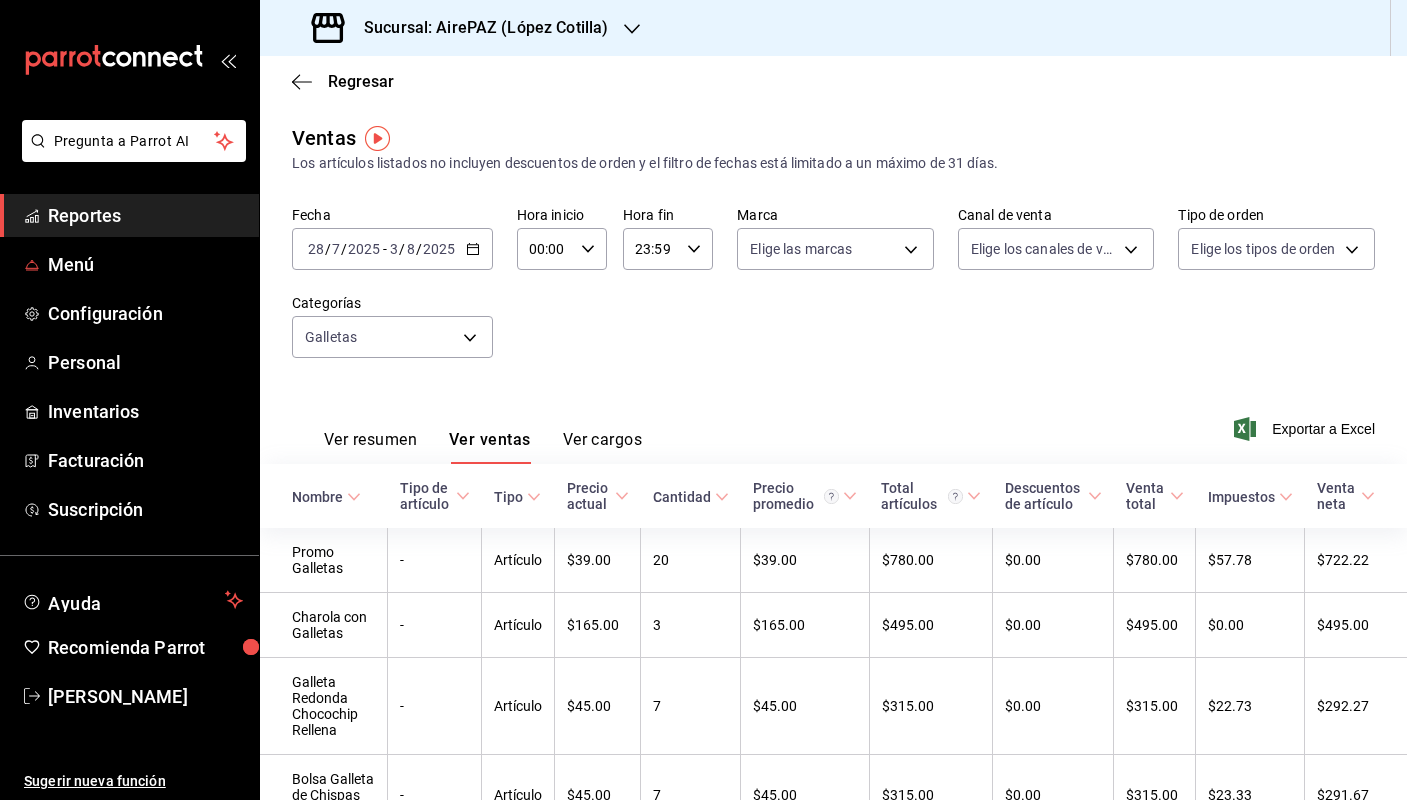 click on "Reportes" at bounding box center (129, 215) 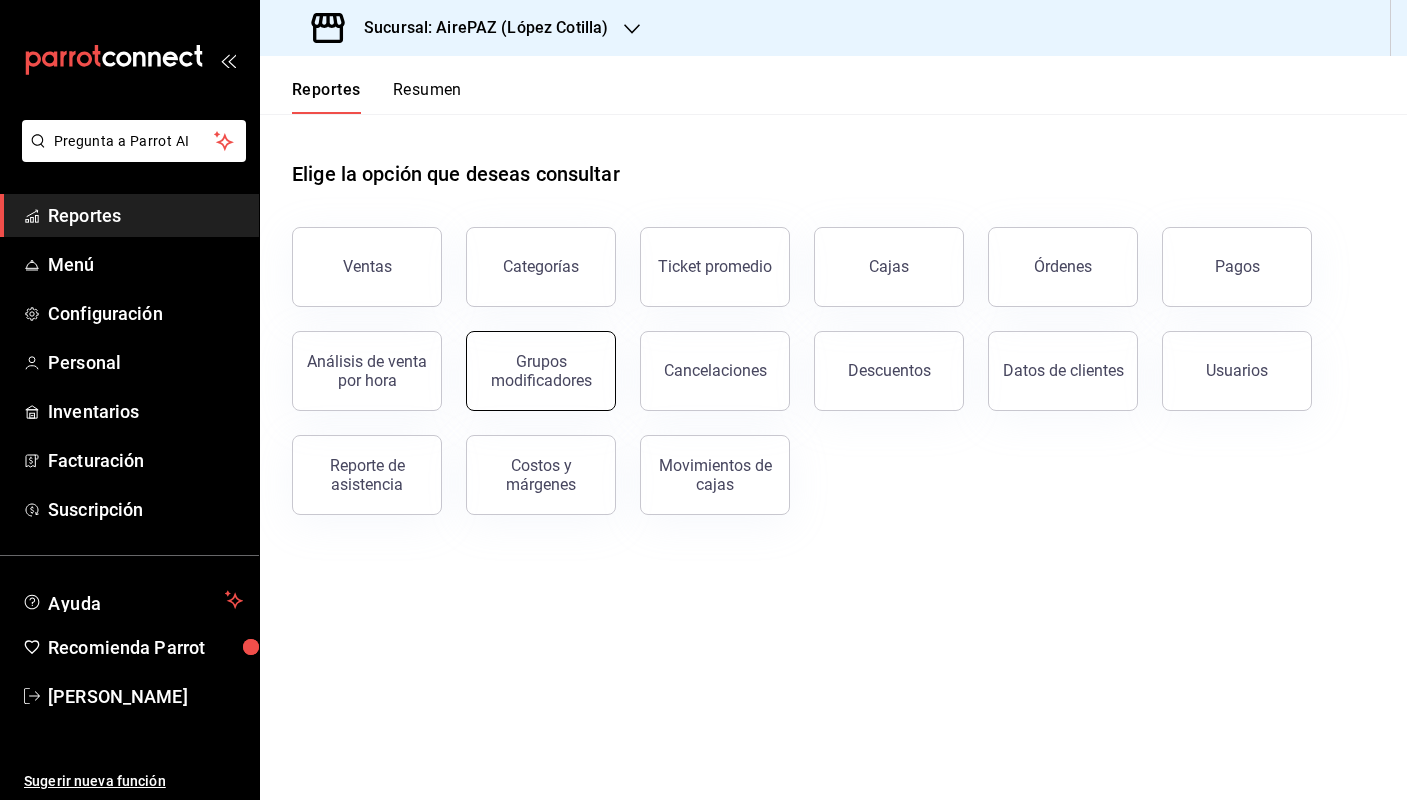 click on "Grupos modificadores" at bounding box center (541, 371) 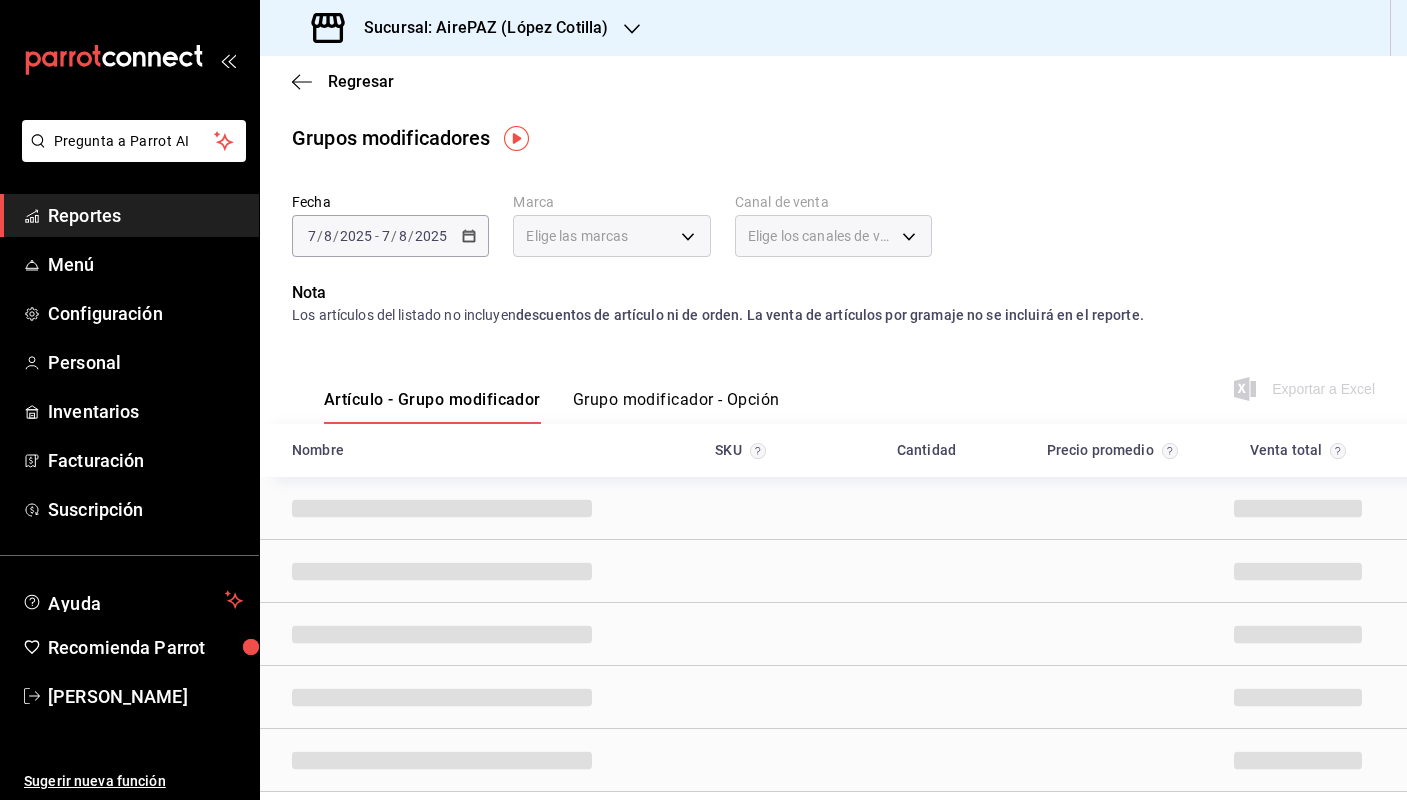 click on "Grupo modificador - Opción" at bounding box center [676, 407] 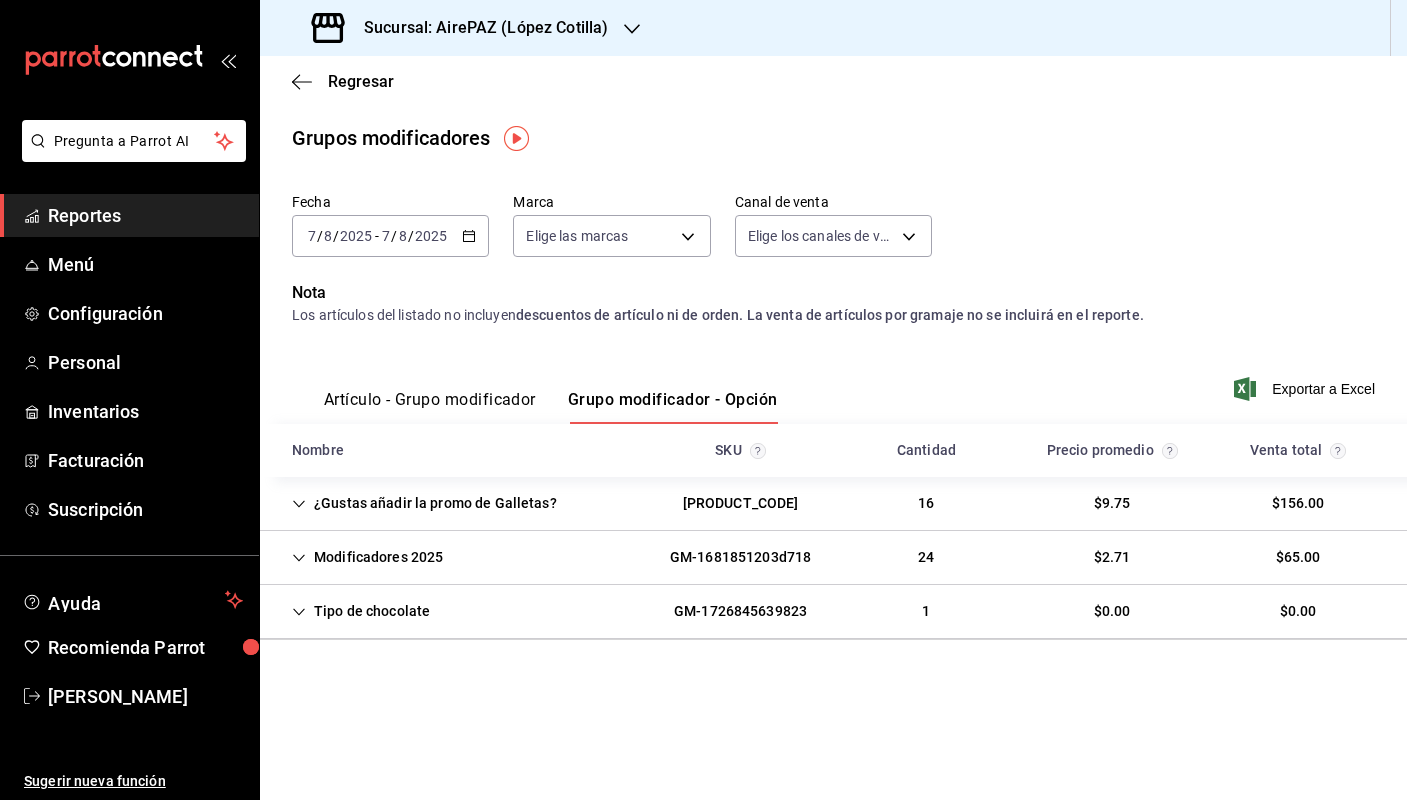 click on "¿Gustas añadir la promo de Galletas?" at bounding box center [424, 503] 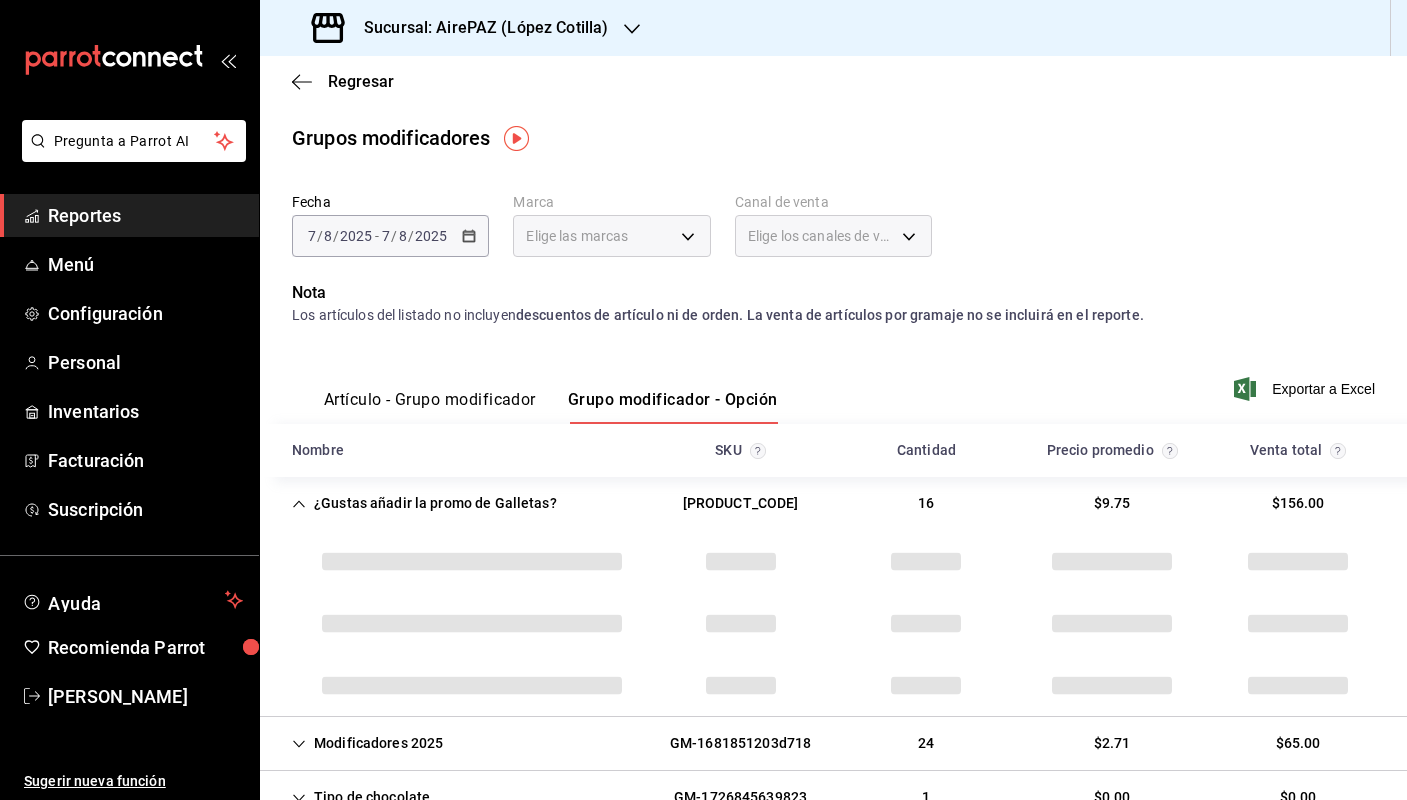 click on "¿Gustas añadir la promo de Galletas?" at bounding box center [424, 503] 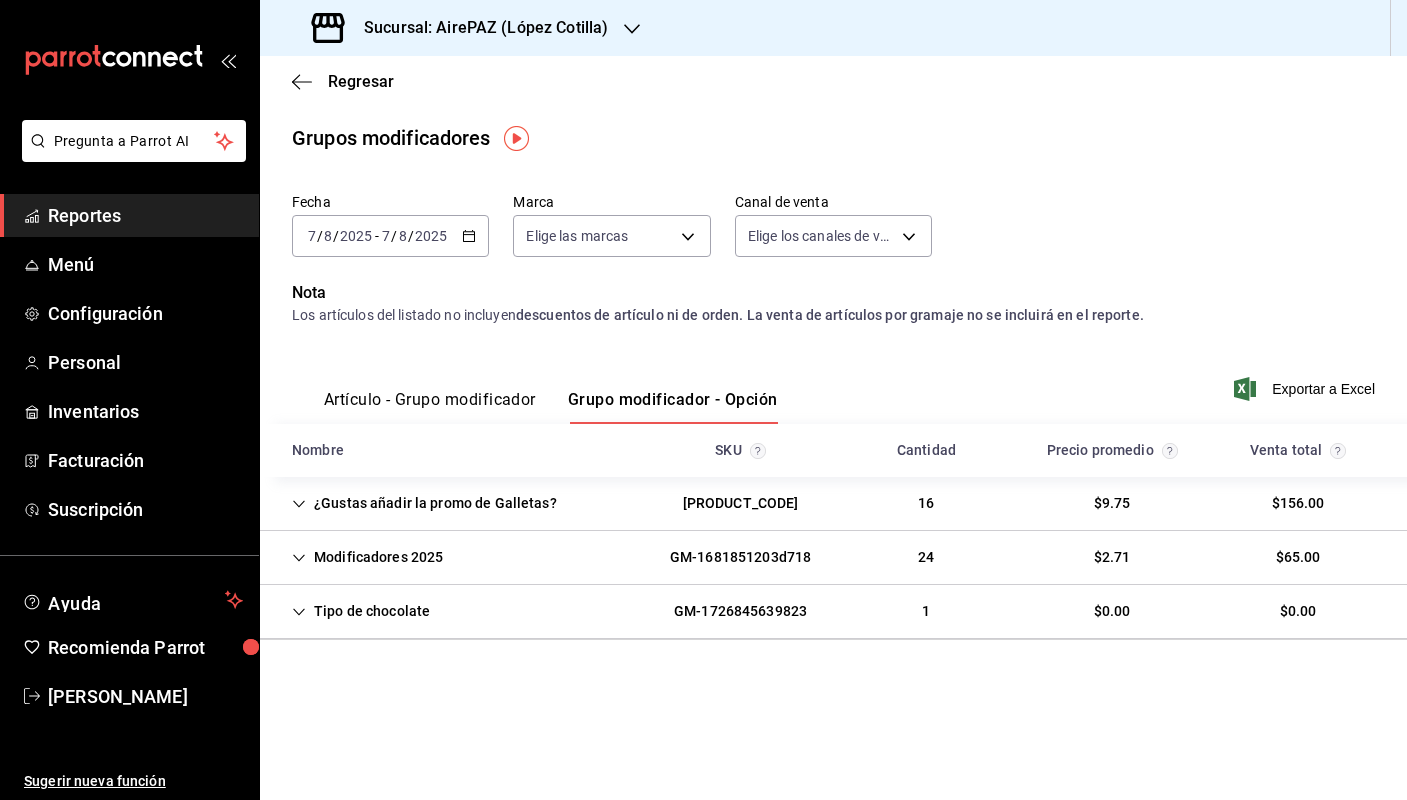 click on "2025-08-07 7 / 8 / 2025 - 2025-08-07 7 / 8 / 2025" at bounding box center (390, 236) 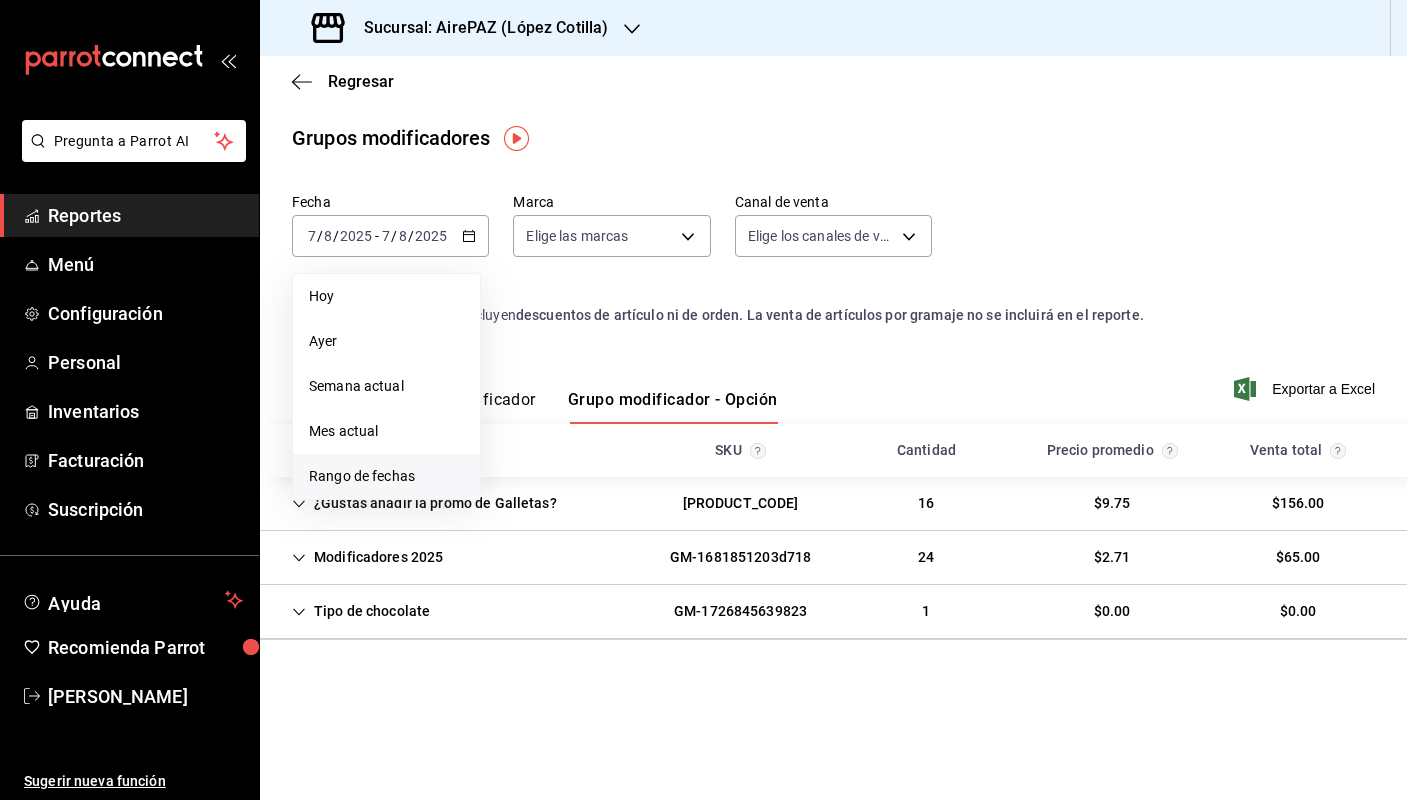 click on "Rango de fechas" at bounding box center (386, 476) 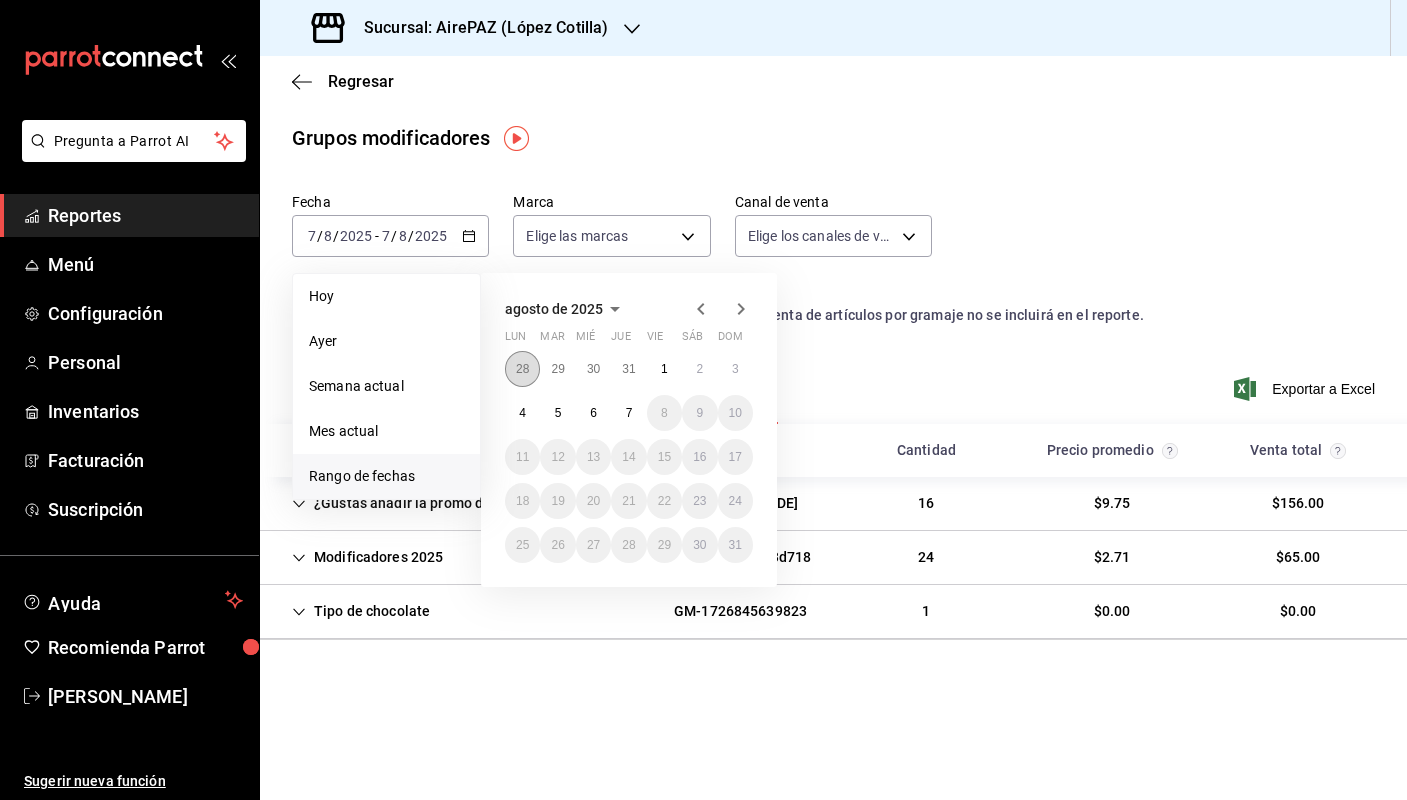 click on "28" at bounding box center (522, 369) 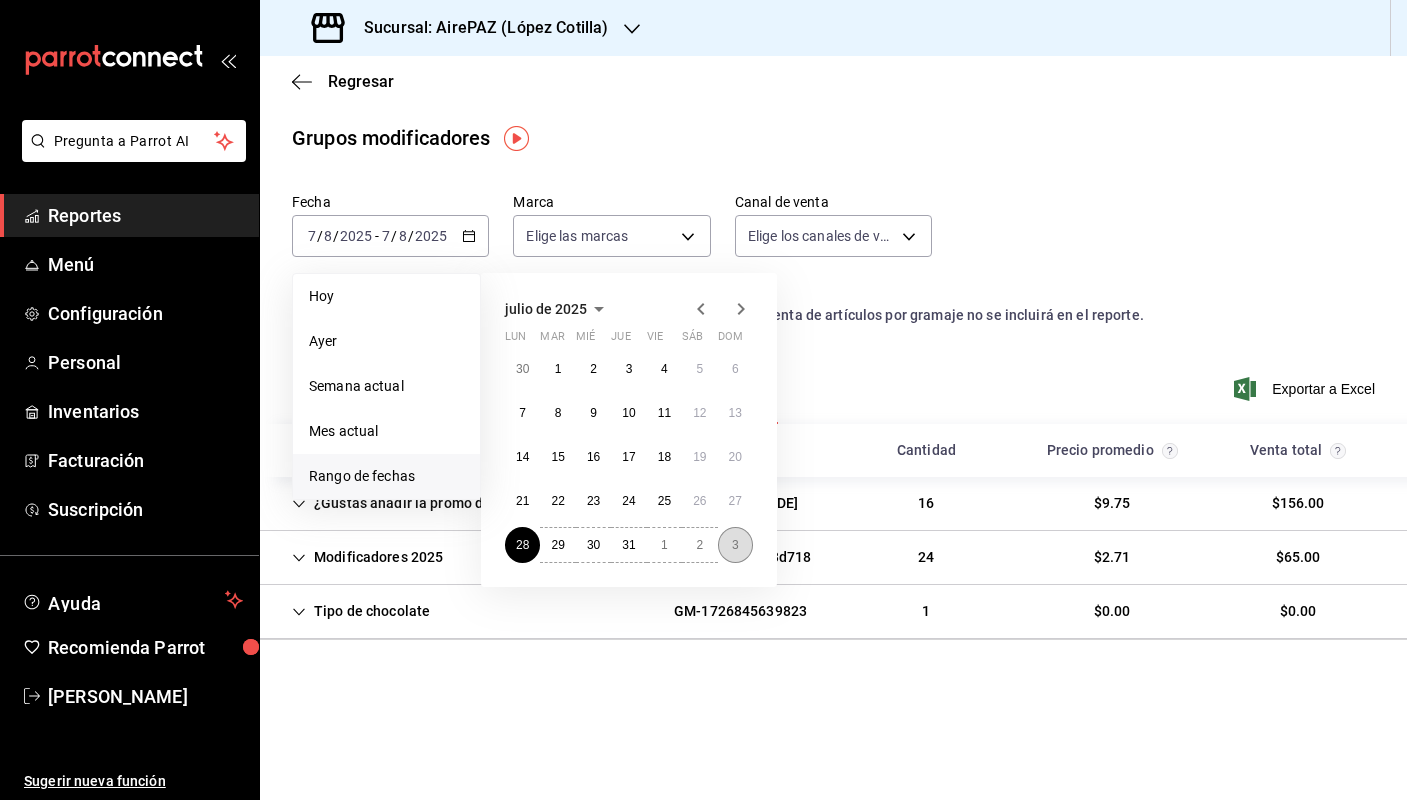 click on "3" at bounding box center (735, 545) 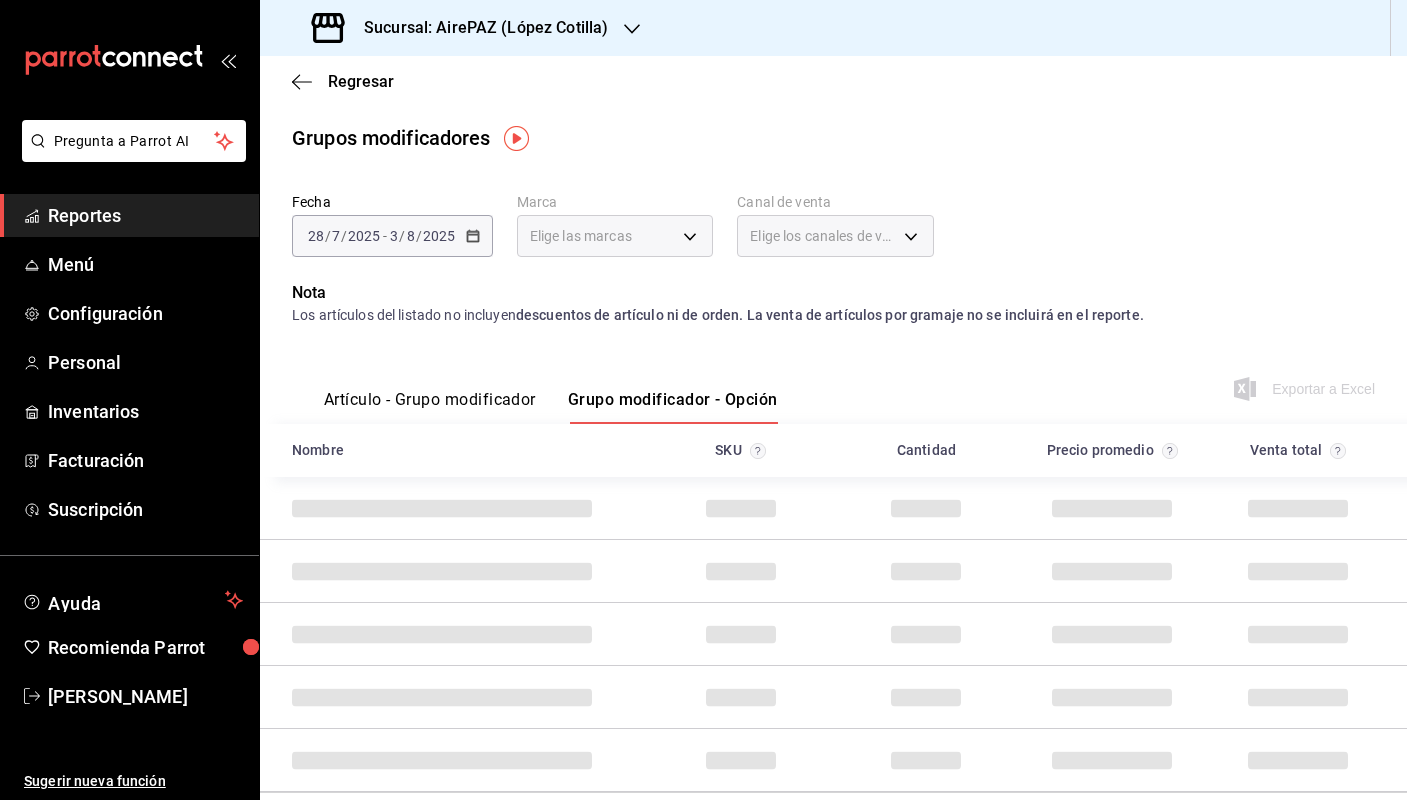 click on "Artículo - Grupo modificador Grupo modificador - Opción Exportar a Excel" at bounding box center [833, 383] 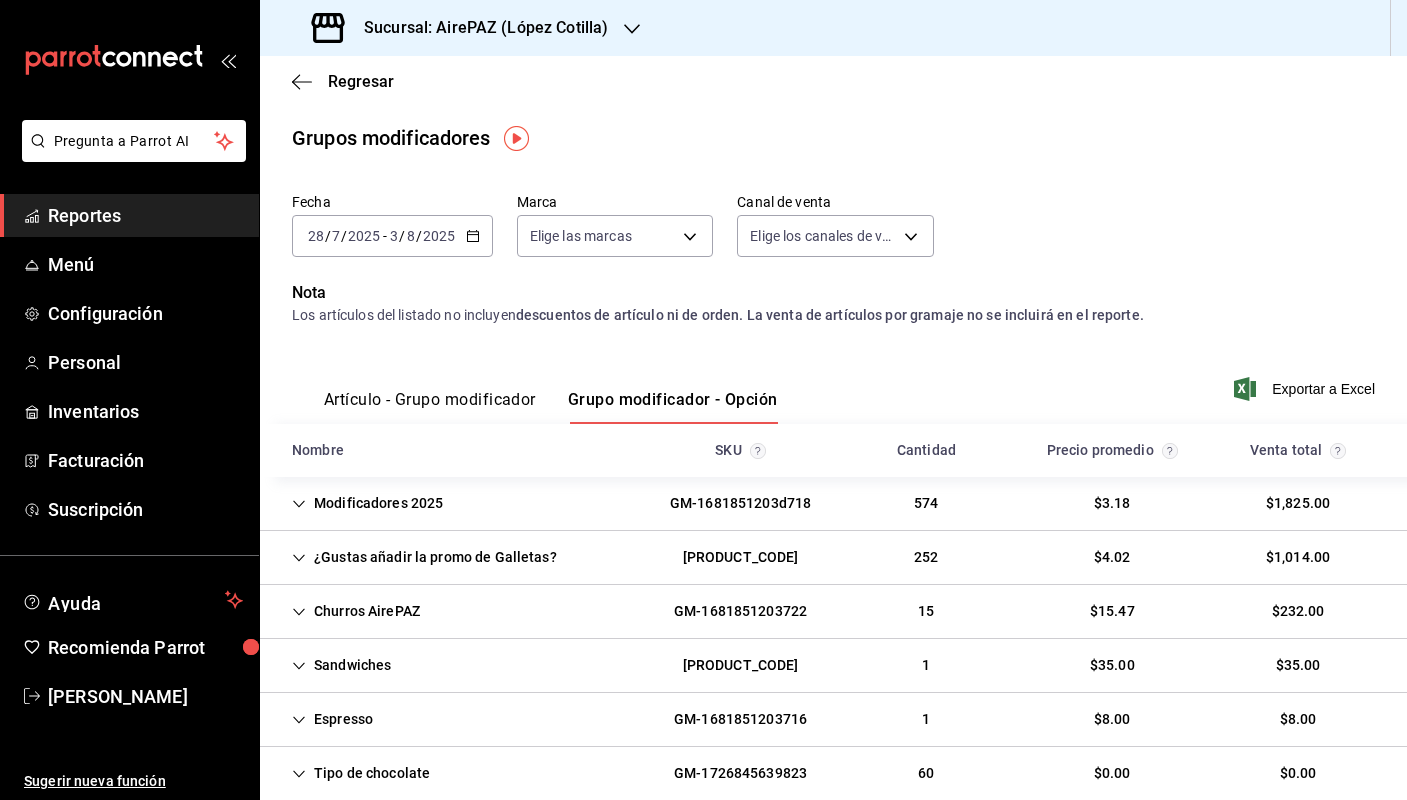 click on "Modificadores 2025" at bounding box center [367, 503] 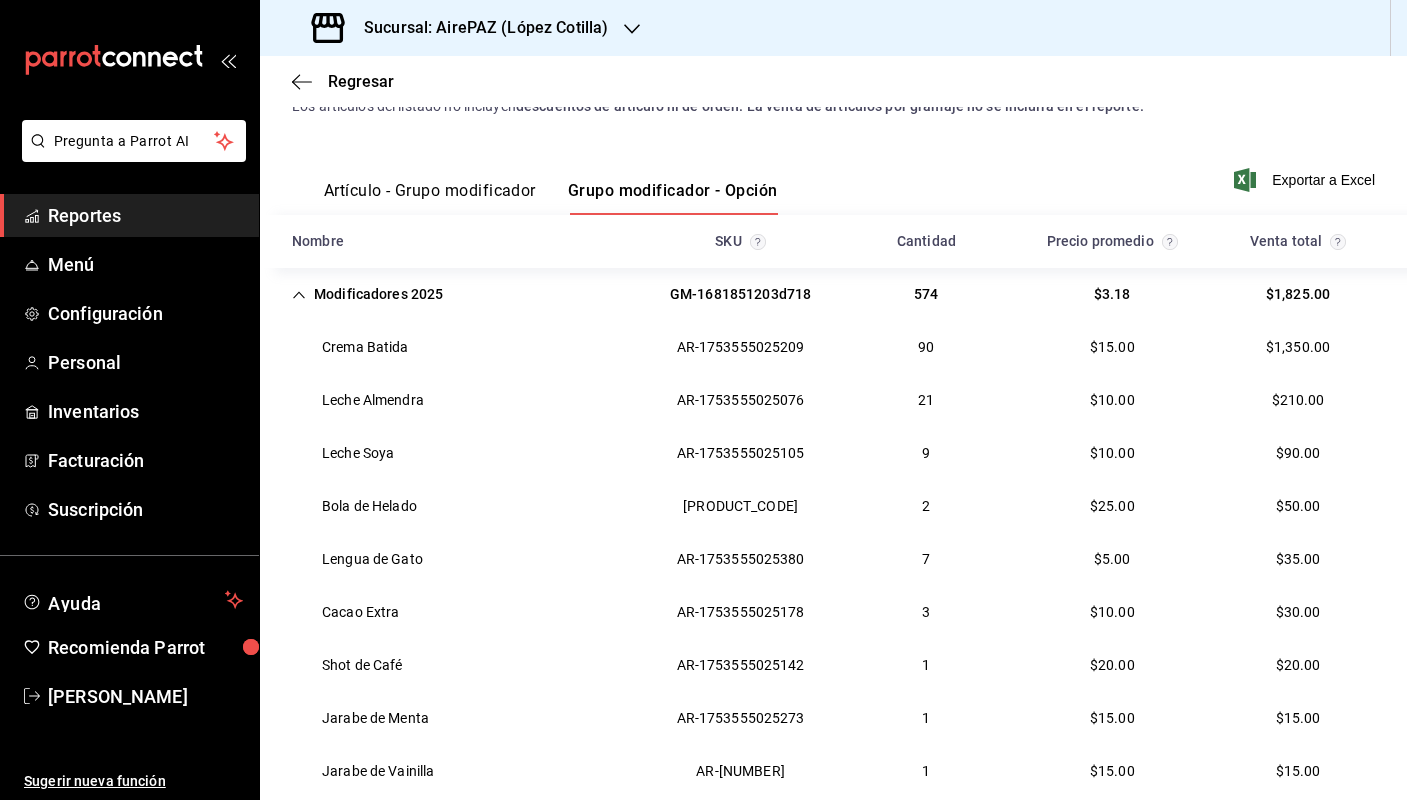 click on "Modificadores 2025" at bounding box center [367, 294] 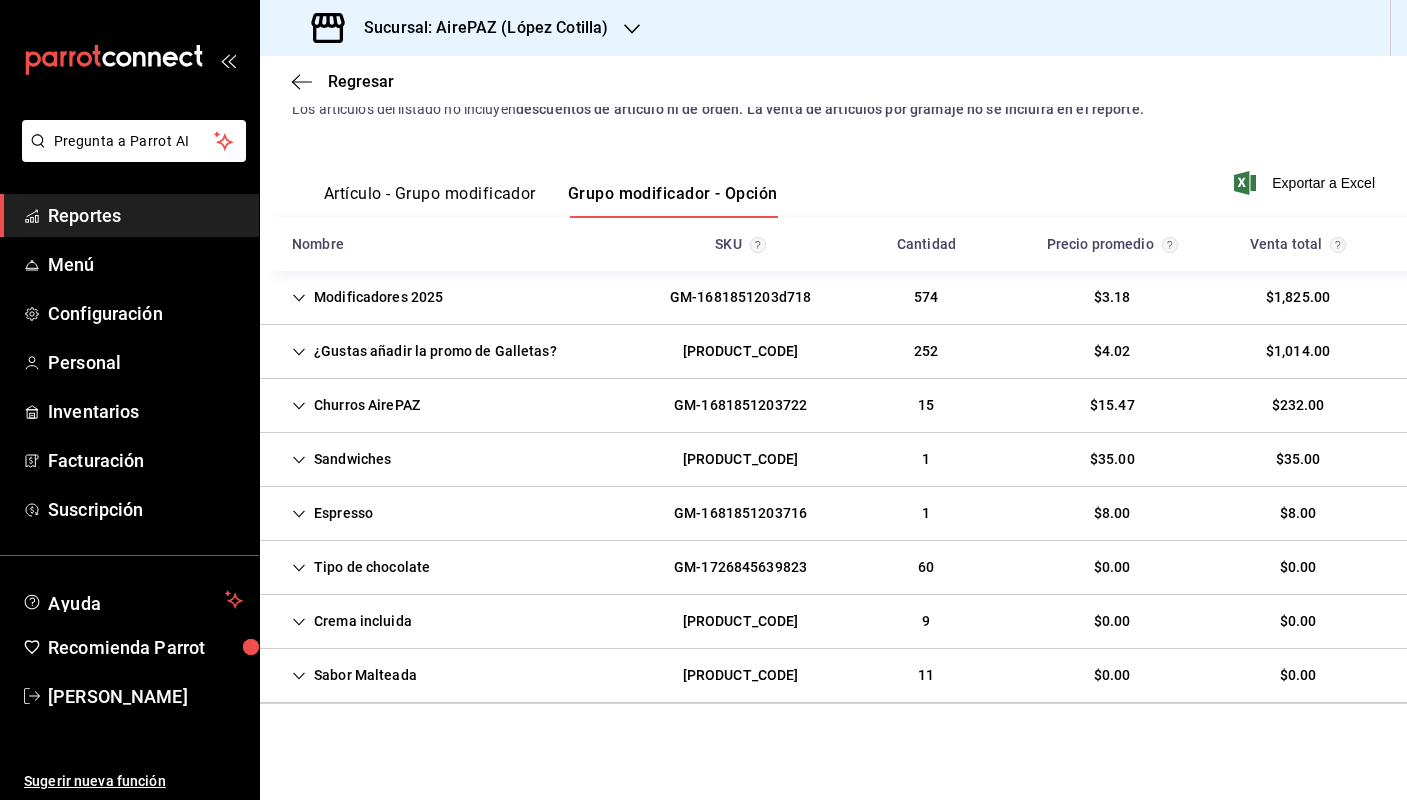 scroll, scrollTop: 206, scrollLeft: 0, axis: vertical 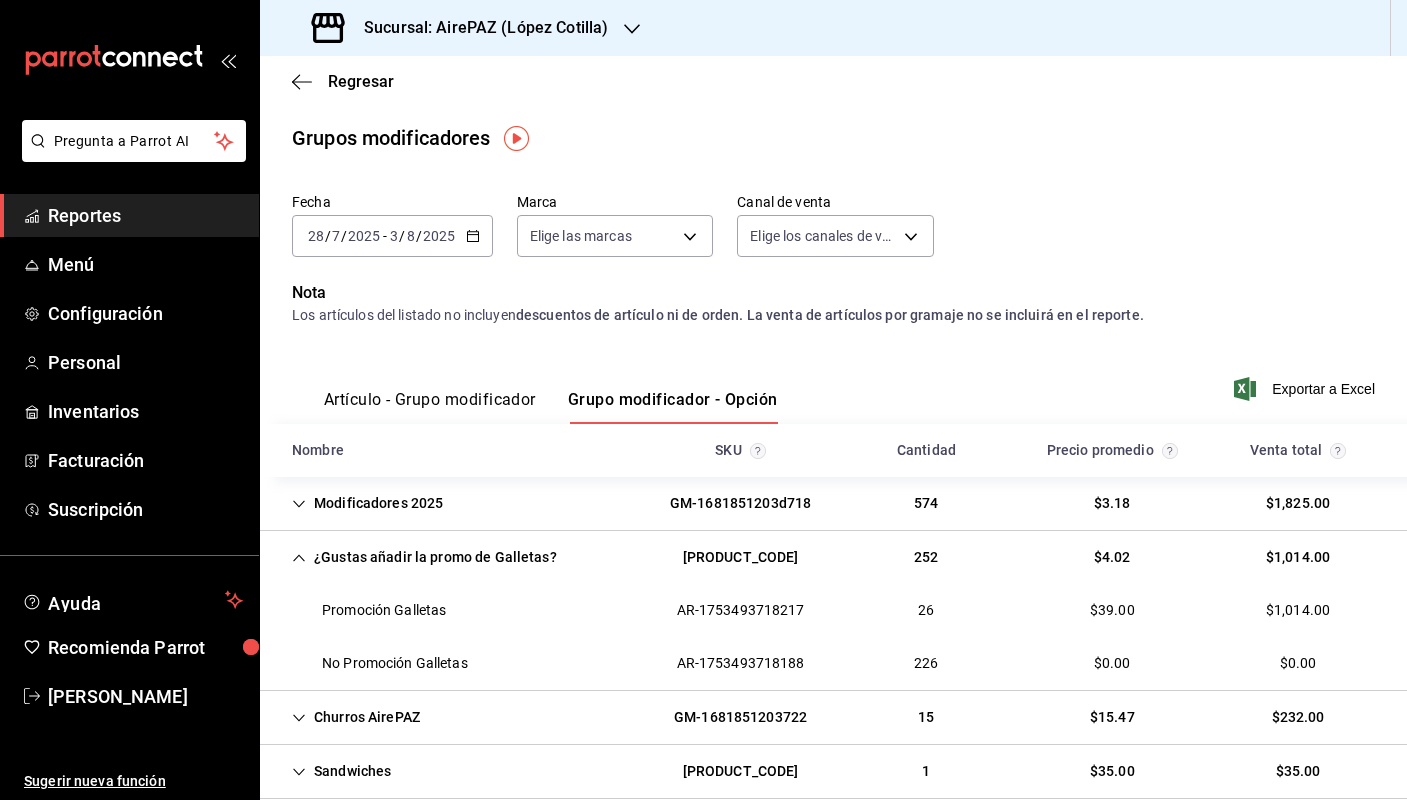 click on "Sucursal: AirePAZ (López Cotilla)" at bounding box center (478, 28) 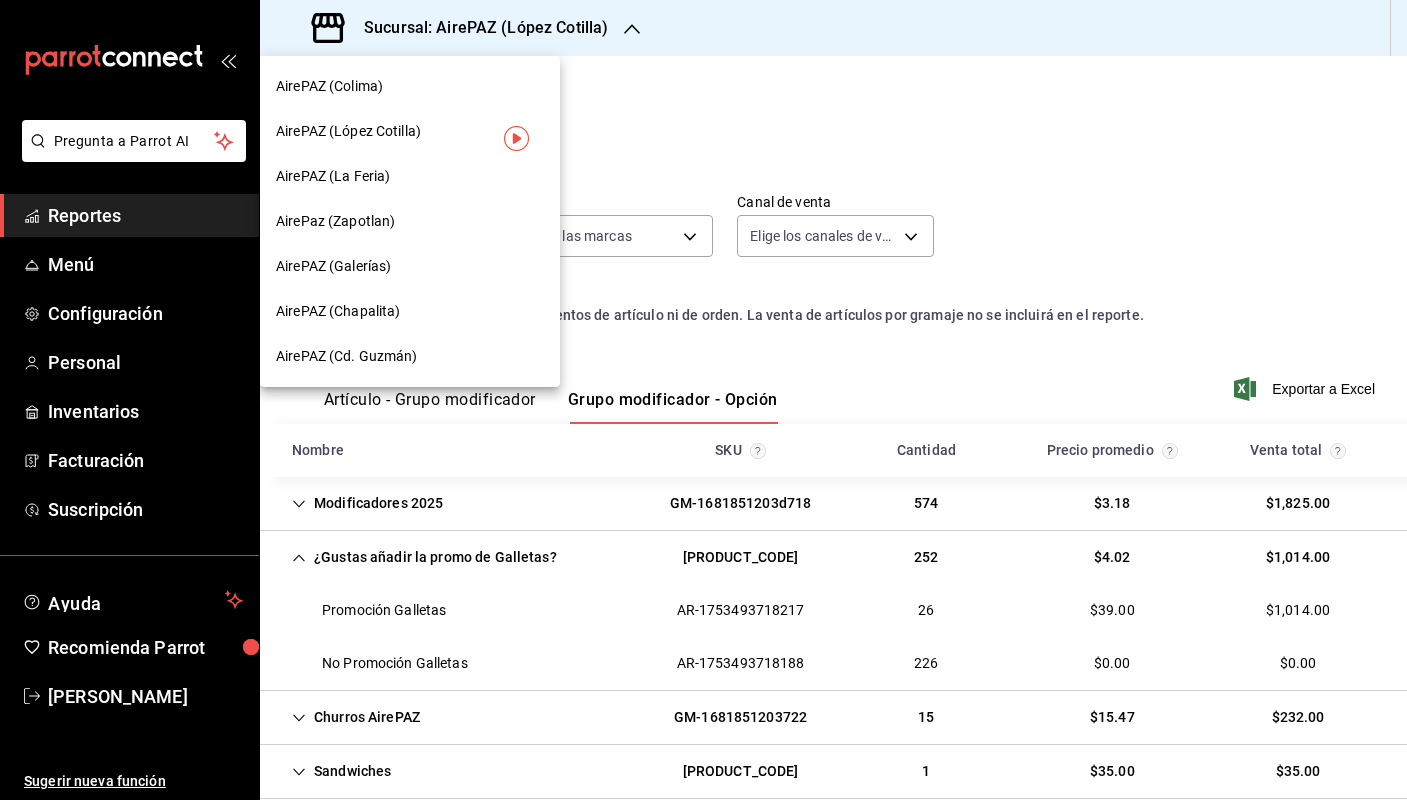 click on "AirePAZ (Cd. Guzmán)" at bounding box center (410, 356) 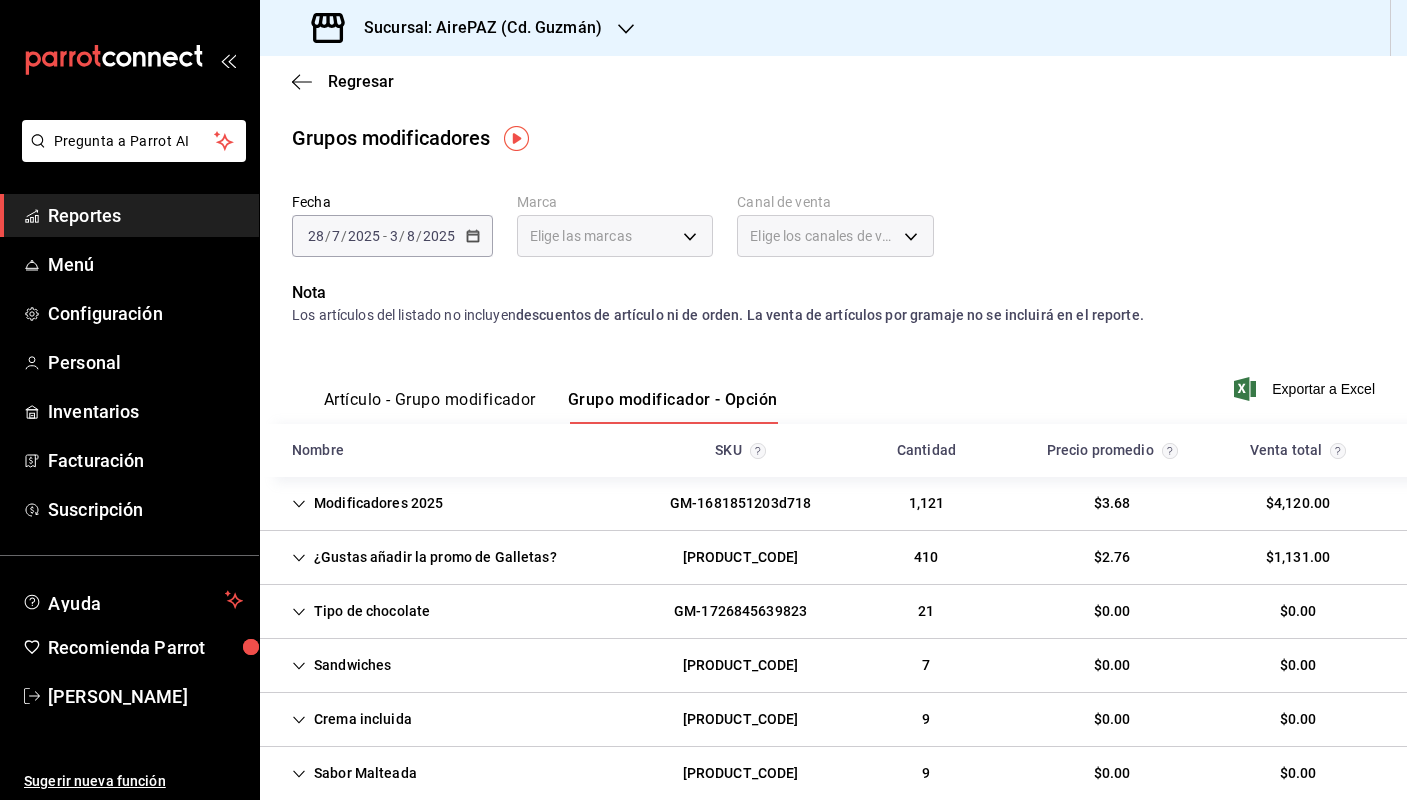 click on "Sucursal: AirePAZ (Cd. Guzmán)" at bounding box center [459, 28] 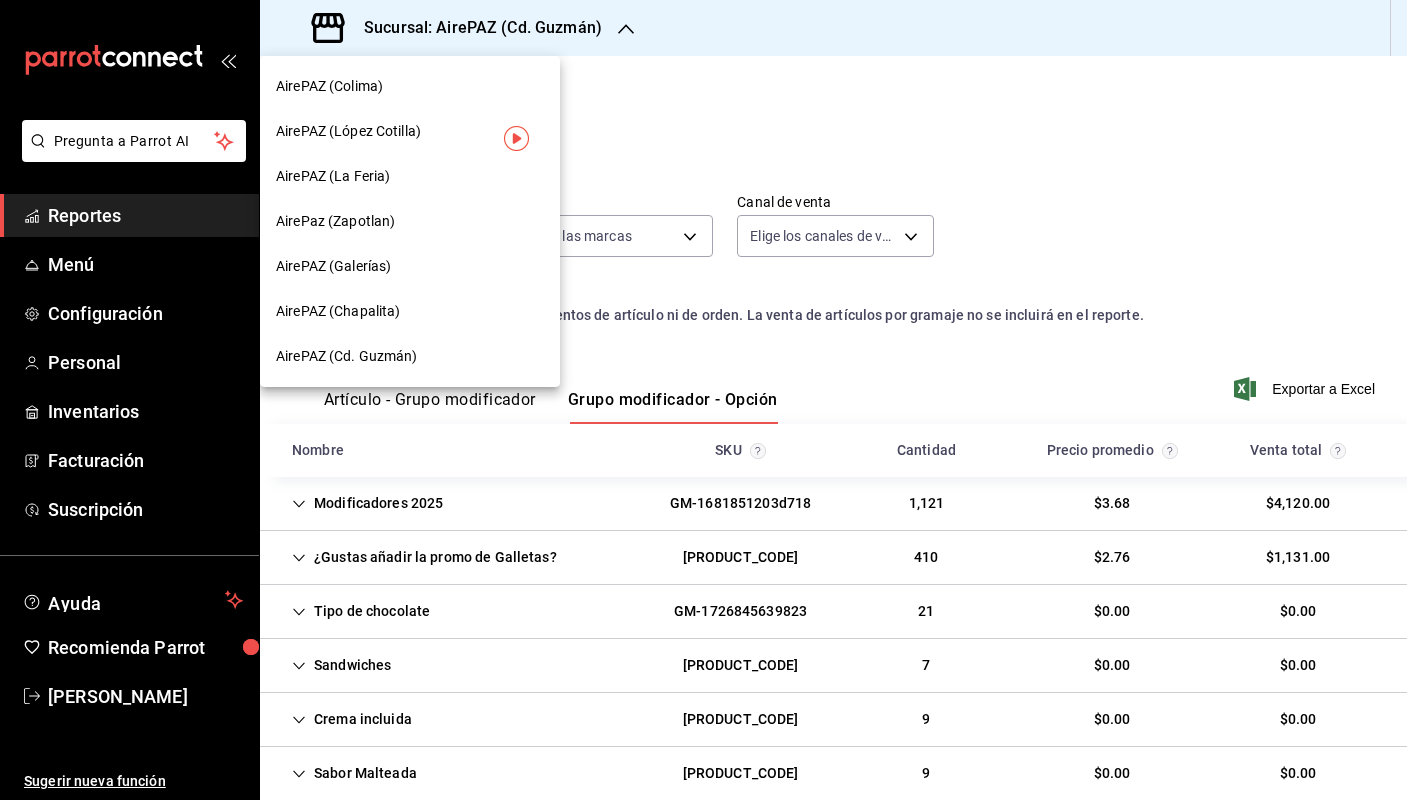 click on "AirePAZ (Chapalita)" at bounding box center [410, 311] 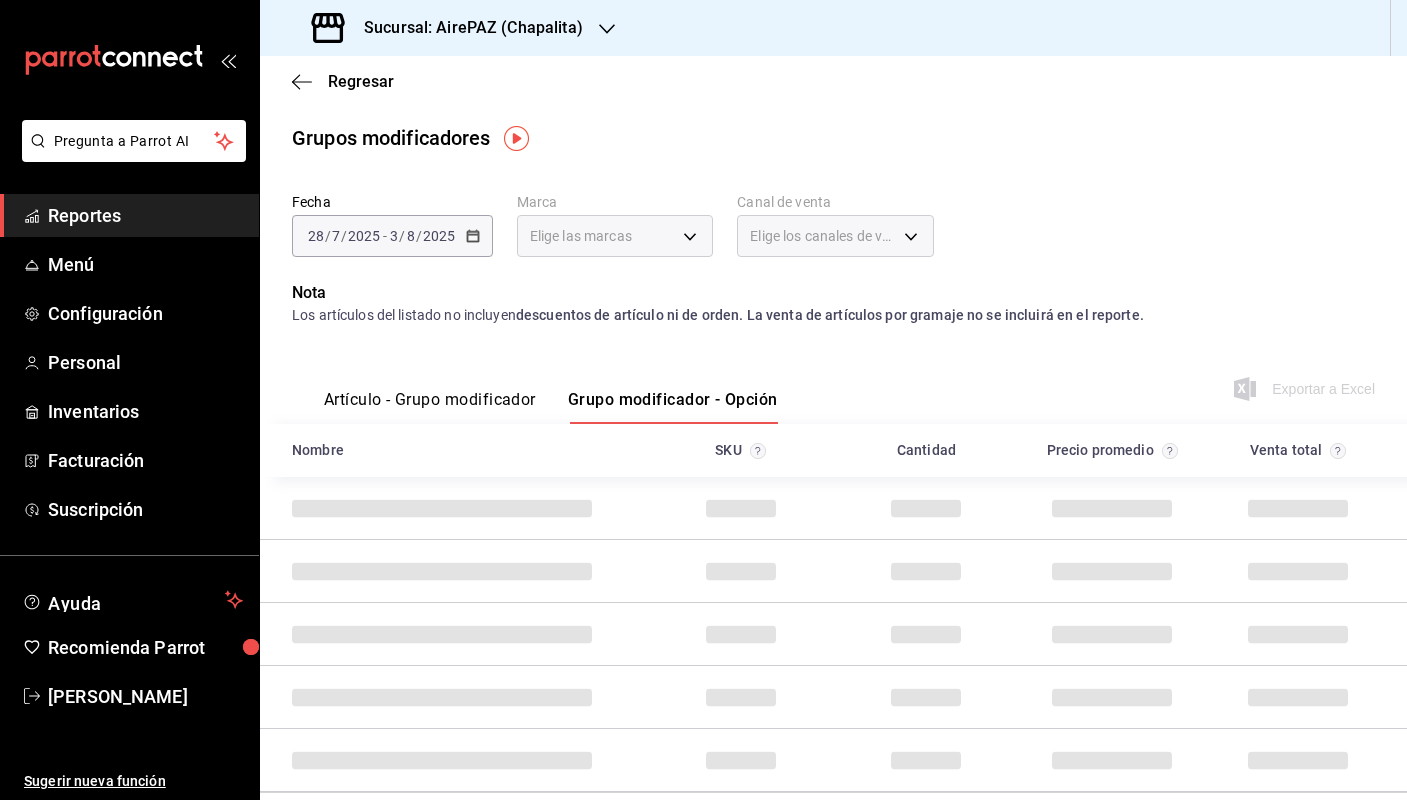 click on "Sucursal: AirePAZ (Chapalita)" at bounding box center (465, 28) 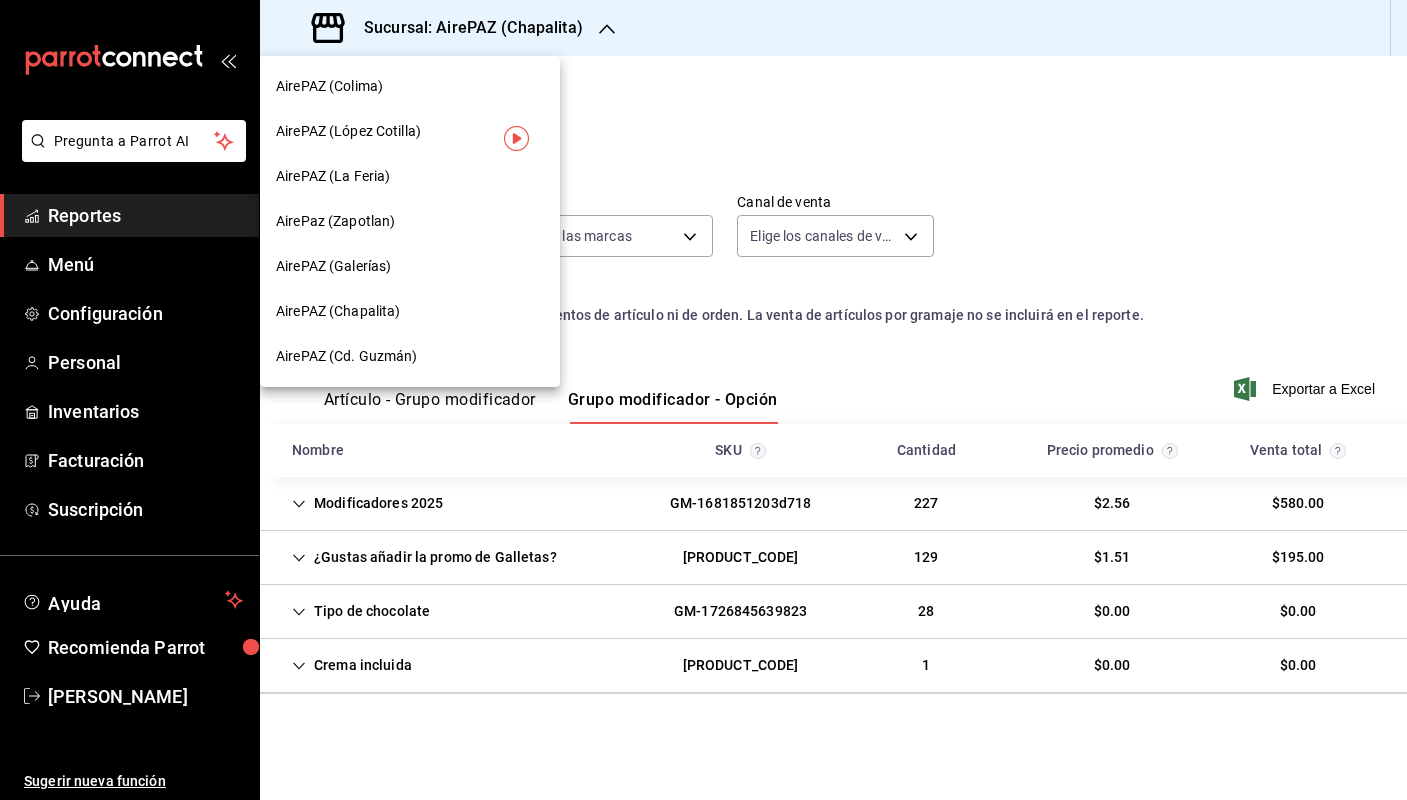 click on "AirePAZ (Galerías)" at bounding box center (410, 266) 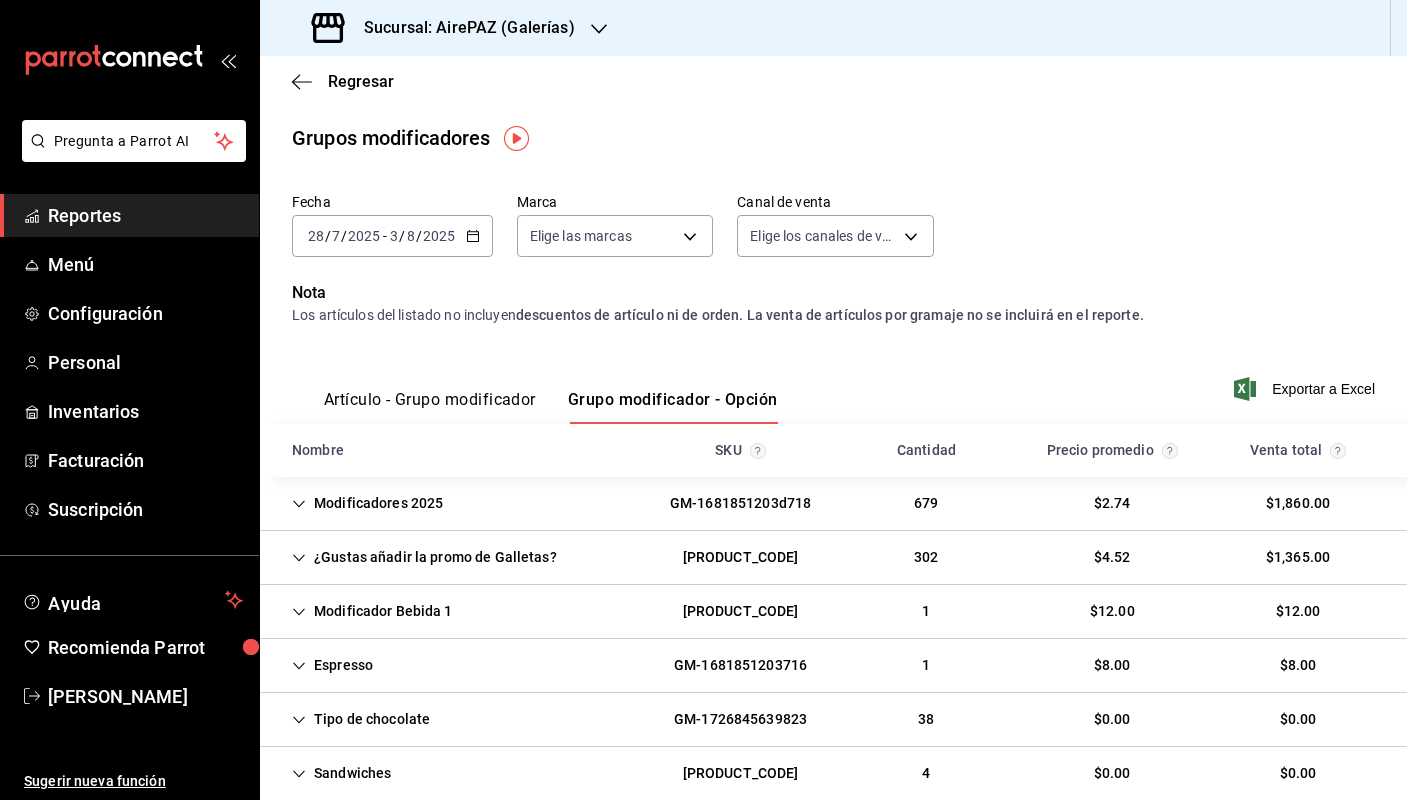 click on "Modificadores 2025 GM-1681851203d718 679 $2.74 $1,860.00" at bounding box center (833, 504) 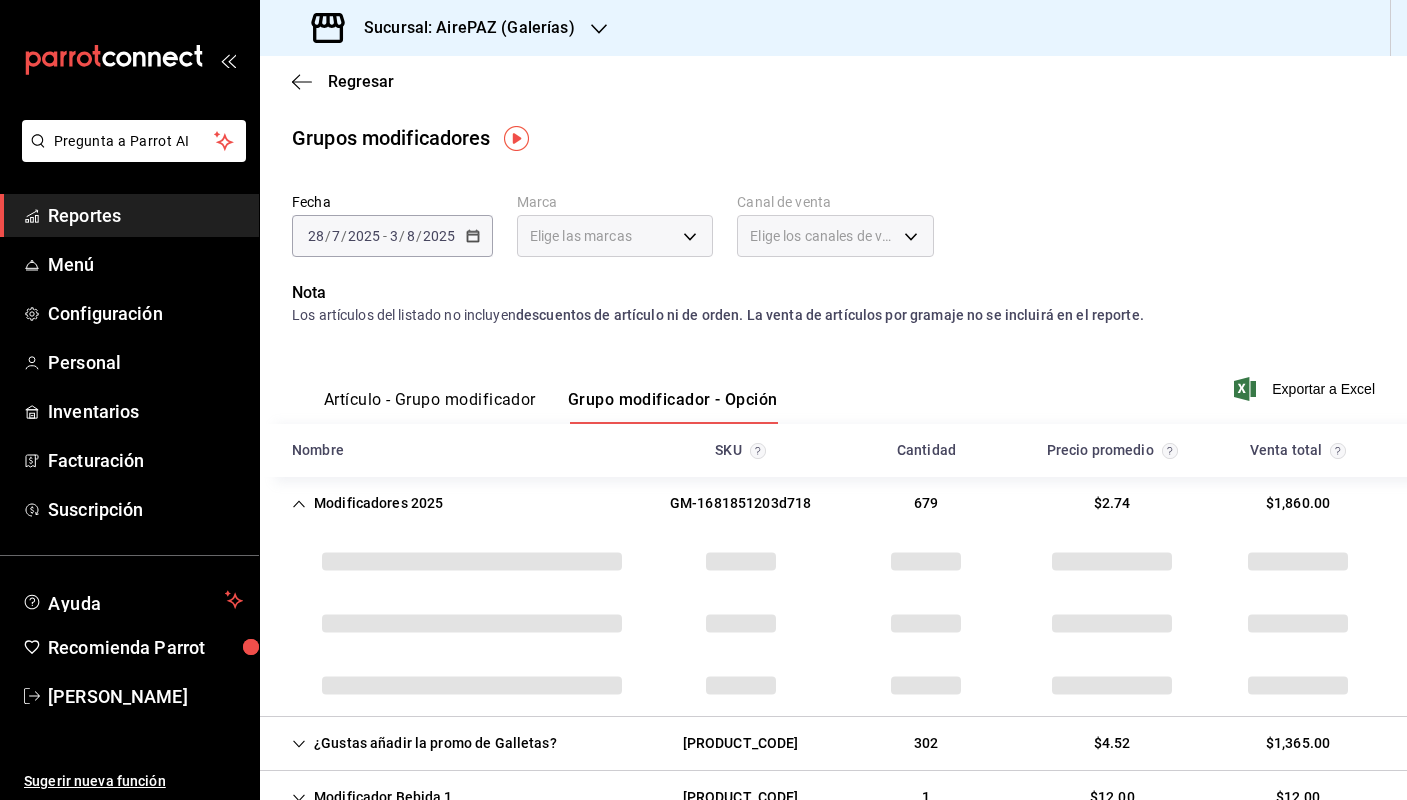click on "Modificadores 2025" at bounding box center [367, 503] 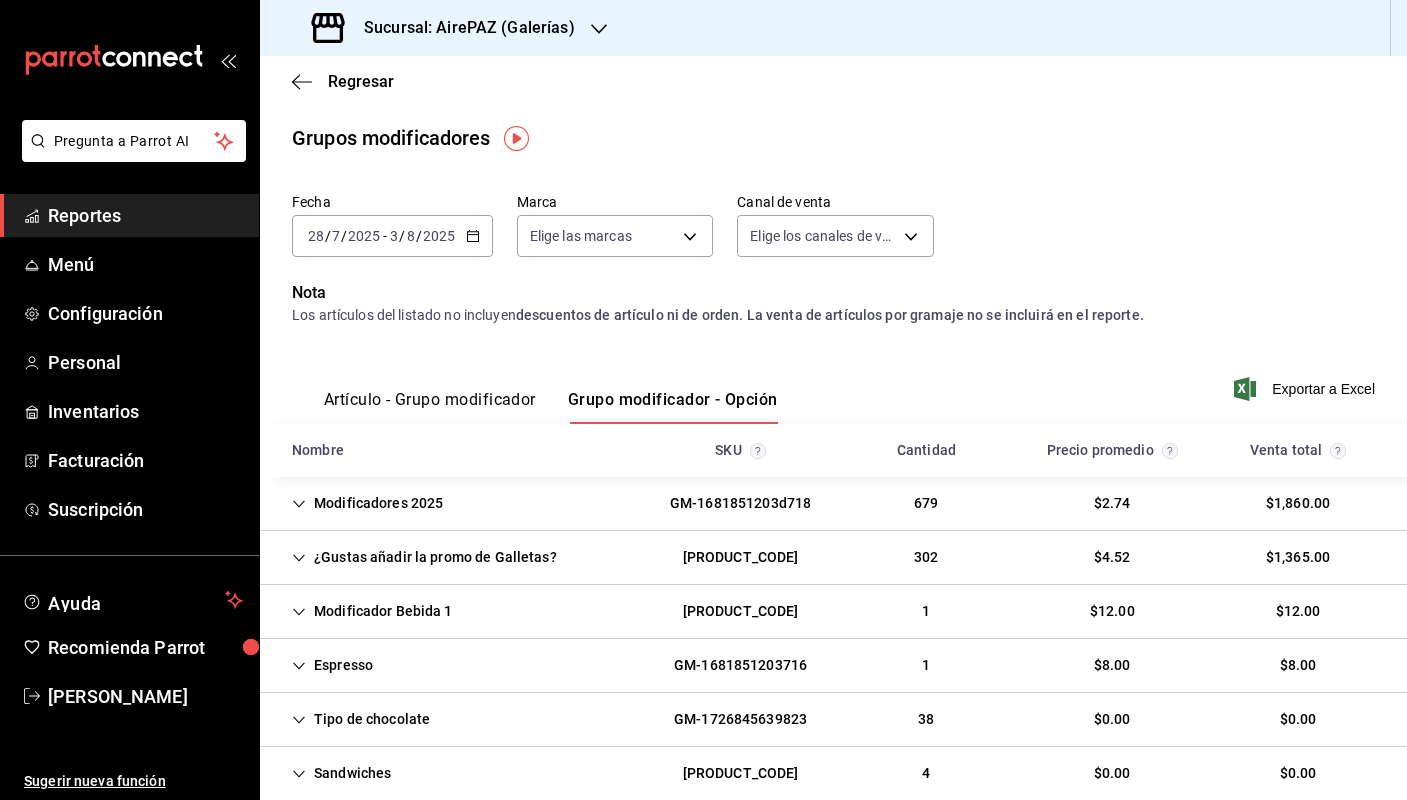 click on "¿Gustas añadir la promo de Galletas?" at bounding box center [424, 557] 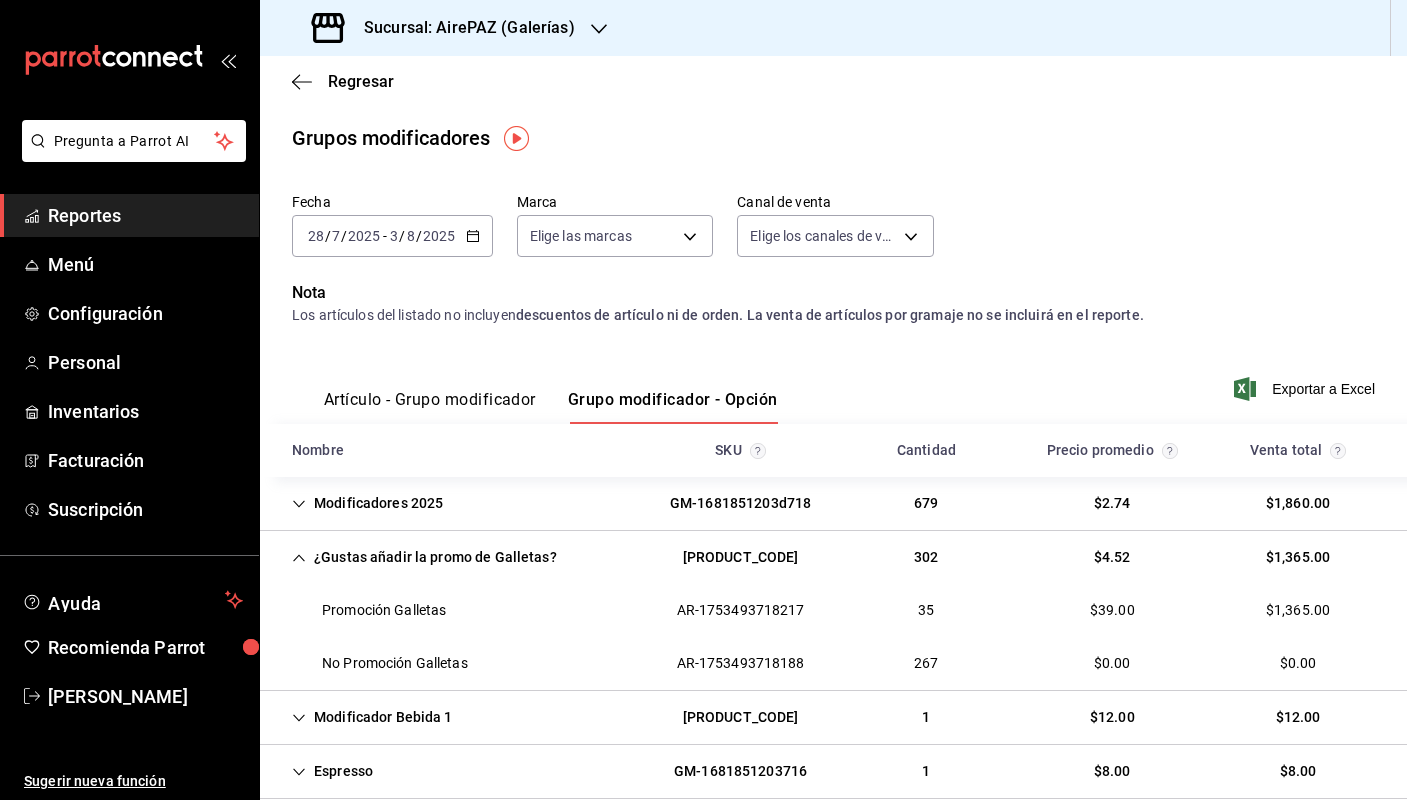 click on "Sucursal: AirePAZ (Galerías)" at bounding box center (461, 28) 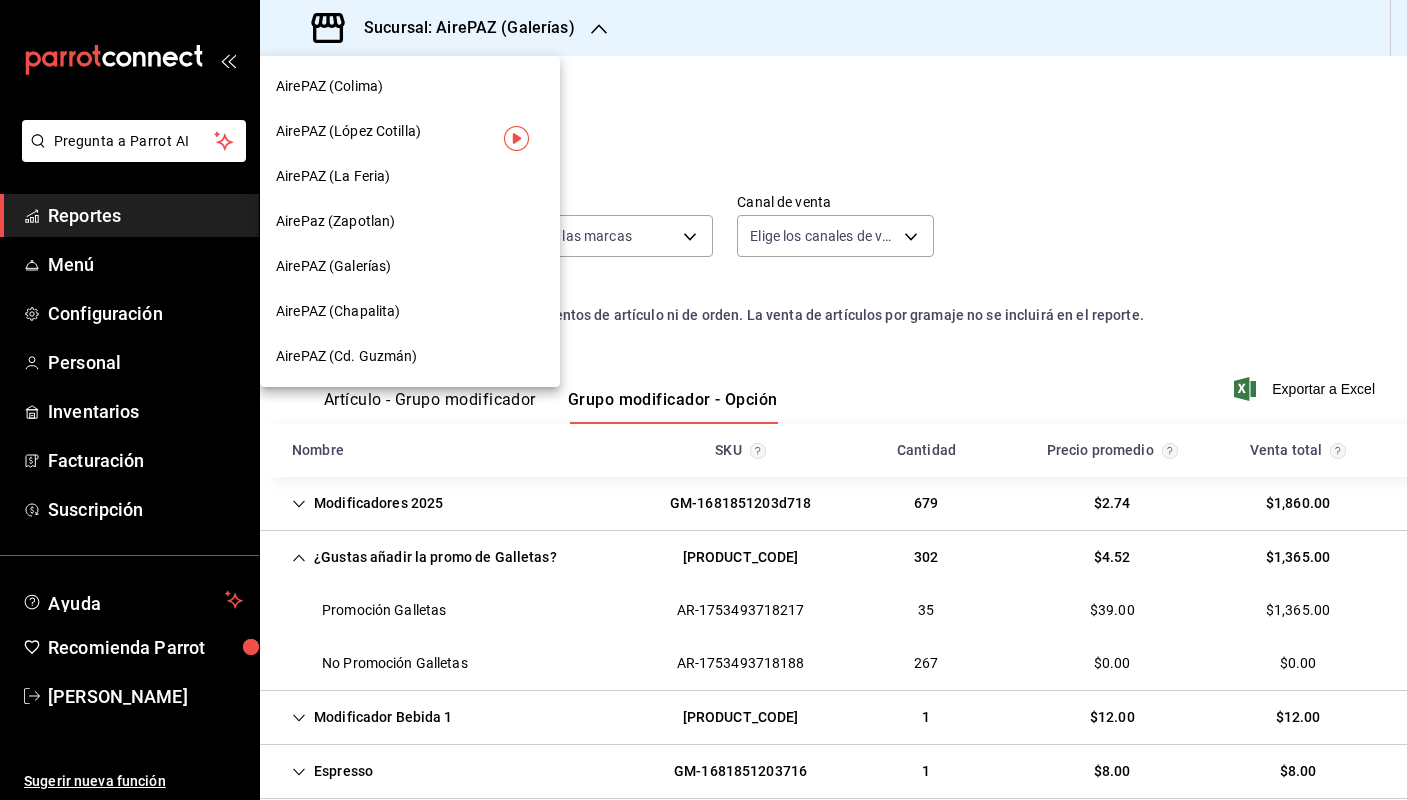 click on "AirePaz (Zapotlan)" at bounding box center [410, 221] 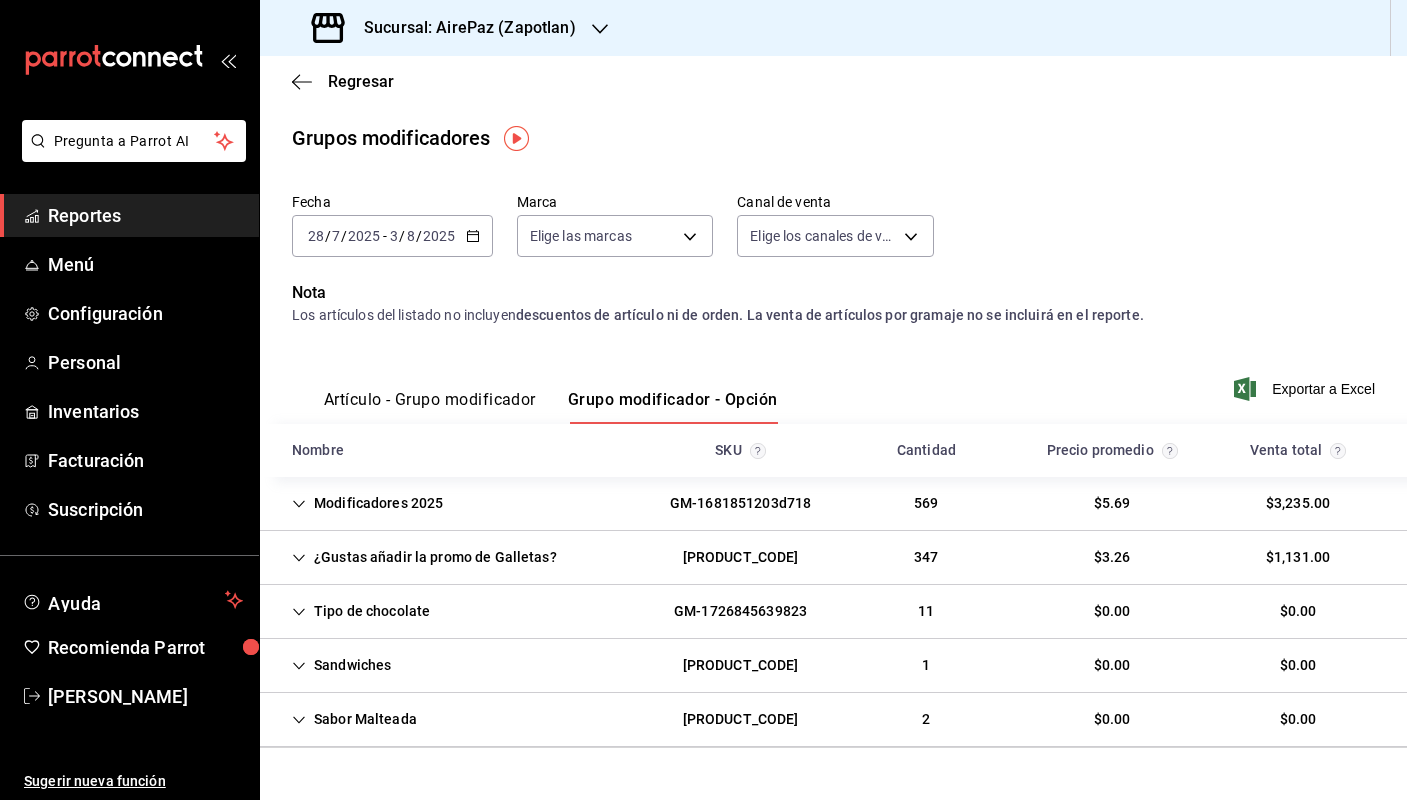 click on "¿Gustas añadir la promo de Galletas?" at bounding box center [424, 557] 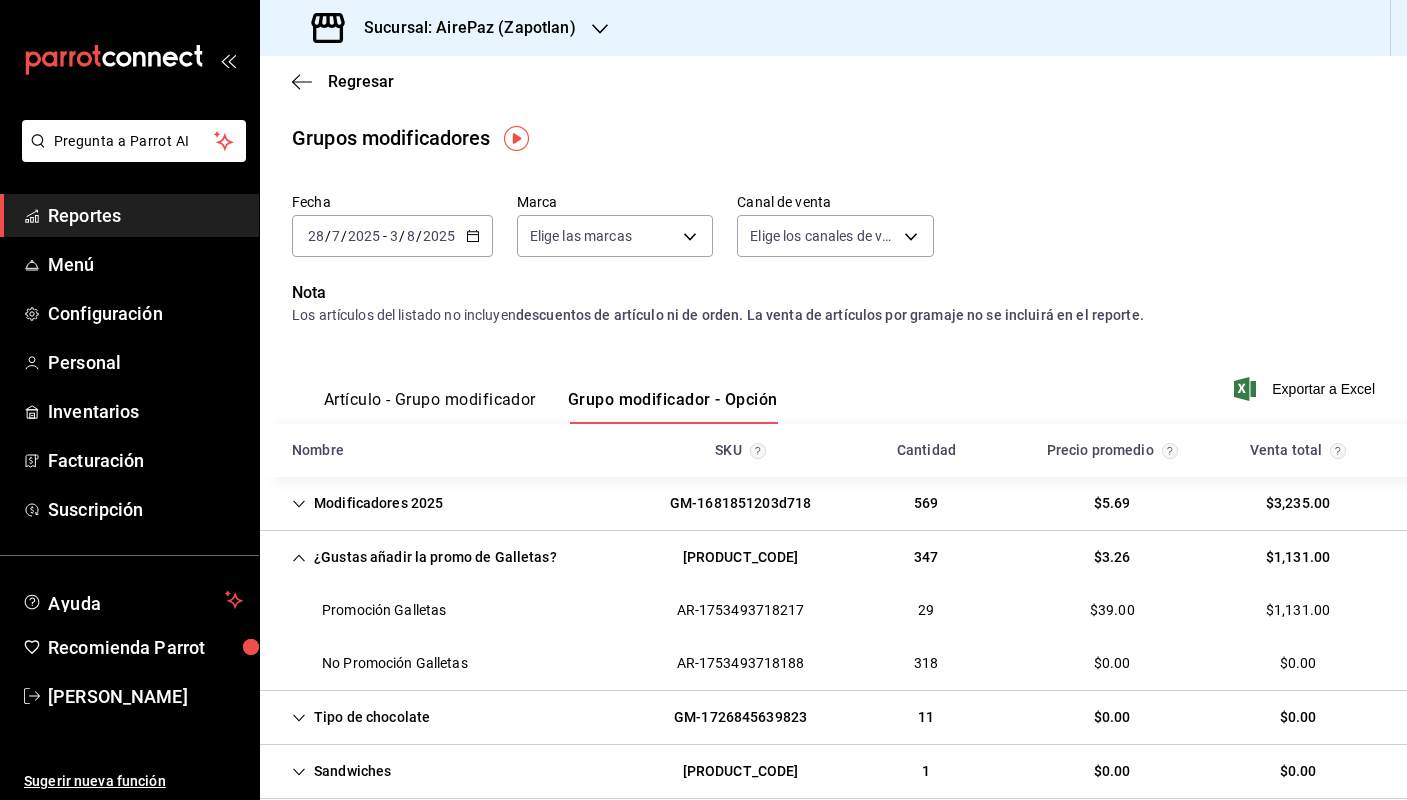 click on "Sucursal: AirePaz (Zapotlan)" at bounding box center (446, 28) 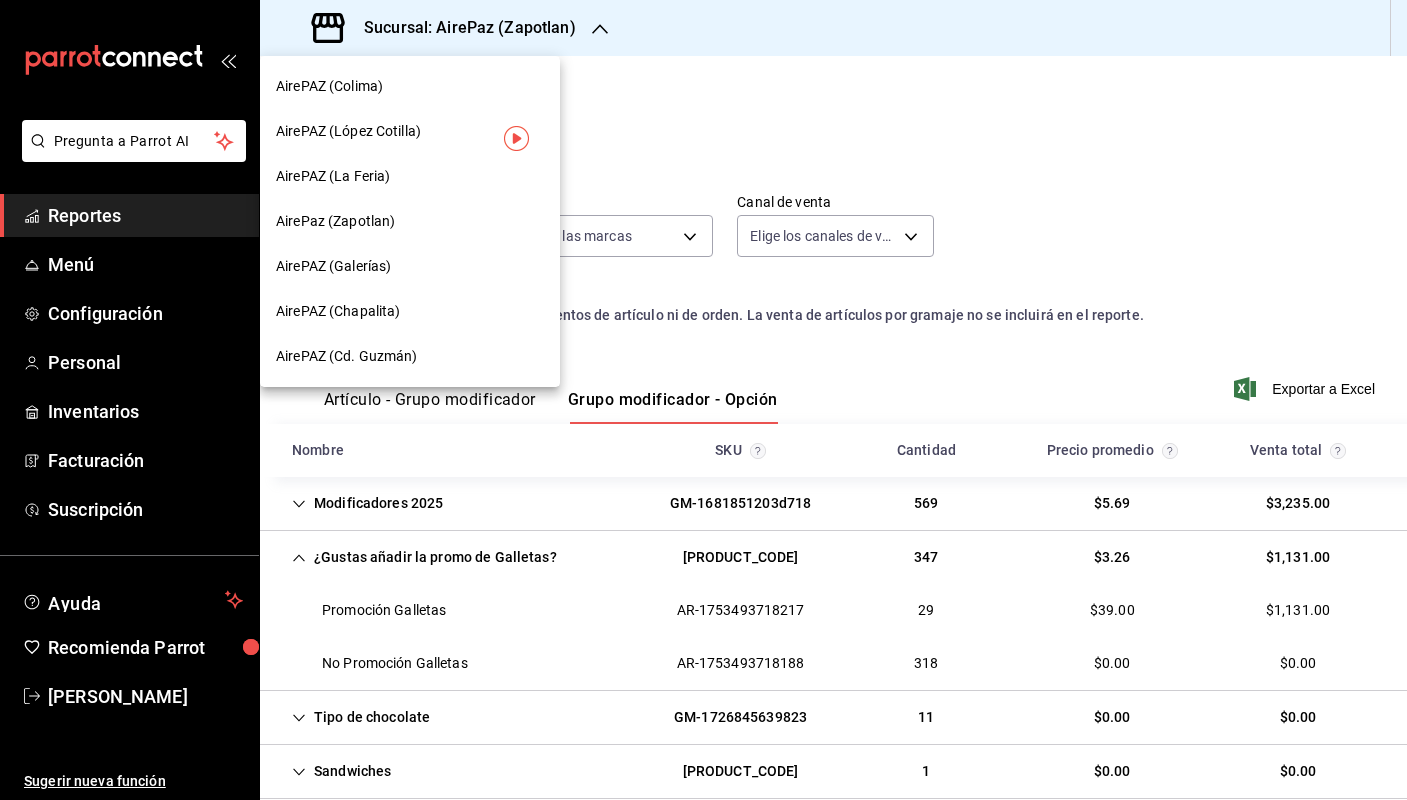 click on "AirePAZ (La Feria)" at bounding box center [410, 176] 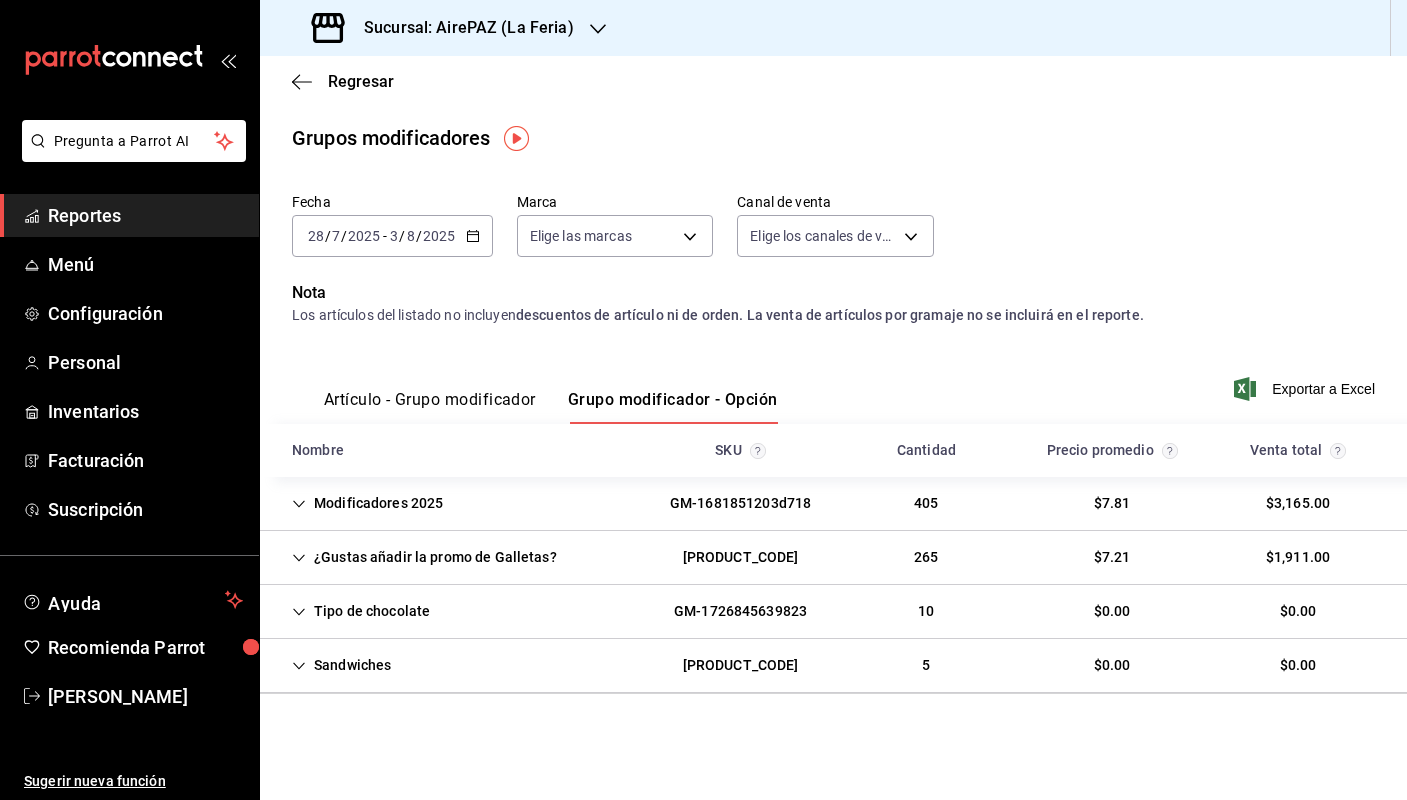 click on "¿Gustas añadir la promo de Galletas?" at bounding box center (424, 557) 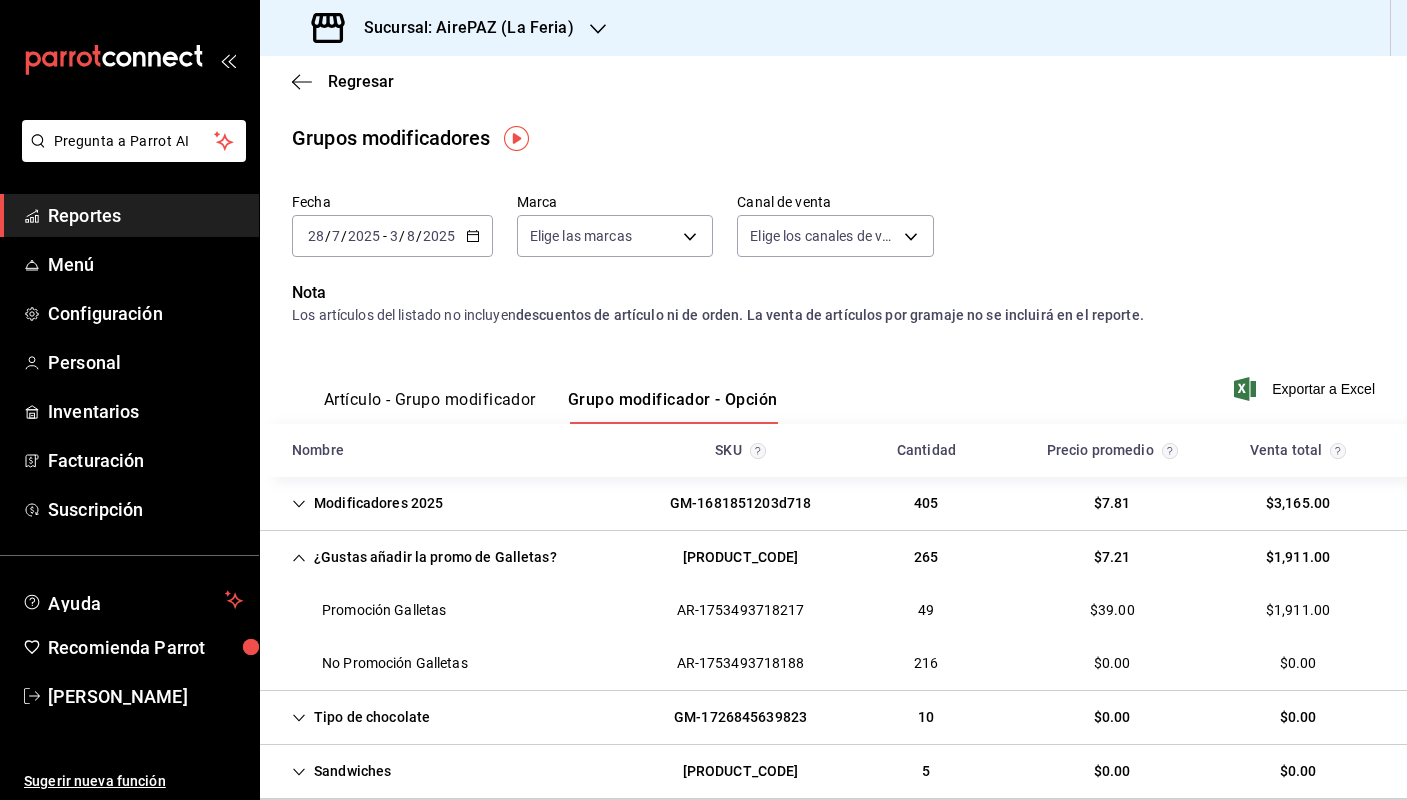click on "Sucursal: AirePAZ (La Feria)" at bounding box center (445, 28) 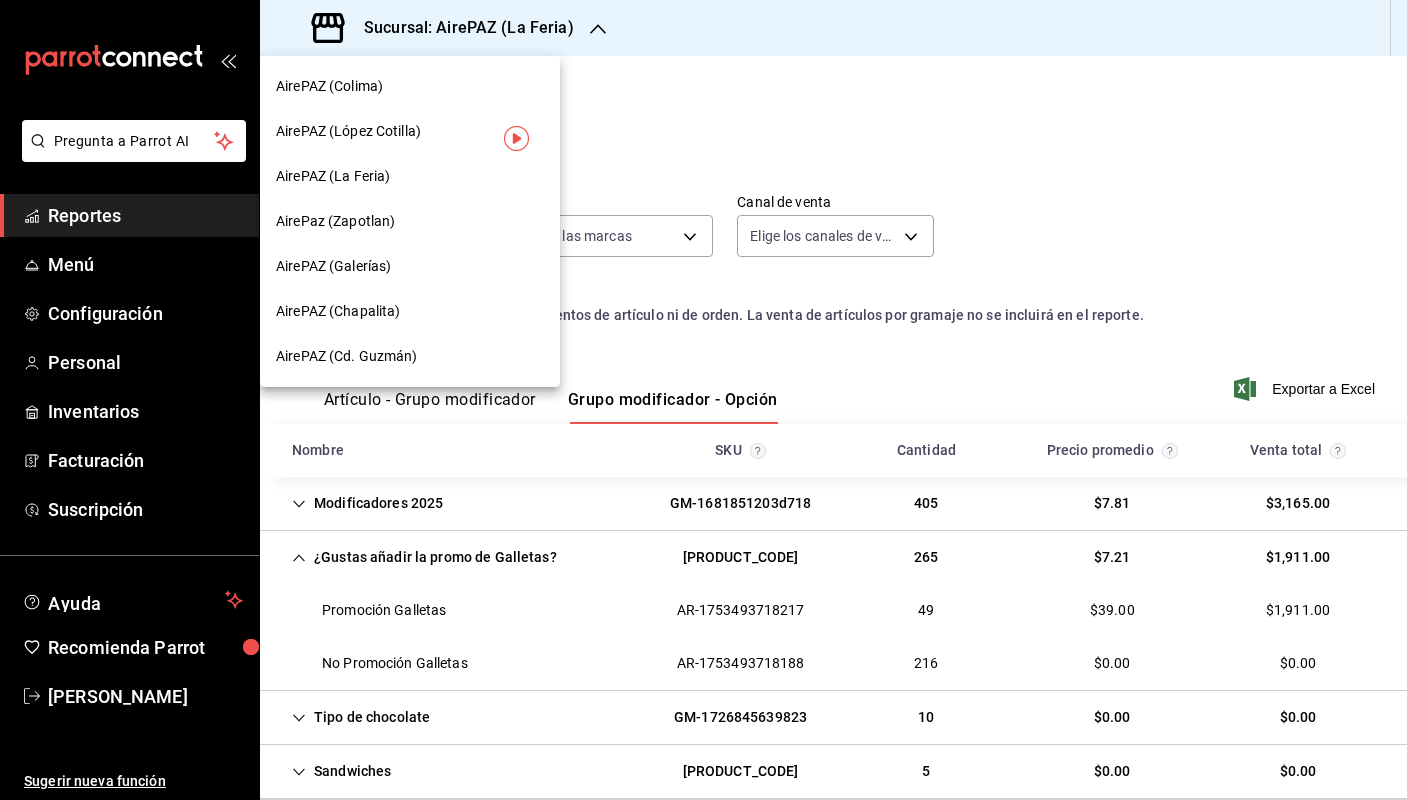 click on "AirePAZ (Cd. Guzmán)" at bounding box center [347, 356] 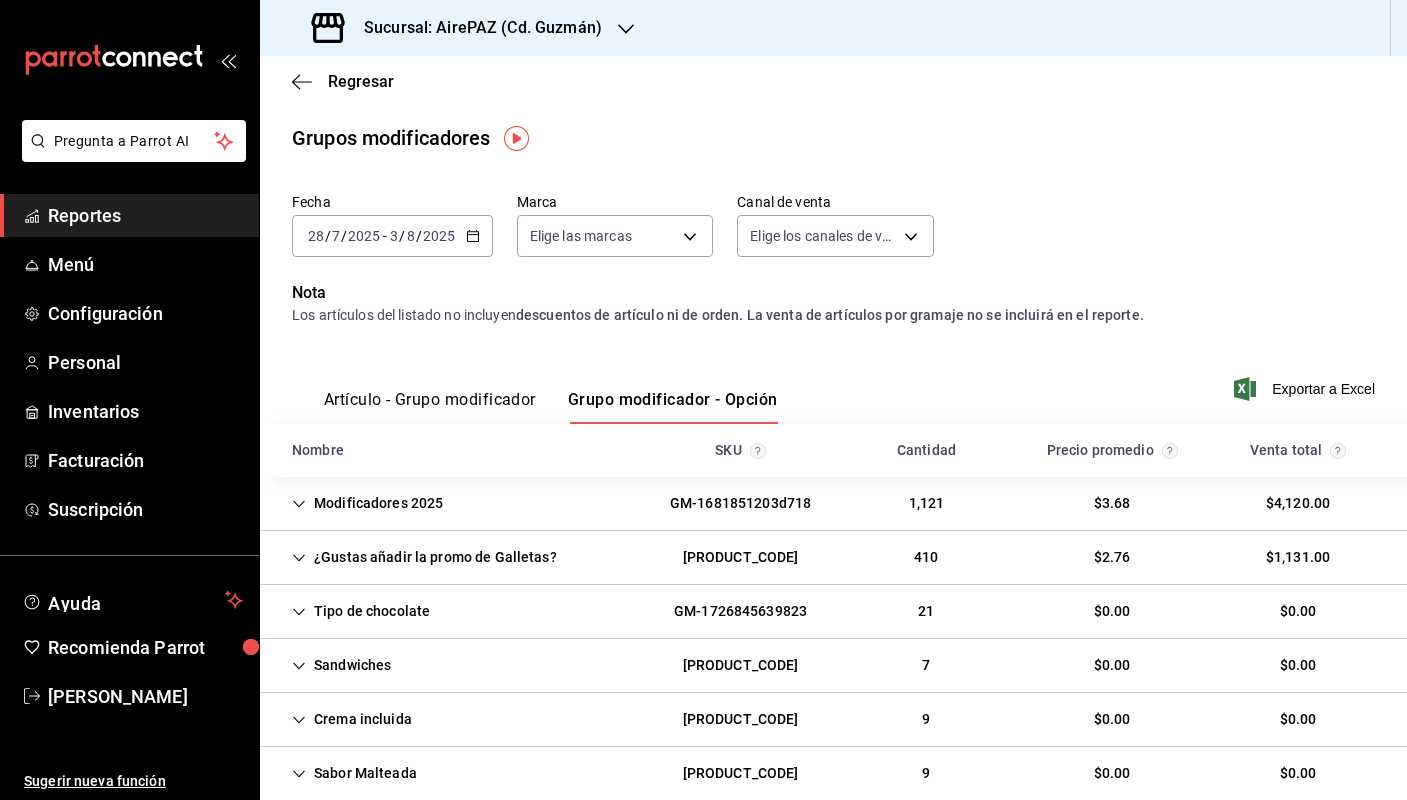 click on "¿Gustas añadir la promo de Galletas?" at bounding box center [424, 557] 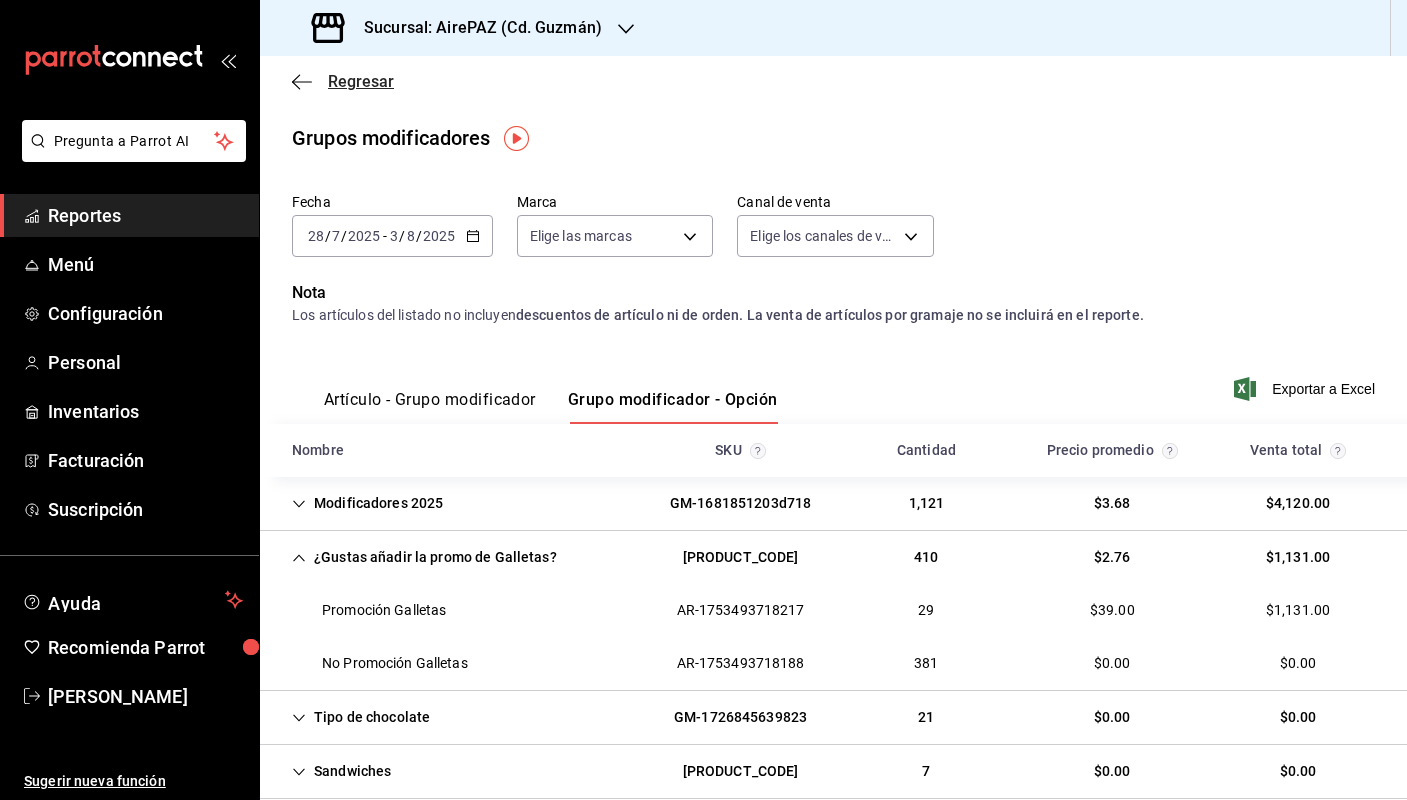click 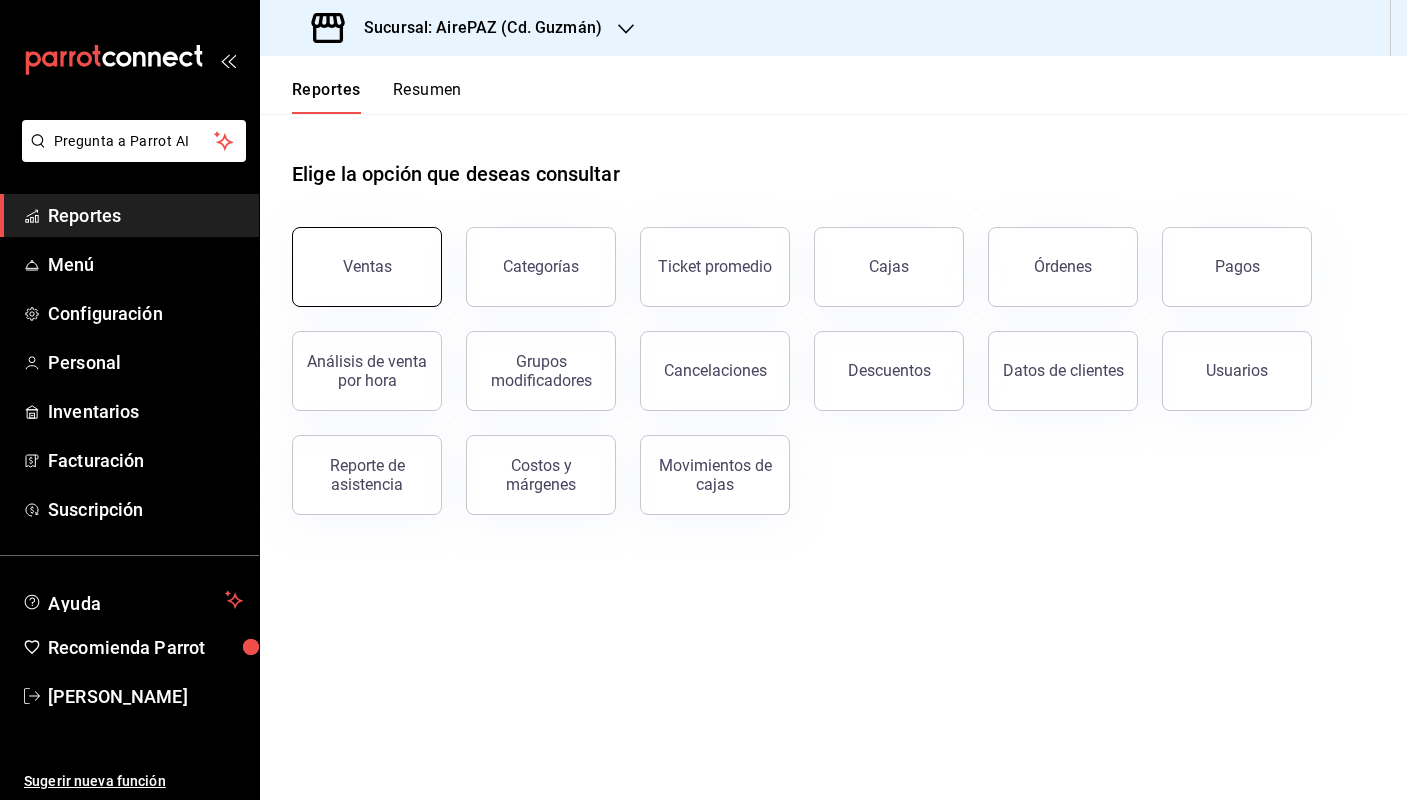 click on "Ventas" at bounding box center (367, 267) 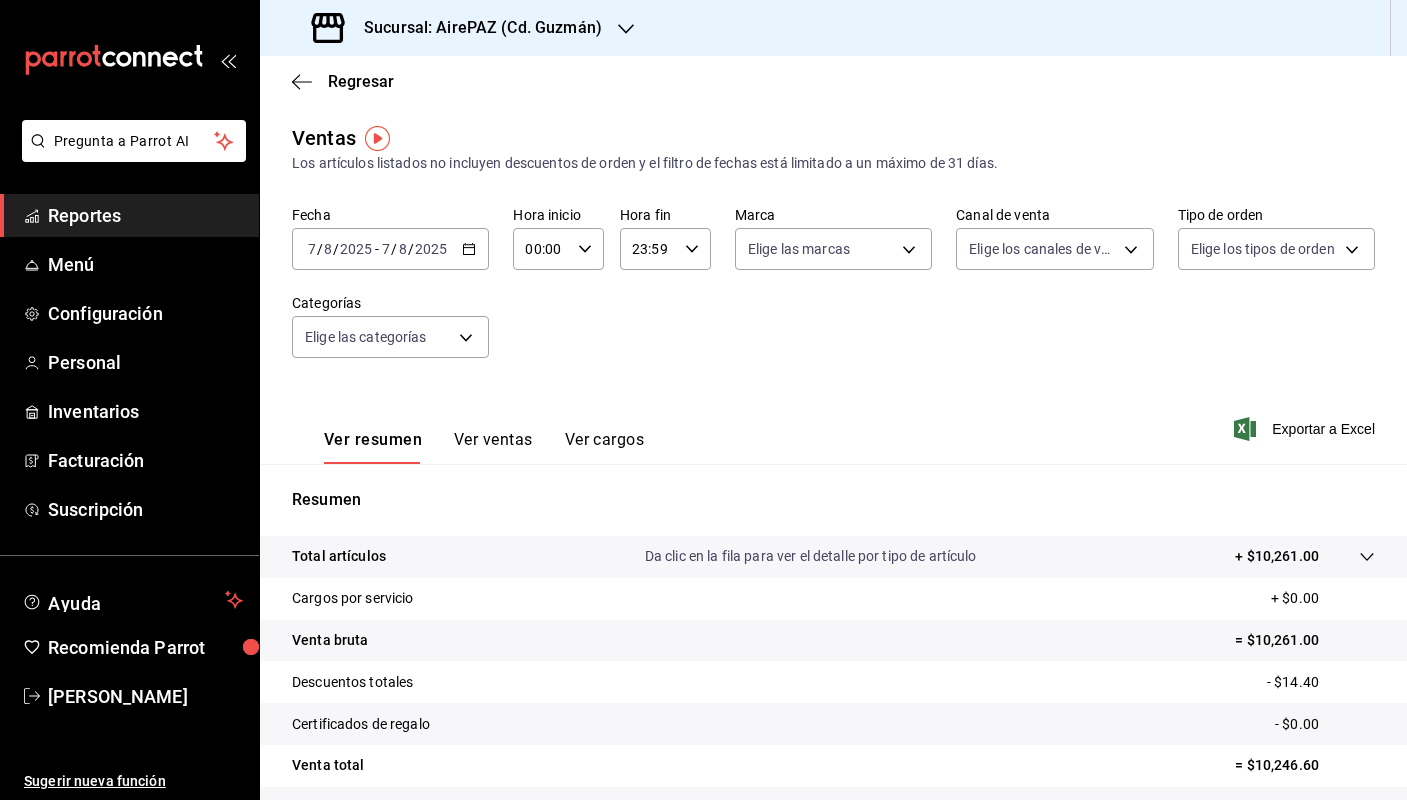 click 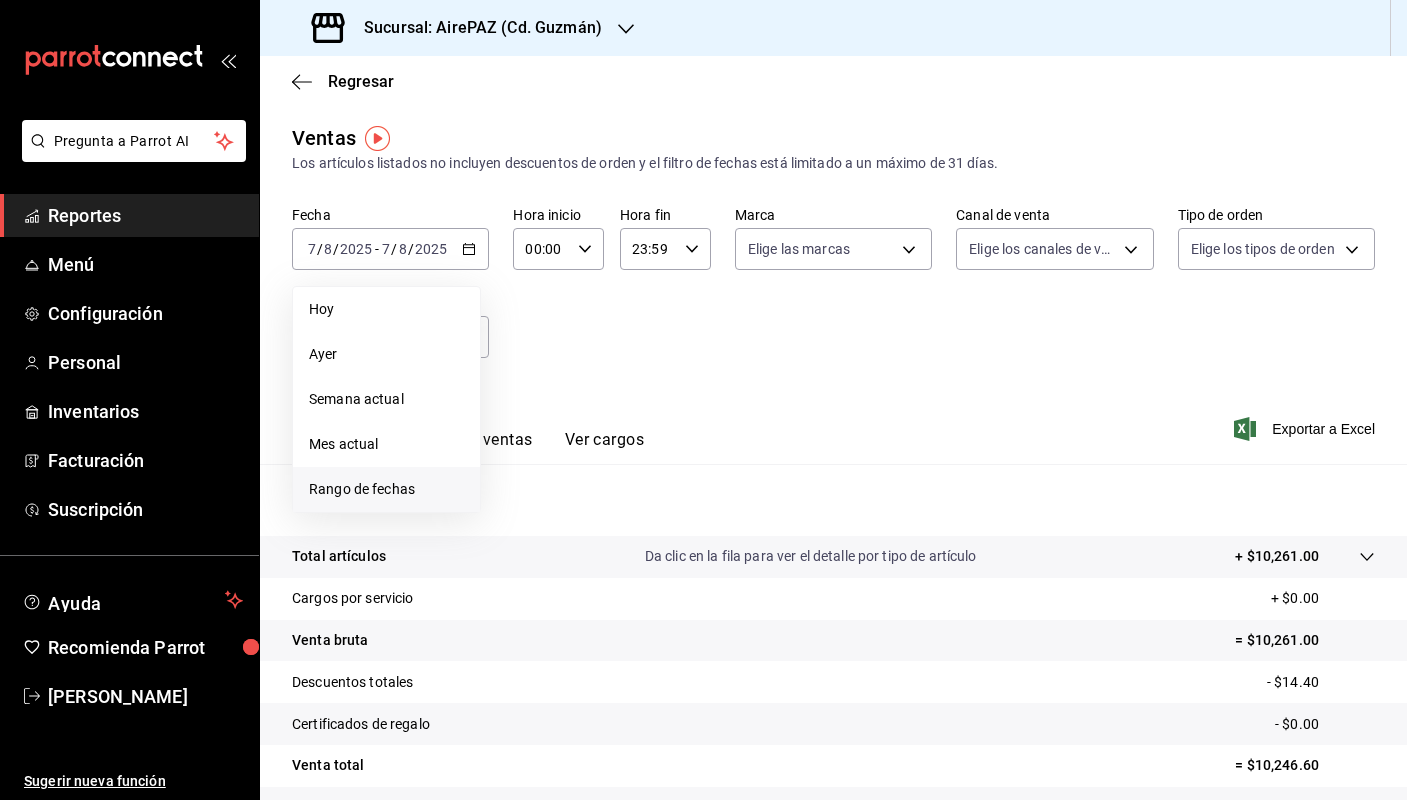 click on "Rango de fechas" at bounding box center [386, 489] 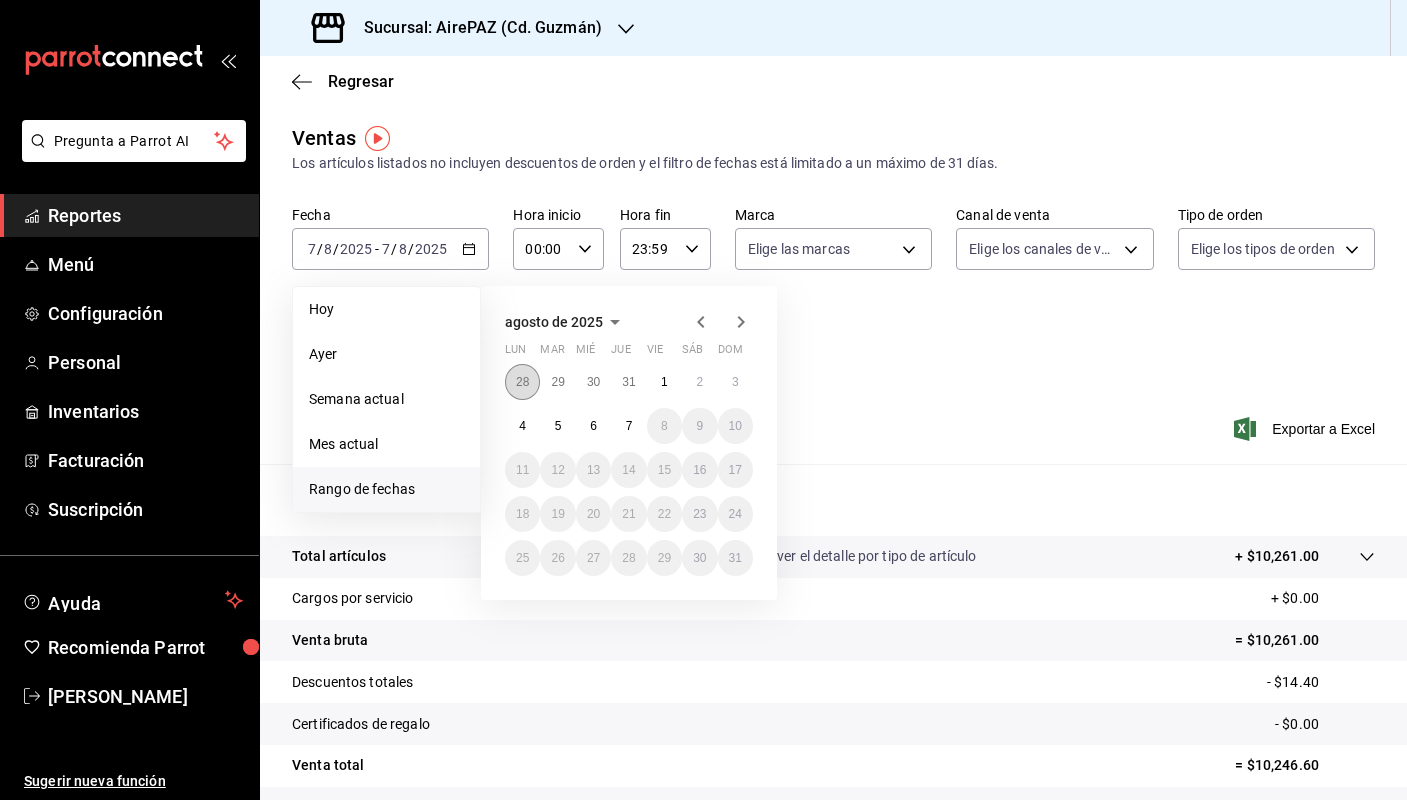 click on "28" at bounding box center (522, 382) 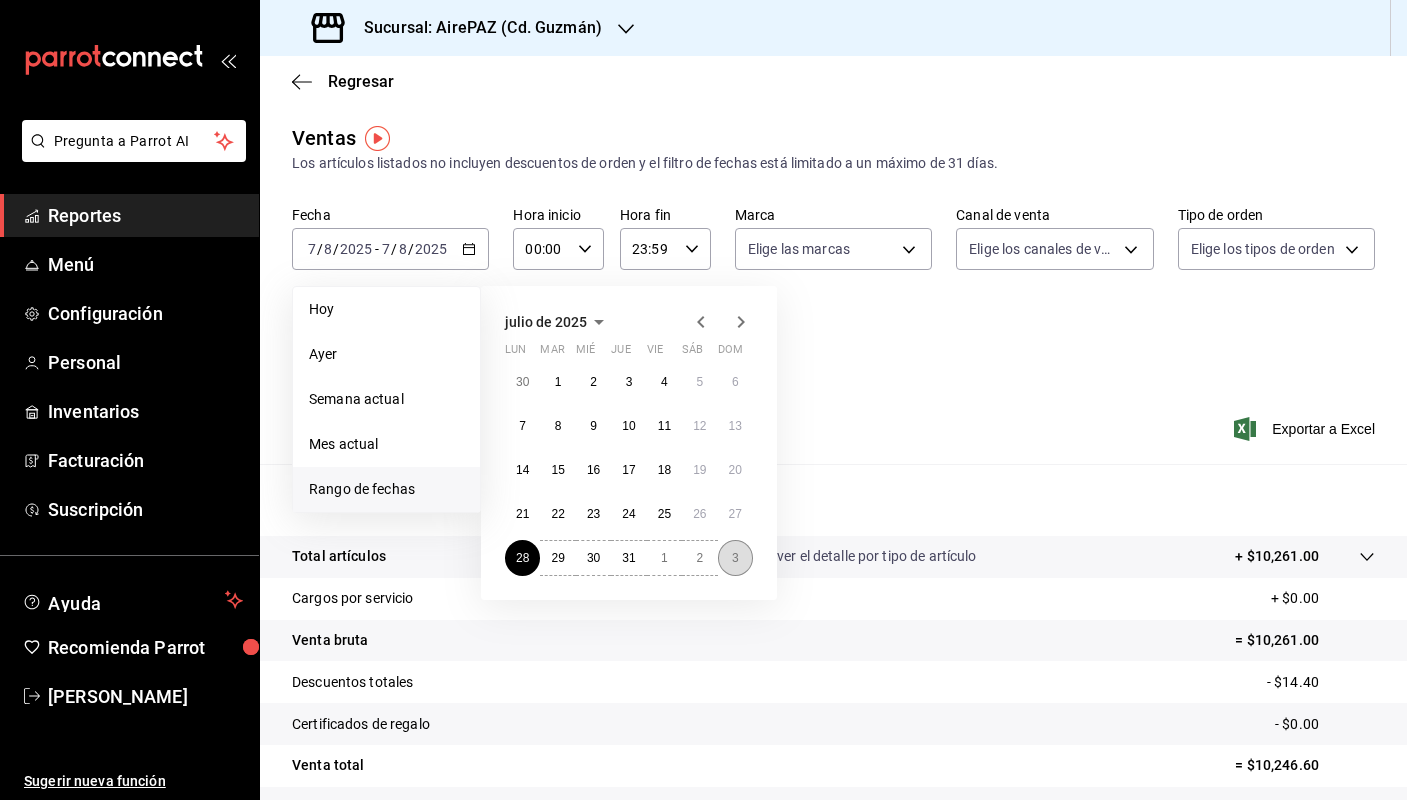 click on "3" at bounding box center (735, 558) 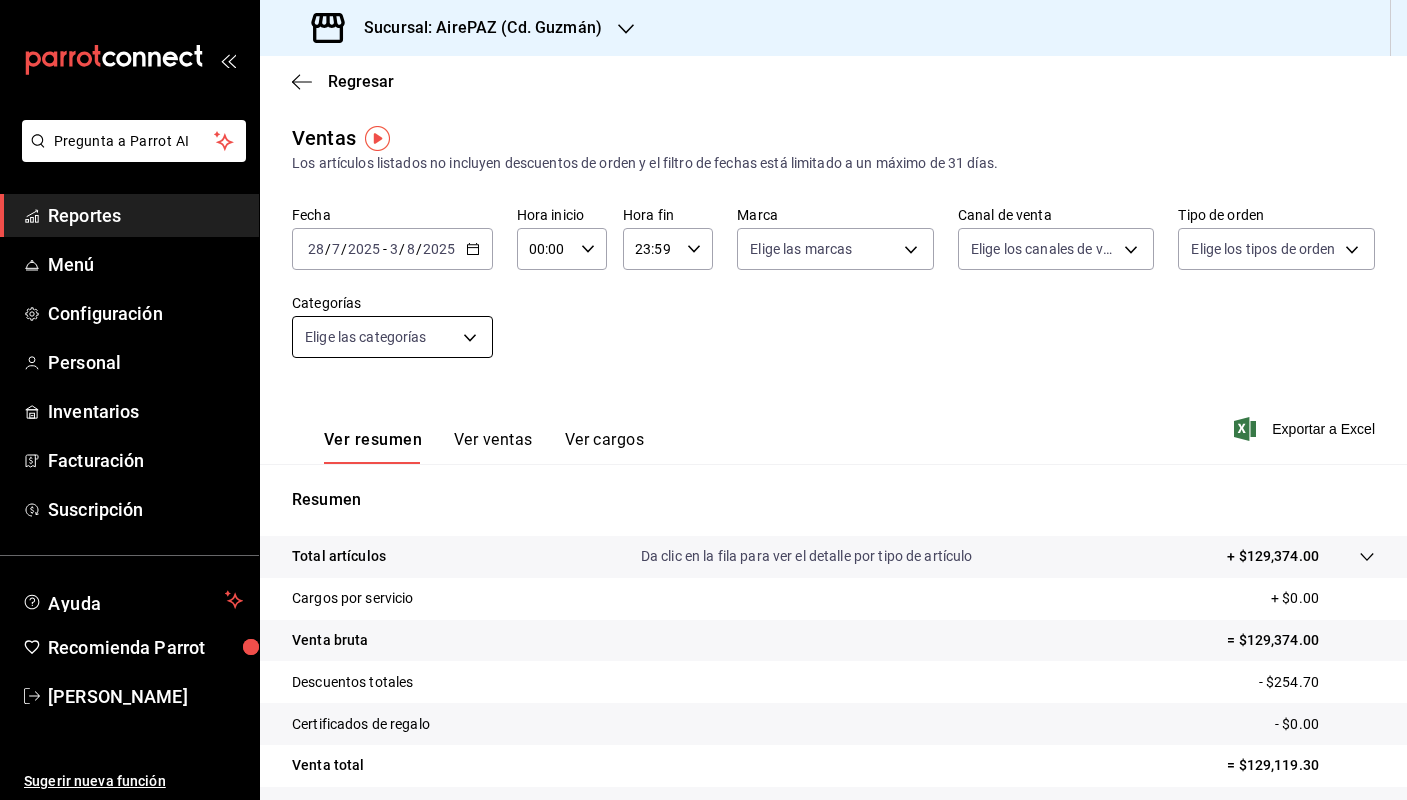 click on "Pregunta a Parrot AI Reportes   Menú   Configuración   Personal   Inventarios   Facturación   Suscripción   Ayuda Recomienda Parrot   [PERSON_NAME]   Sugerir nueva función   Sucursal: AirePAZ ([CITY]) Regresar Ventas Los artículos listados no incluyen descuentos de orden y el filtro de fechas está limitado a un máximo de 31 días. Fecha [DATE] [DATE] - [DATE] [DATE] Hora inicio 00:00 Hora inicio Hora fin 23:59 Hora fin Marca Elige las marcas Canal de venta Elige los canales de venta Tipo de orden Elige los tipos de orden Categorías Elige las categorías Ver resumen Ver ventas Ver cargos Exportar a Excel Resumen Total artículos Da clic en la fila para ver el detalle por tipo de artículo + $129,374.00 Cargos por servicio + $0.00 Venta bruta = $129,374.00 Descuentos totales - $254.70 Certificados de regalo - $0.00 Venta total = $129,119.30 Impuestos - $14,832.63 Venta neta = $114,286.67 GANA 1 MES GRATIS EN TU SUSCRIPCIÓN AQUÍ Ver video tutorial Ir a video Reportes   Menú" at bounding box center [703, 400] 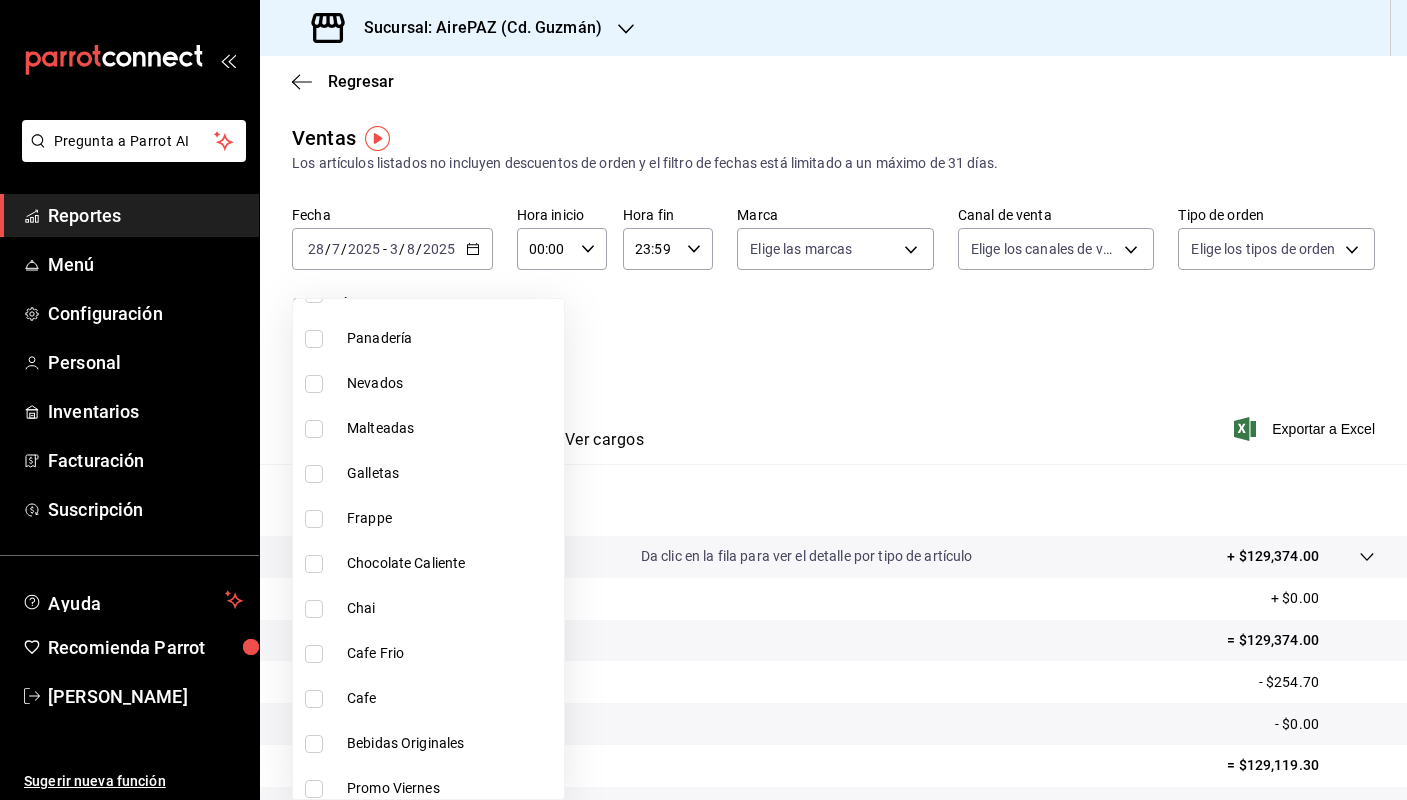 scroll, scrollTop: 1422, scrollLeft: 0, axis: vertical 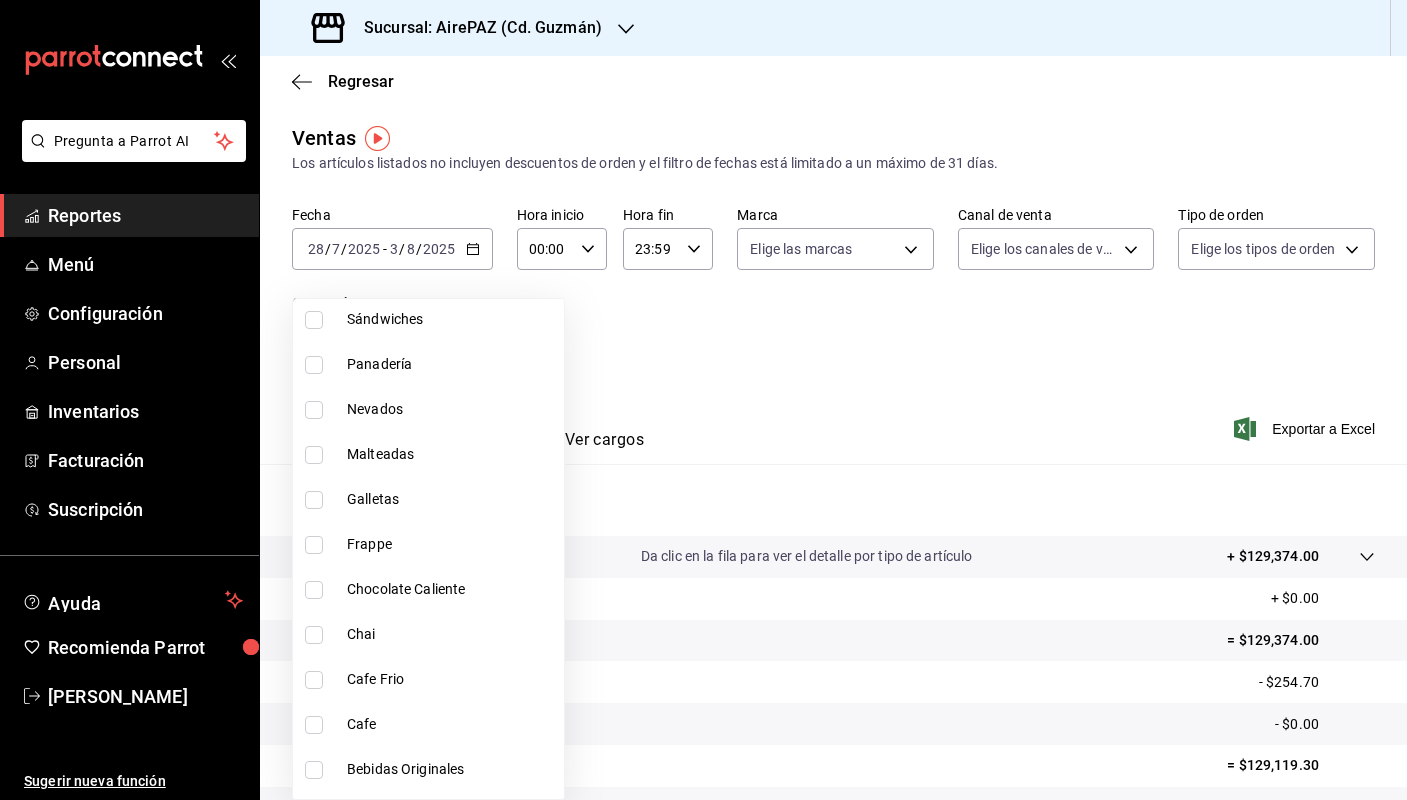 click on "Galletas" at bounding box center [428, 499] 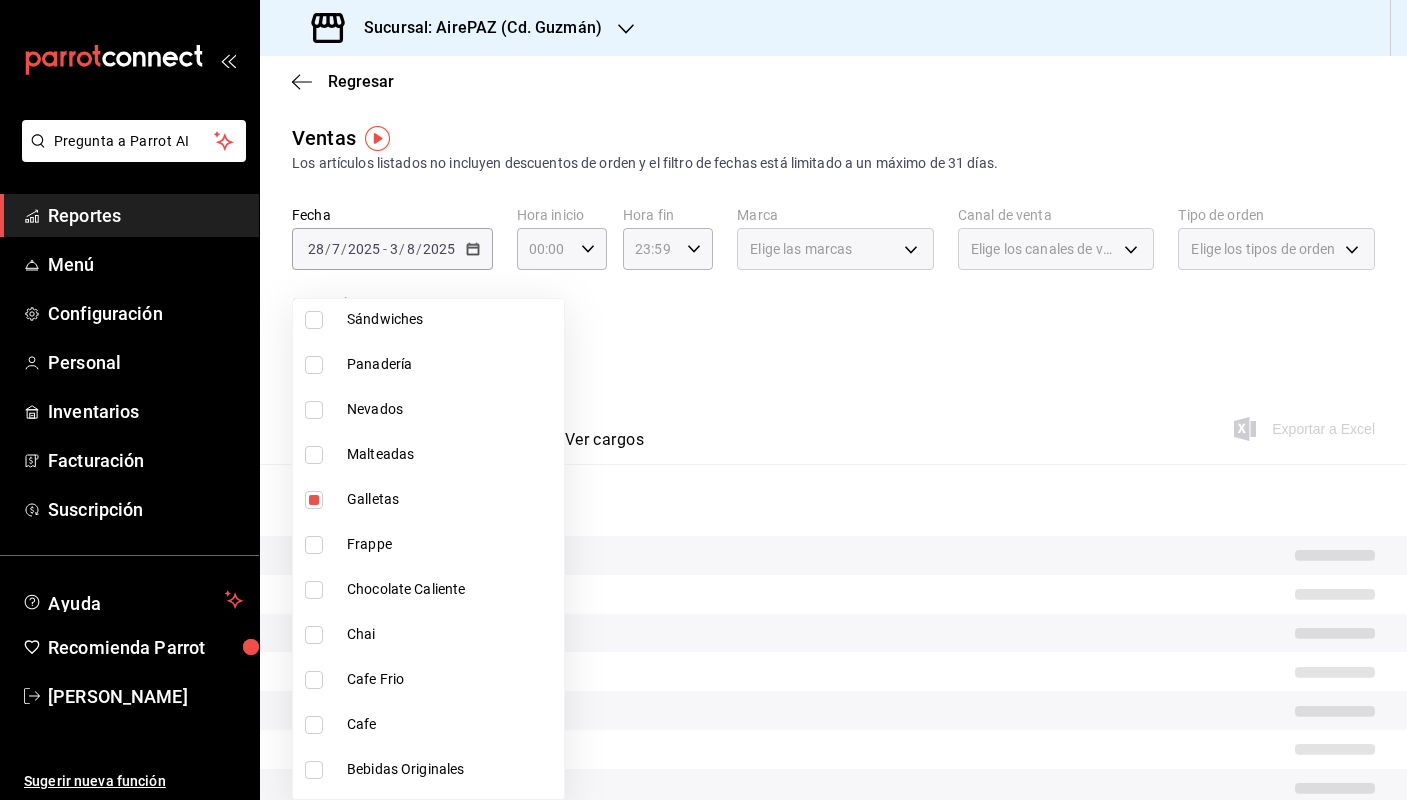 click at bounding box center [703, 400] 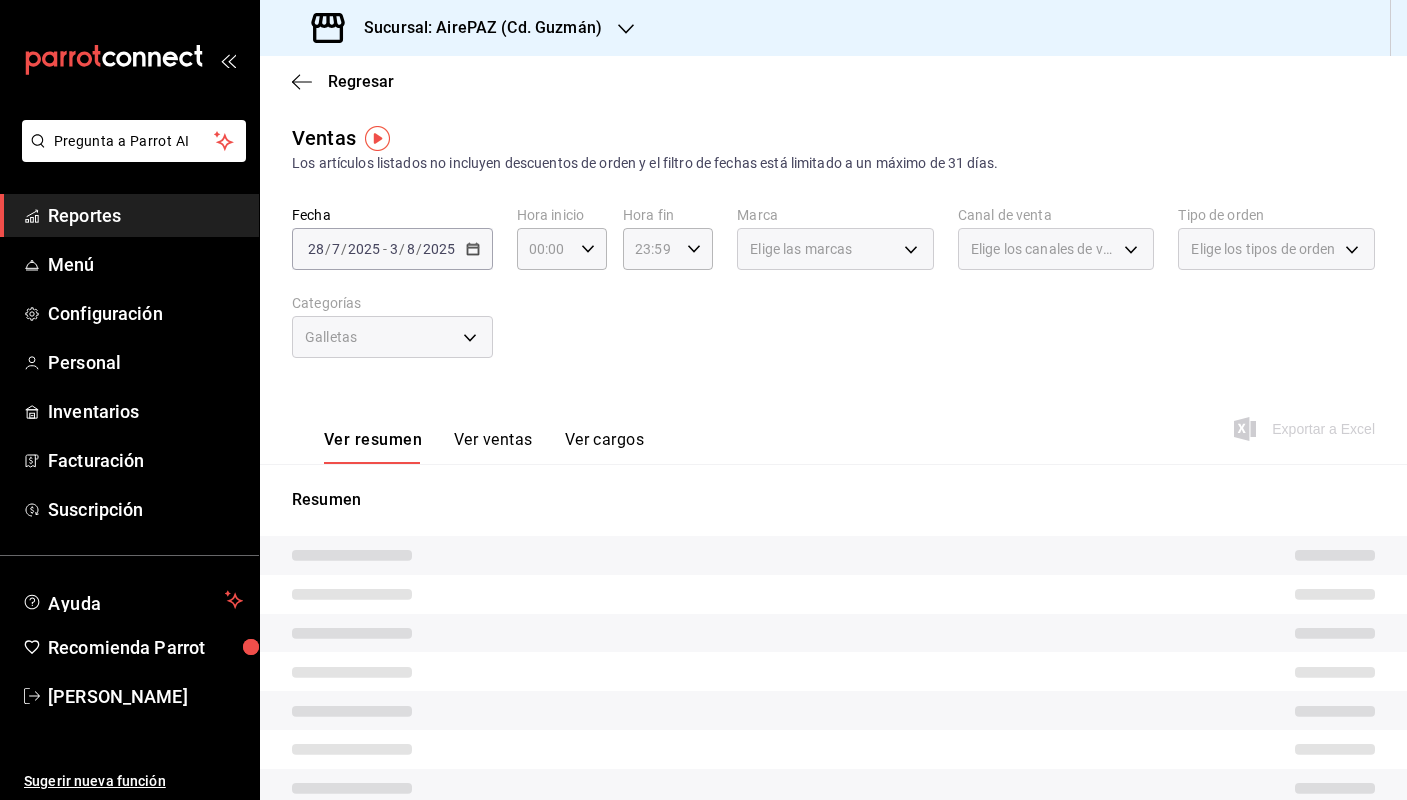 click on "Ver ventas" at bounding box center [493, 447] 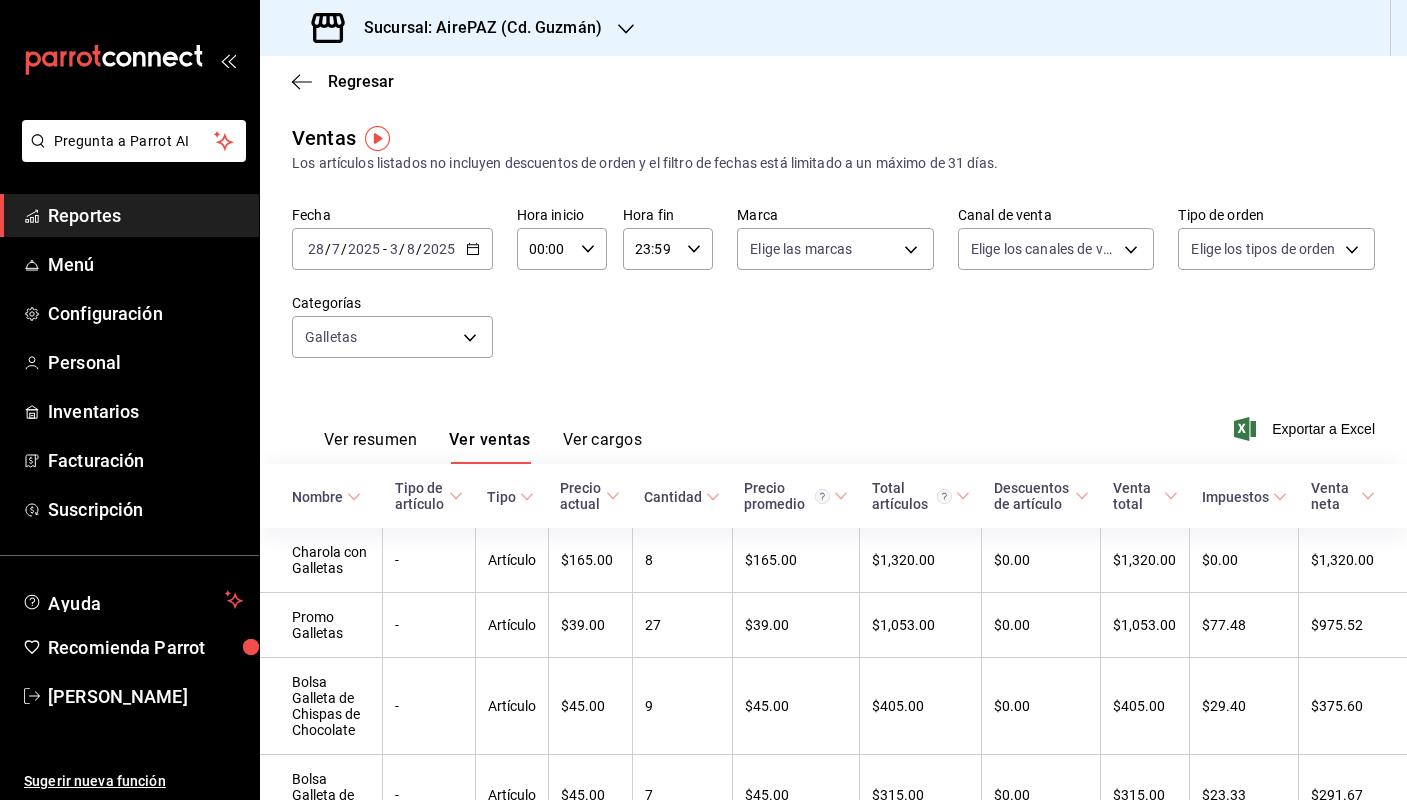 click on "Sucursal: AirePAZ (Cd. Guzmán)" at bounding box center [459, 28] 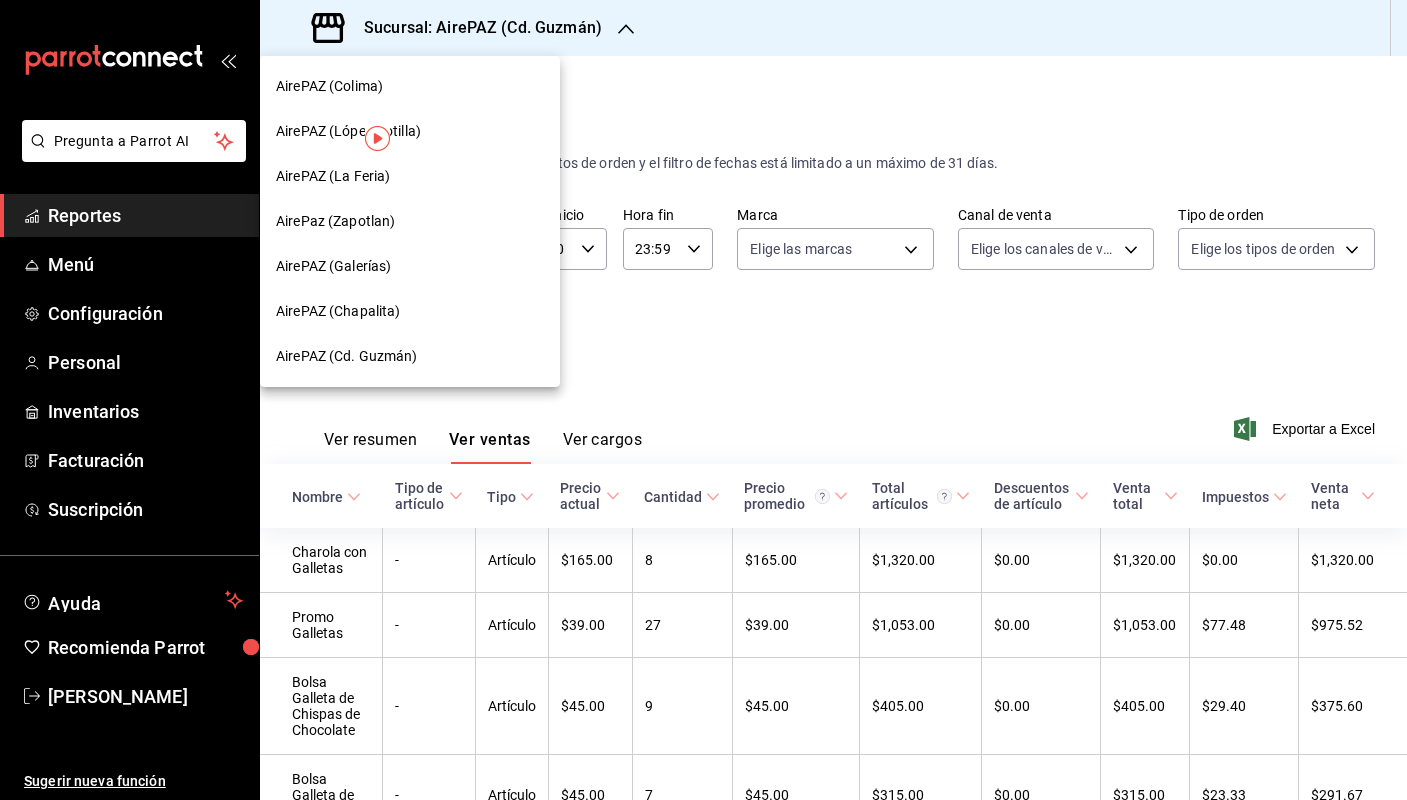 click on "AirePAZ (Chapalita)" at bounding box center (338, 311) 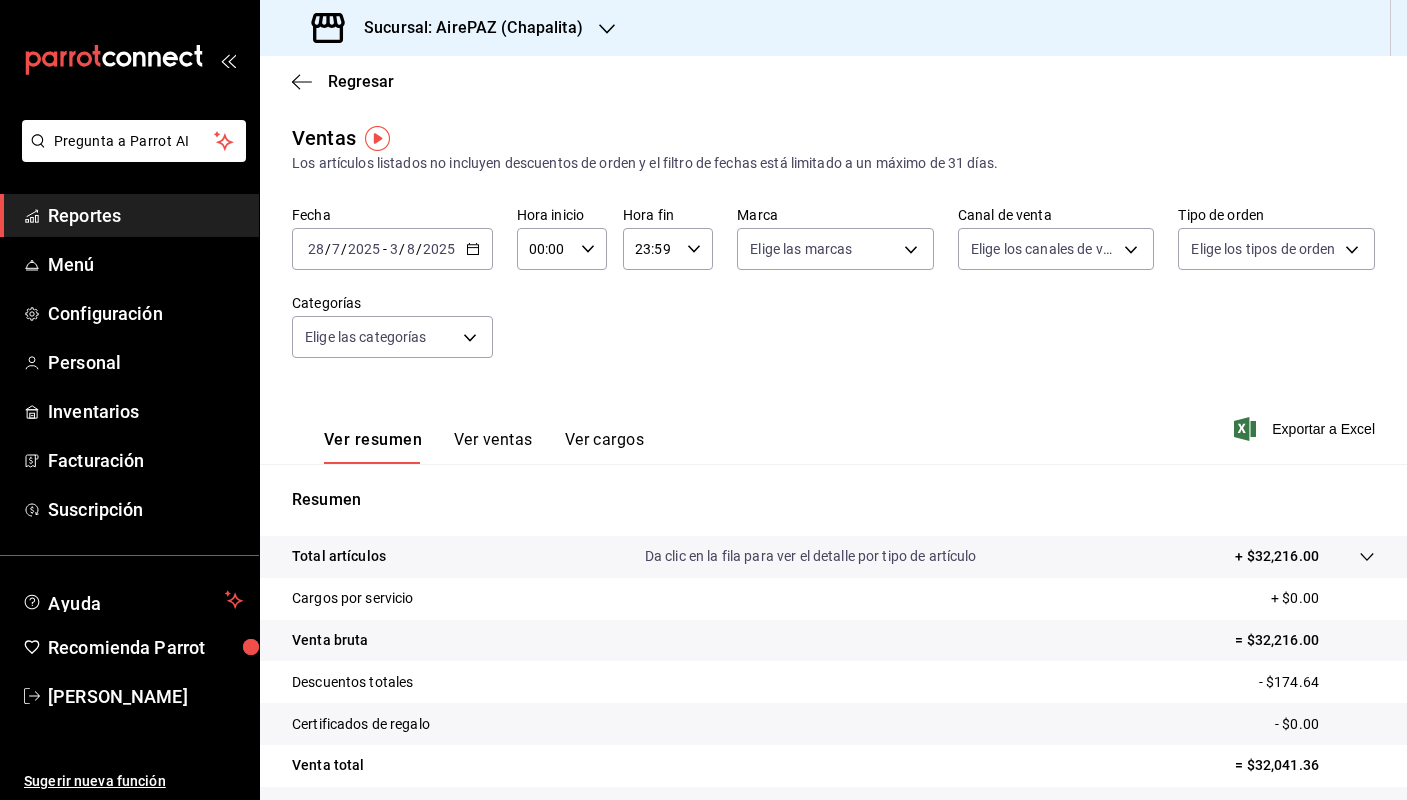 click on "2025-07-28 28 / 7 / 2025 - 2025-08-03 3 / 8 / 2025" at bounding box center [392, 249] 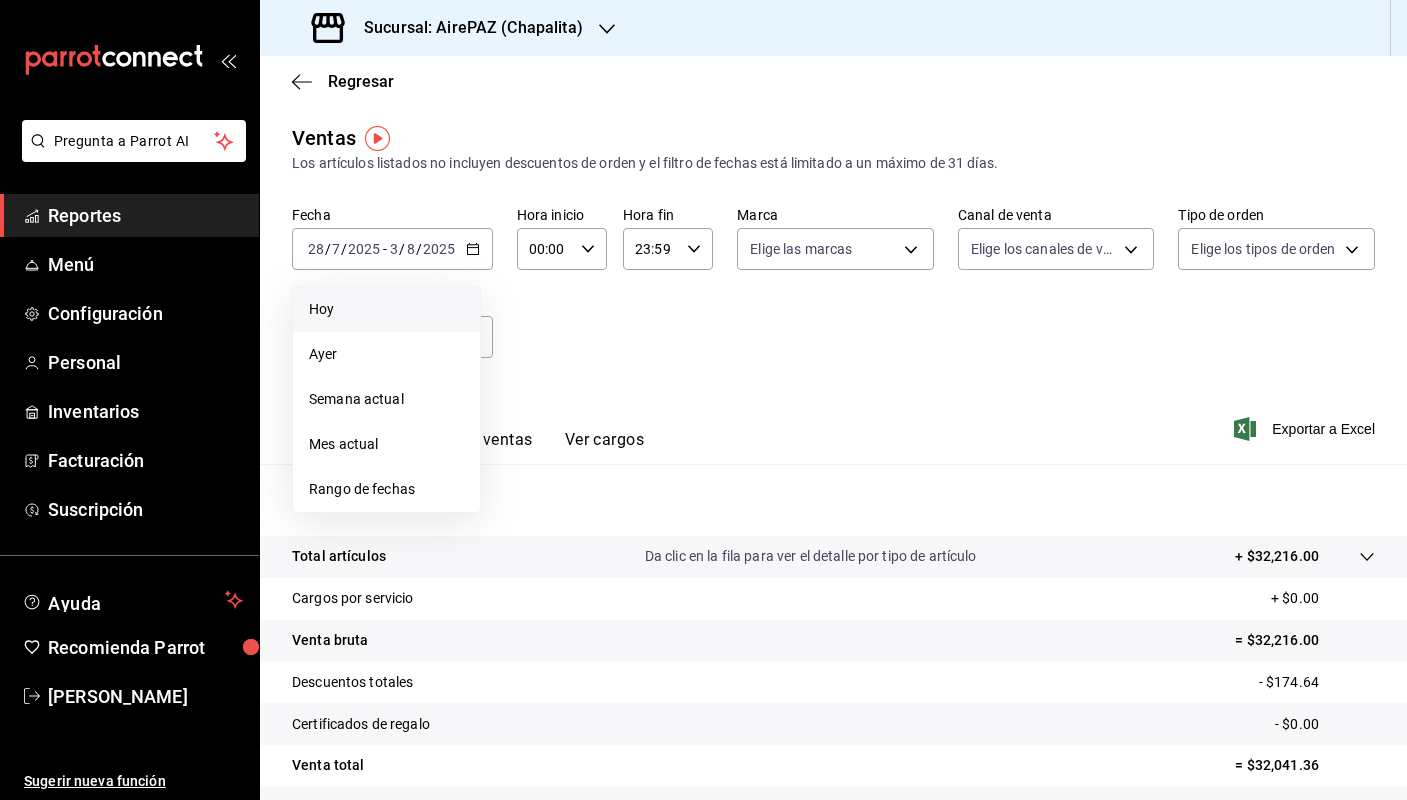 click on "Hoy" at bounding box center (386, 309) 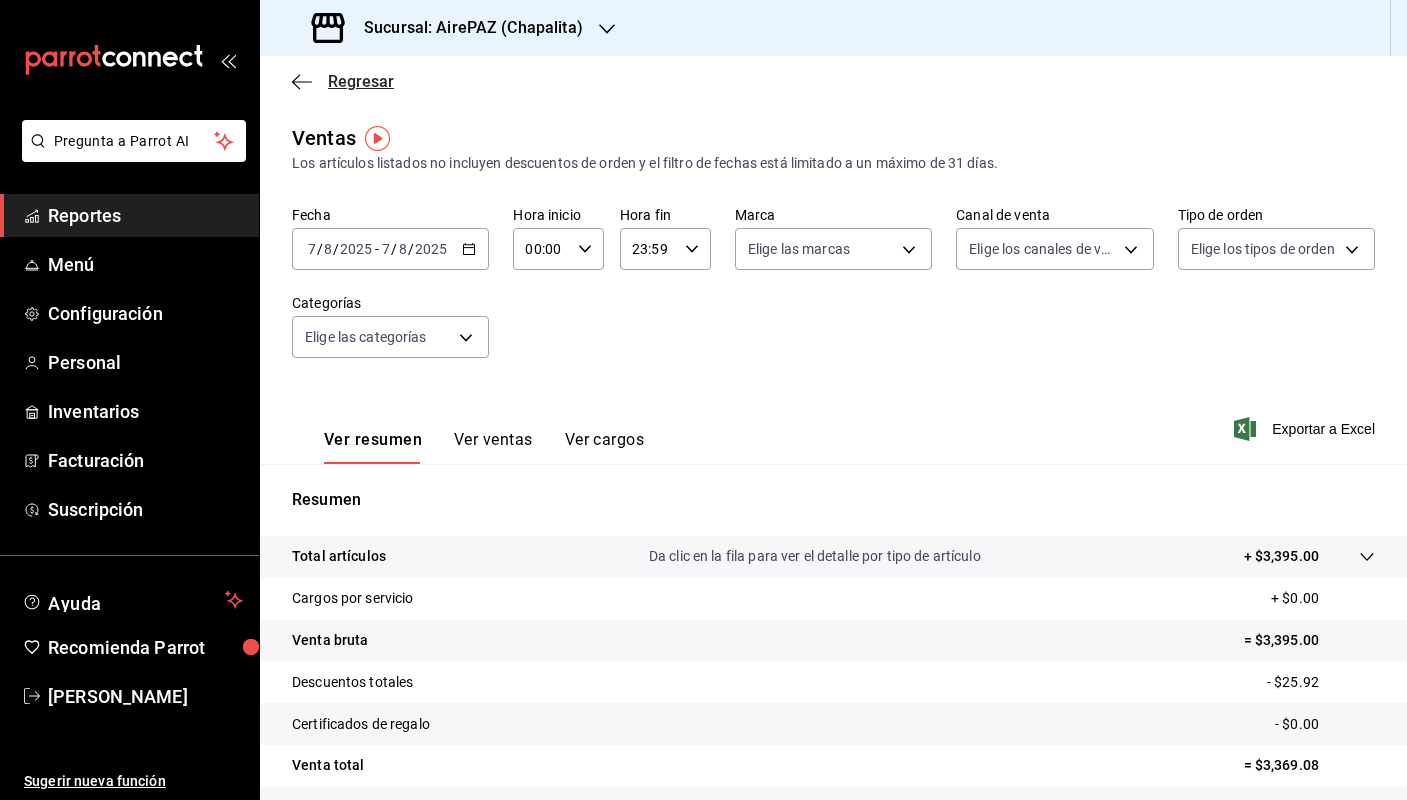 click 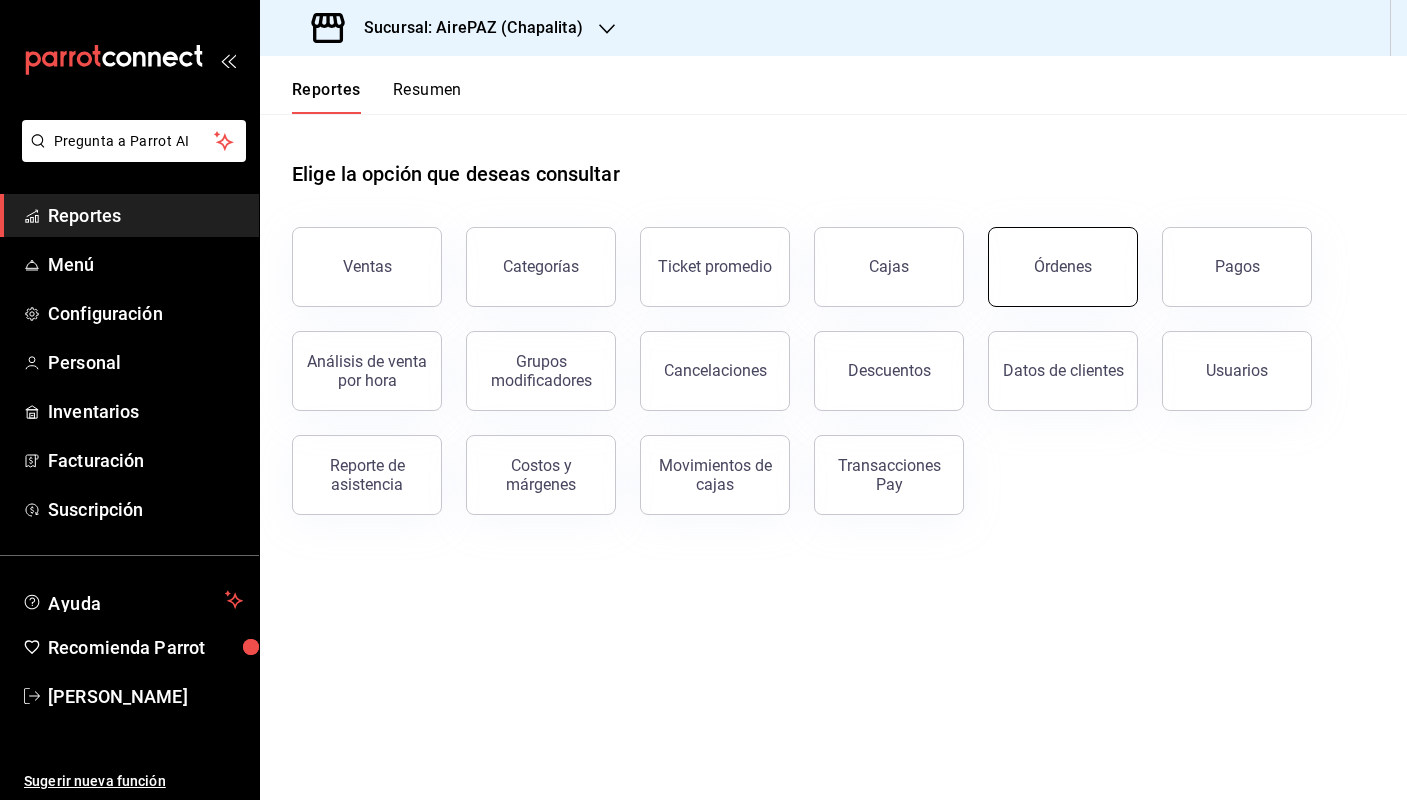 click on "Órdenes" at bounding box center [1063, 267] 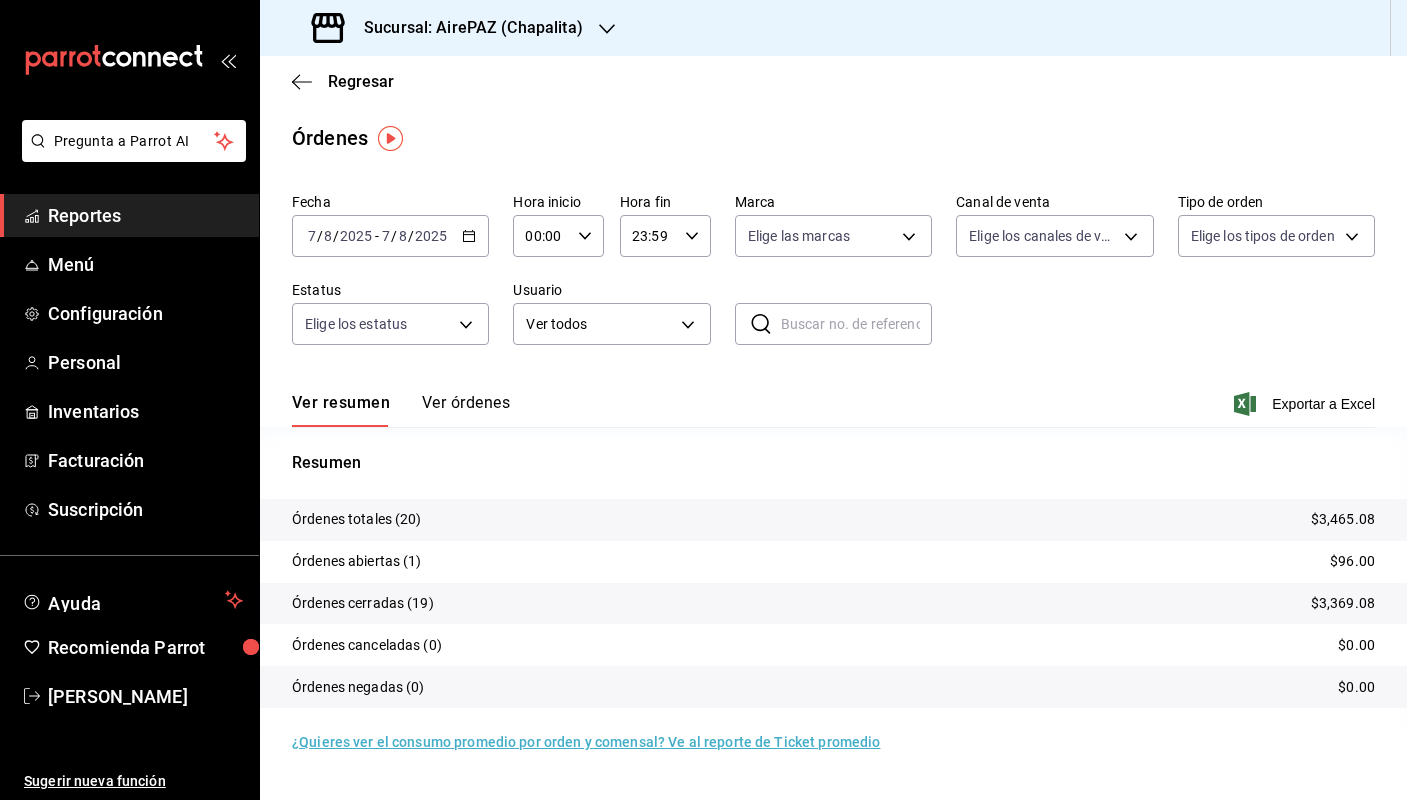 click on "Ver órdenes" at bounding box center [466, 410] 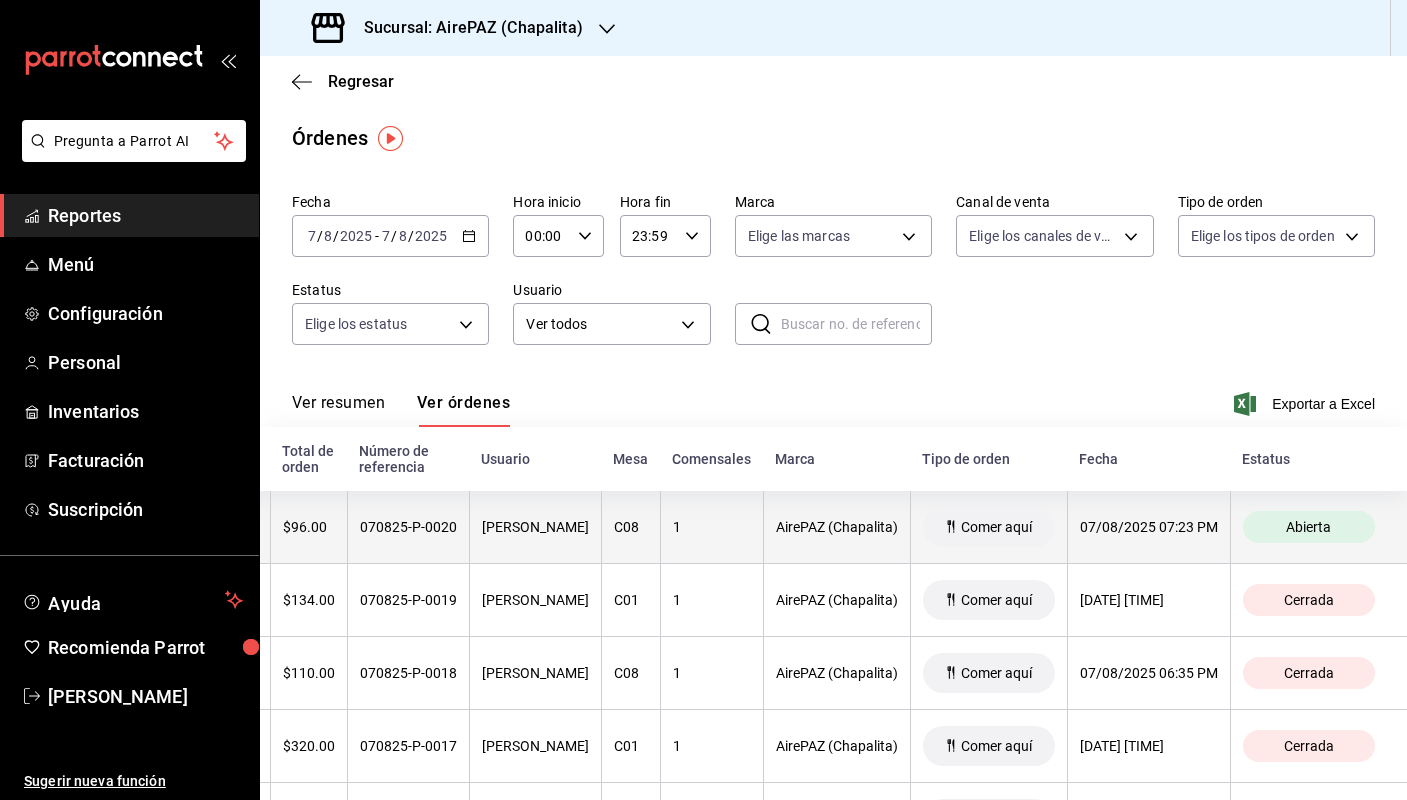 scroll, scrollTop: 0, scrollLeft: 124, axis: horizontal 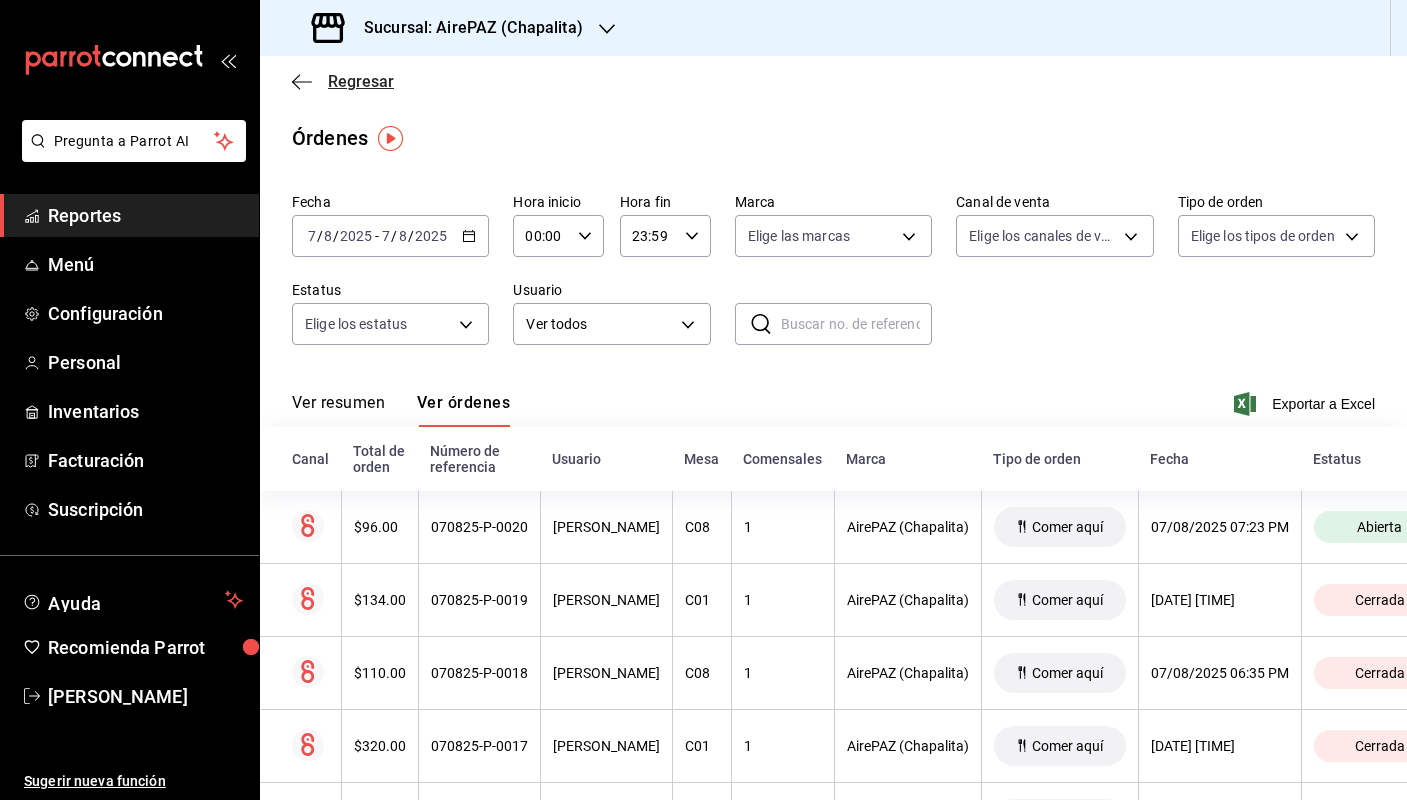 click 